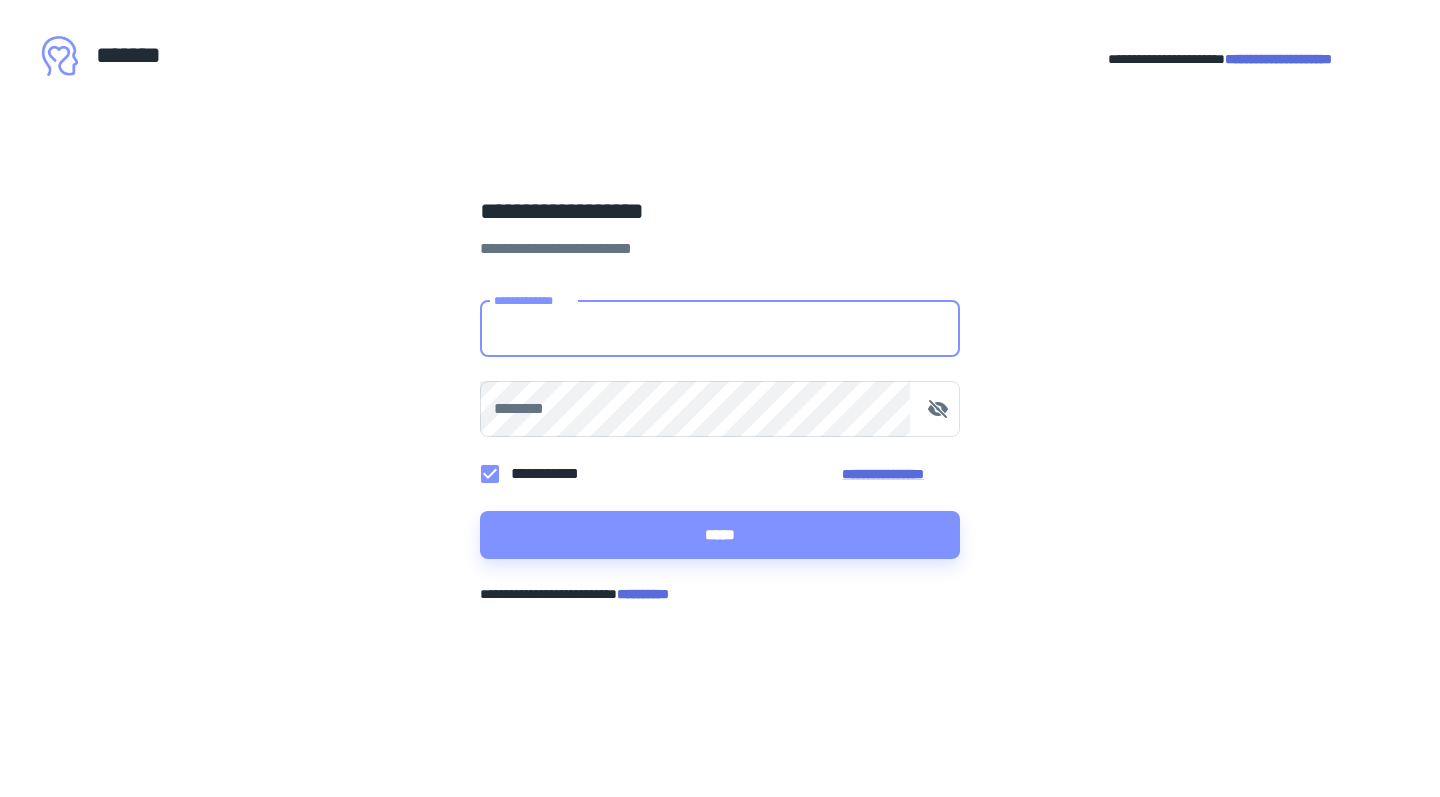 scroll, scrollTop: 0, scrollLeft: 0, axis: both 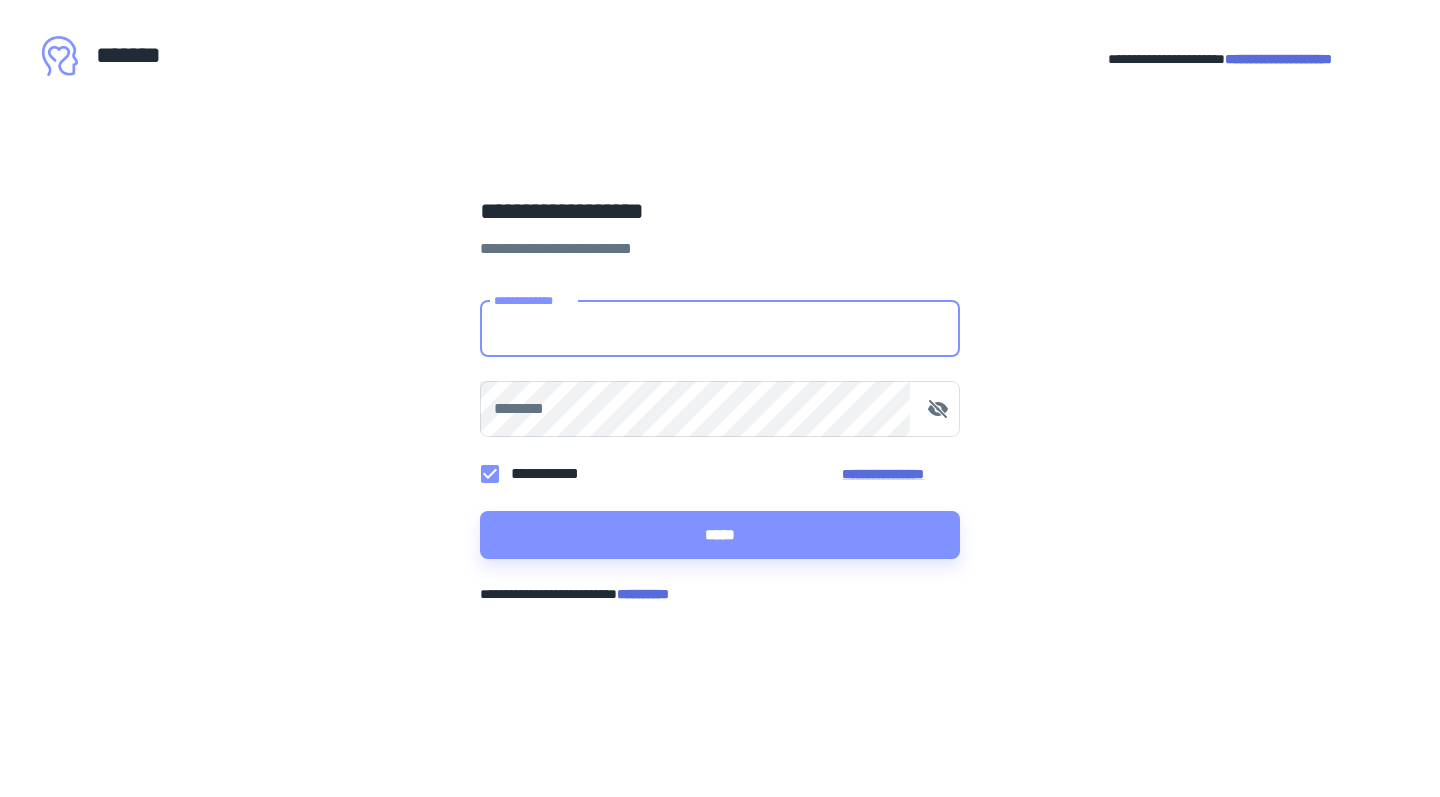 type on "**********" 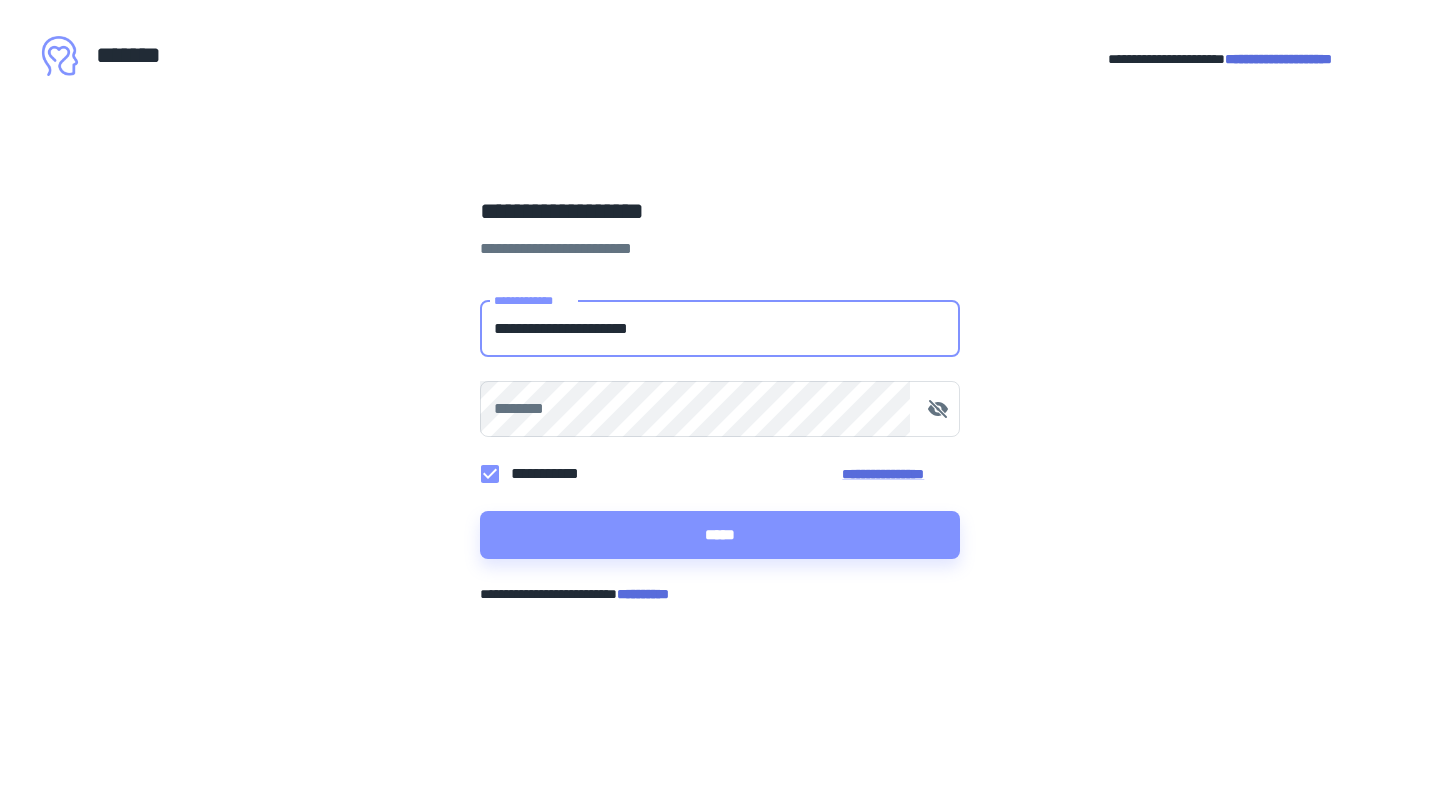 click on "*****" at bounding box center (720, 535) 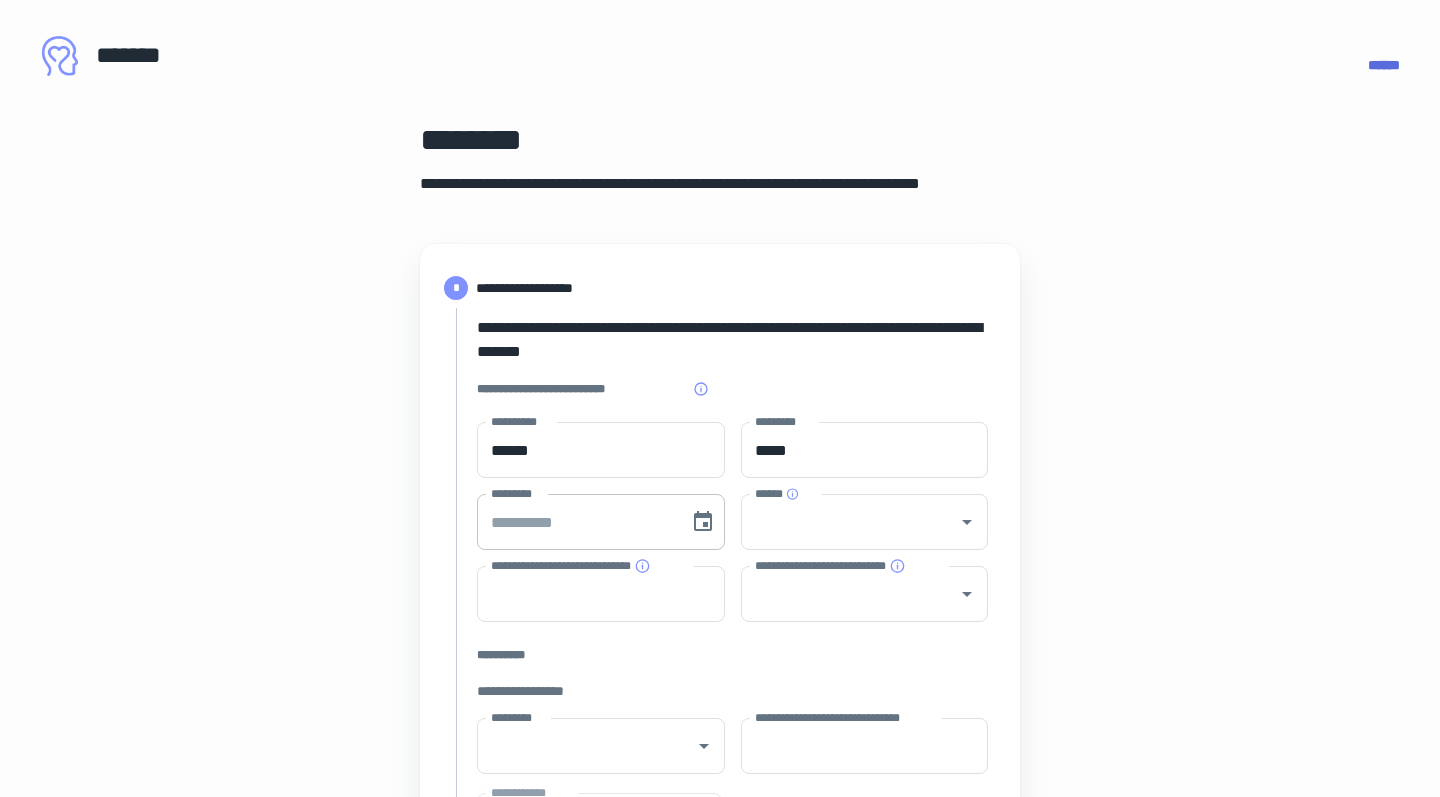 type on "**********" 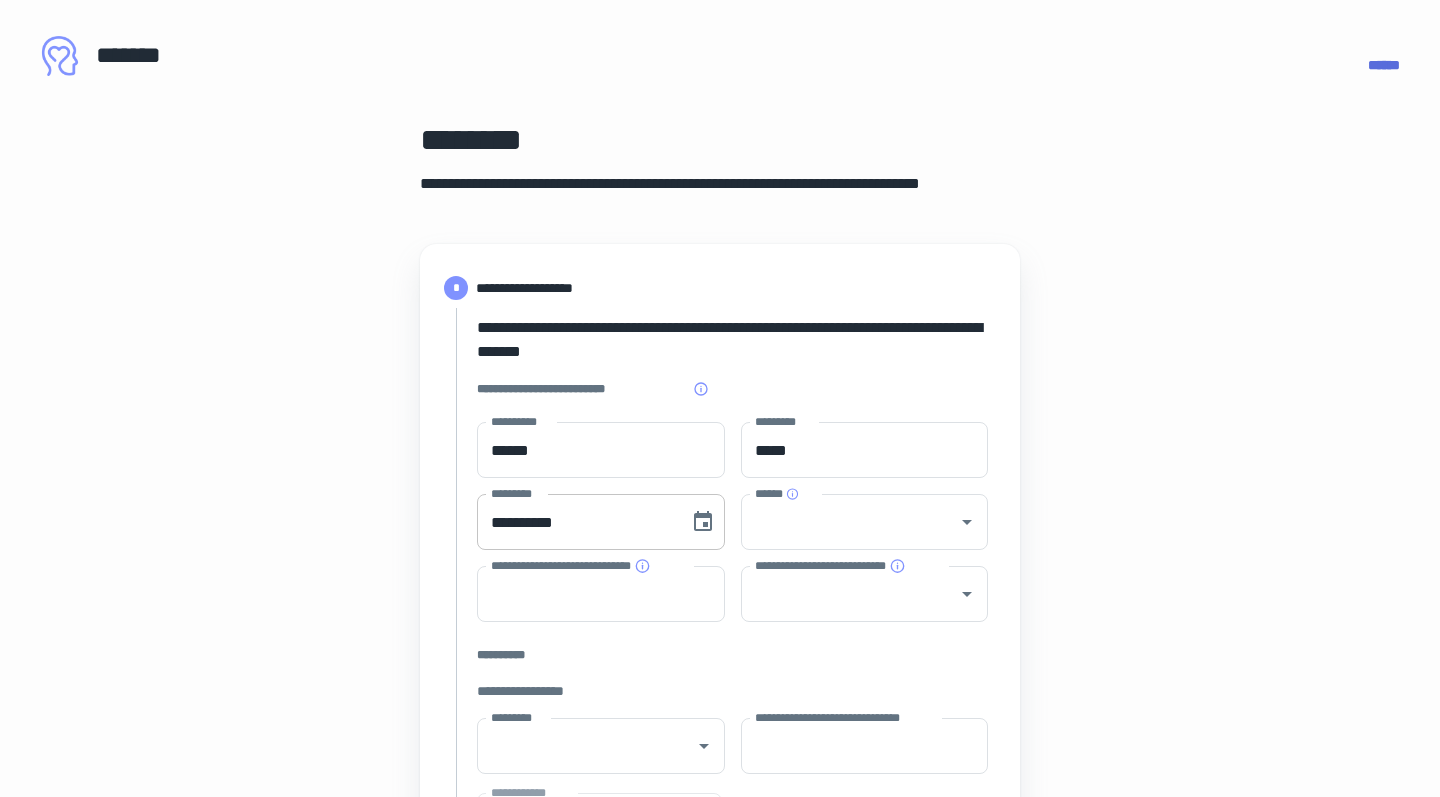 click on "**********" at bounding box center (576, 522) 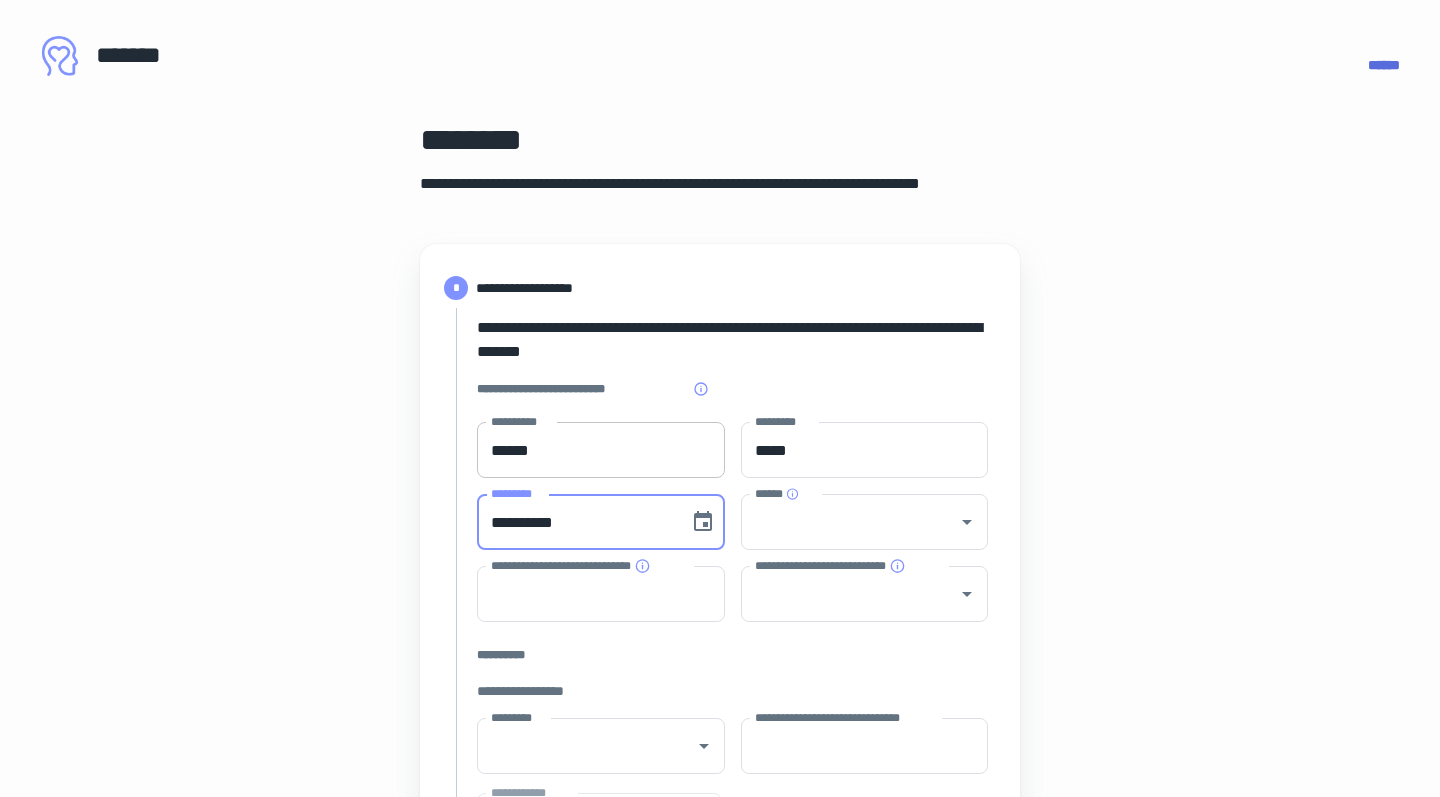 type 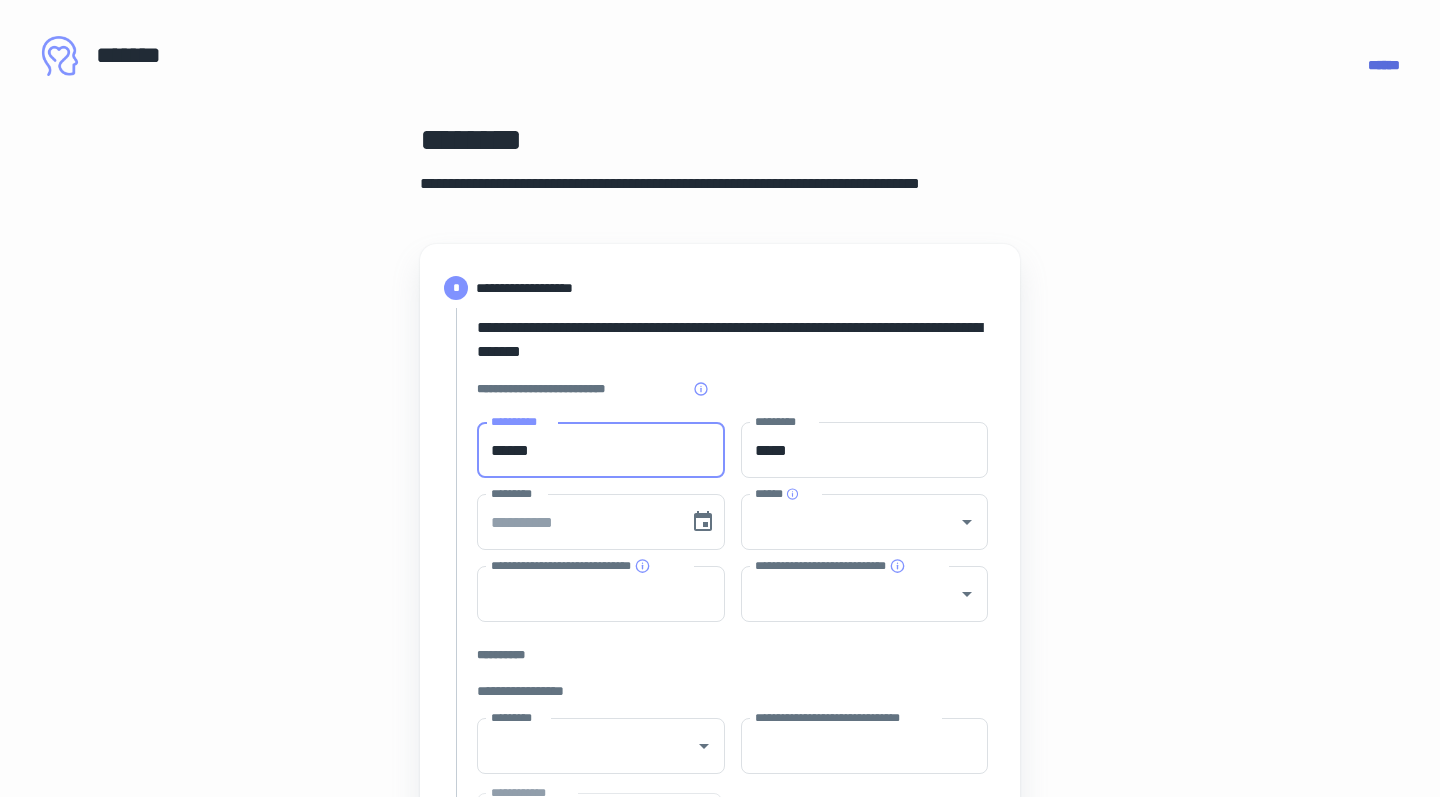 click on "******" at bounding box center [601, 450] 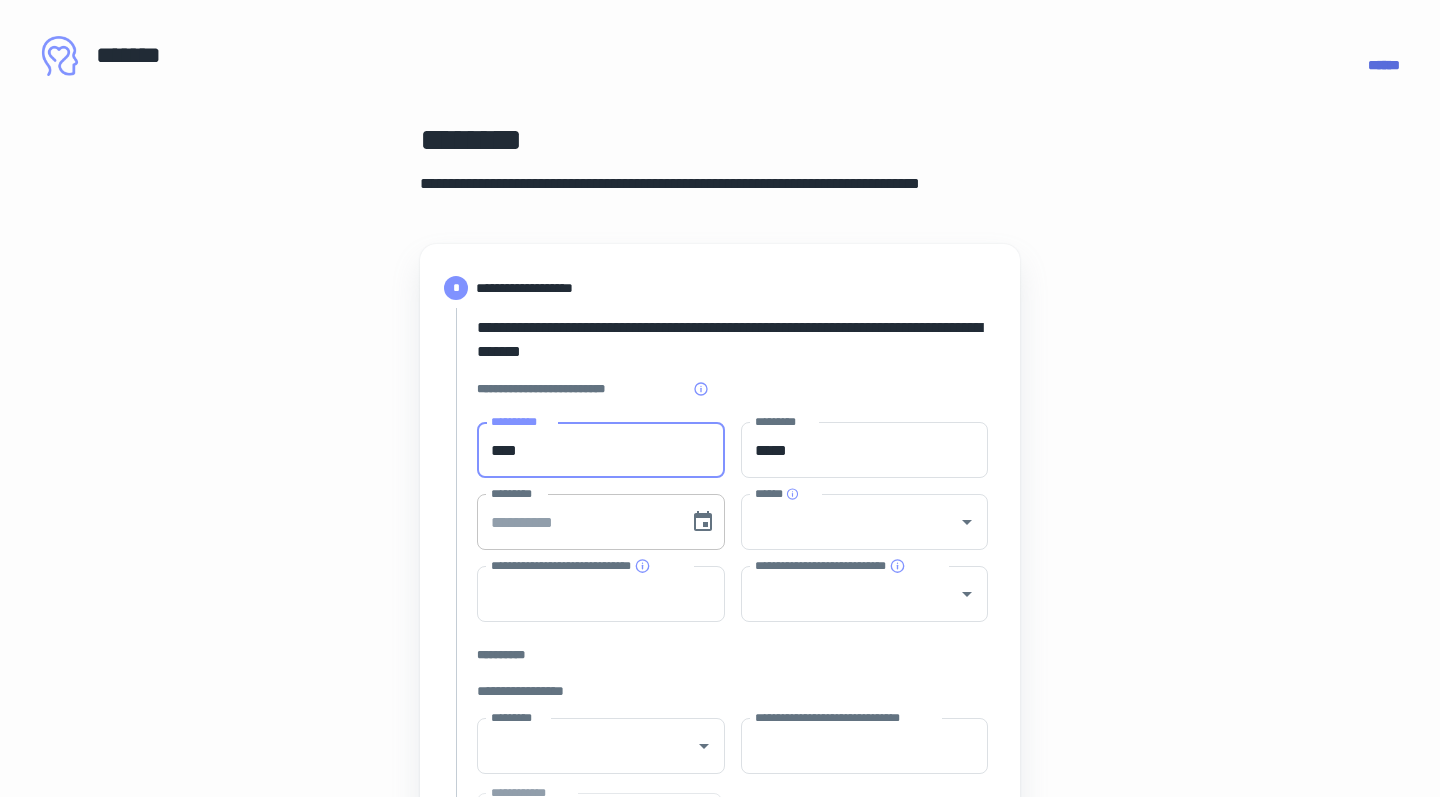 type on "****" 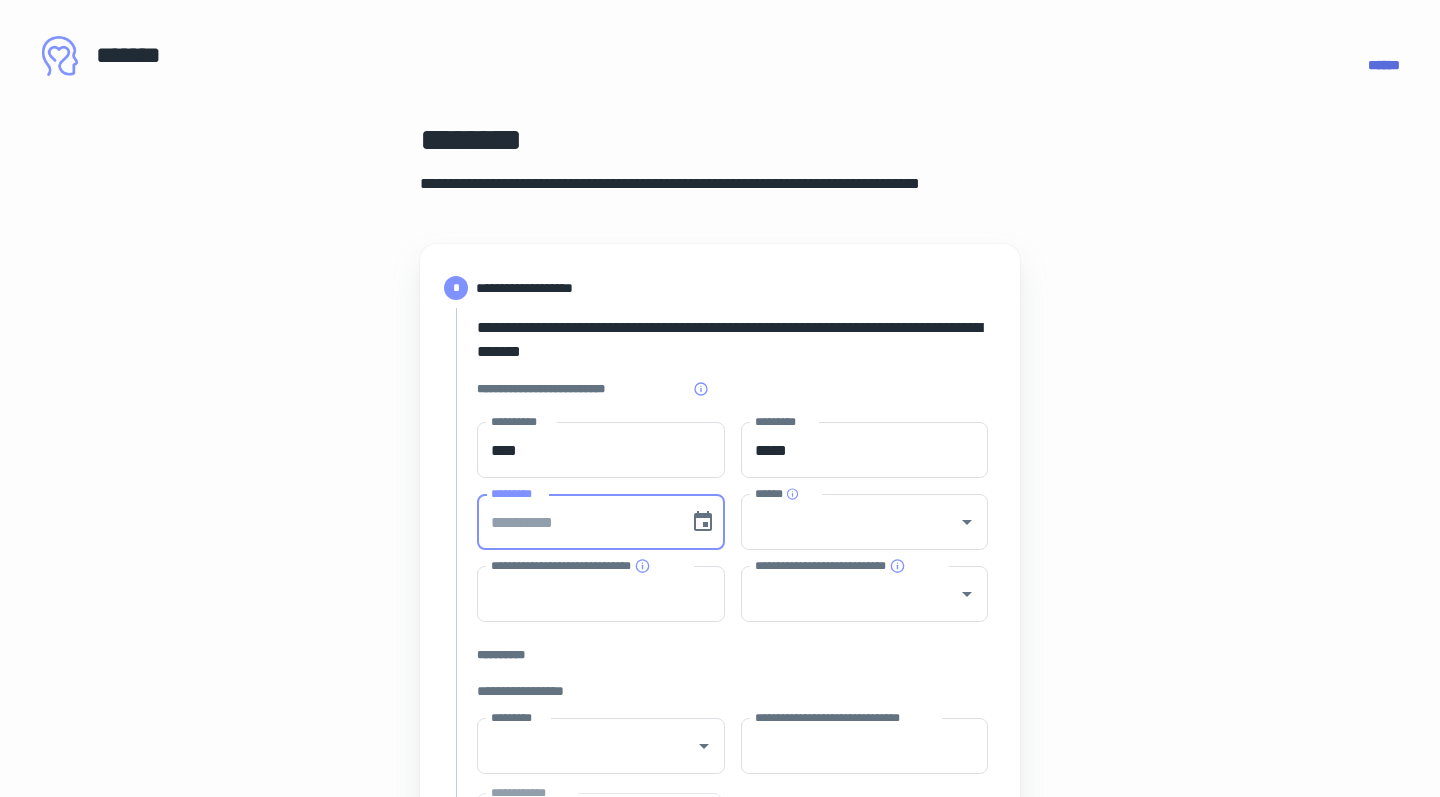 click on "*********" at bounding box center [576, 522] 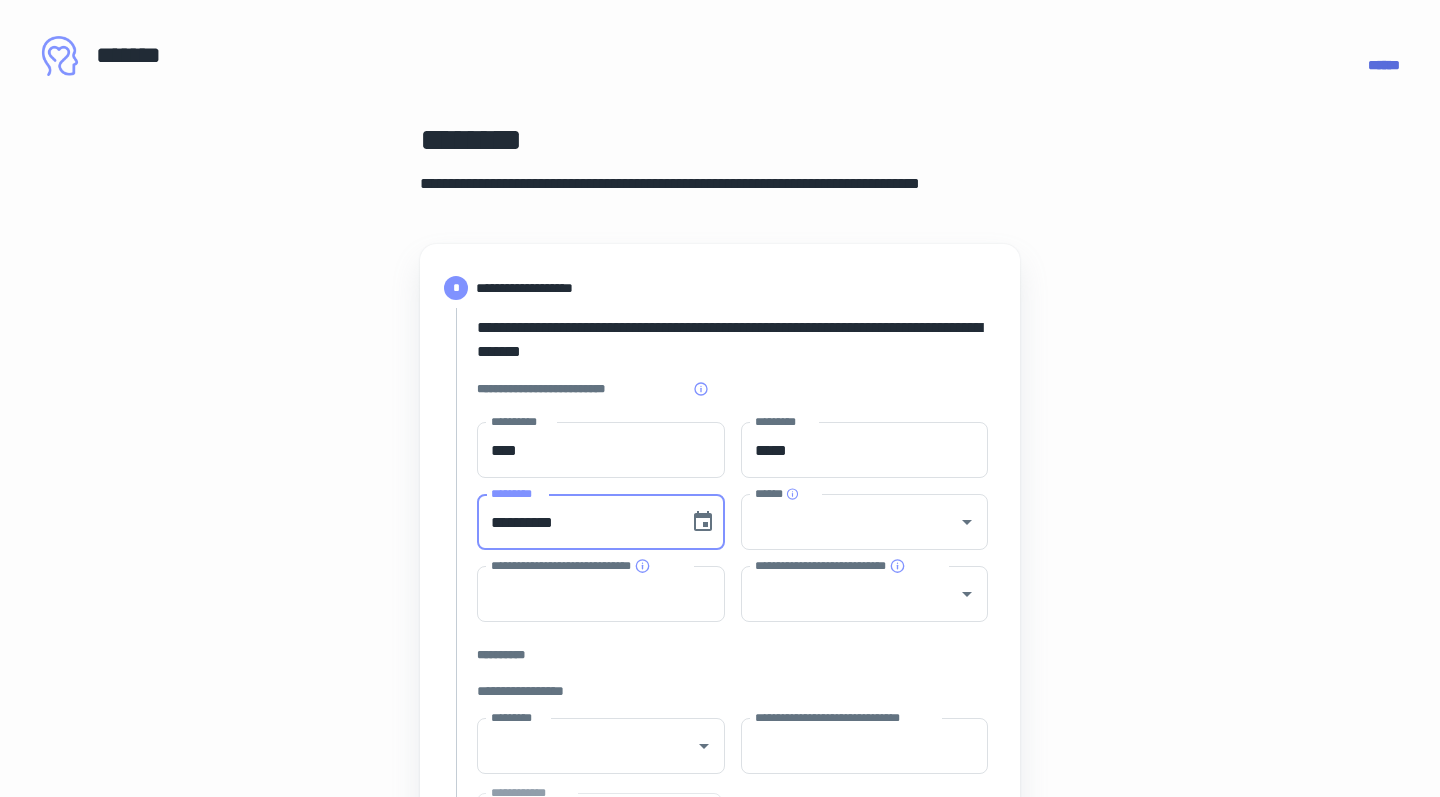 click on "**********" at bounding box center (576, 522) 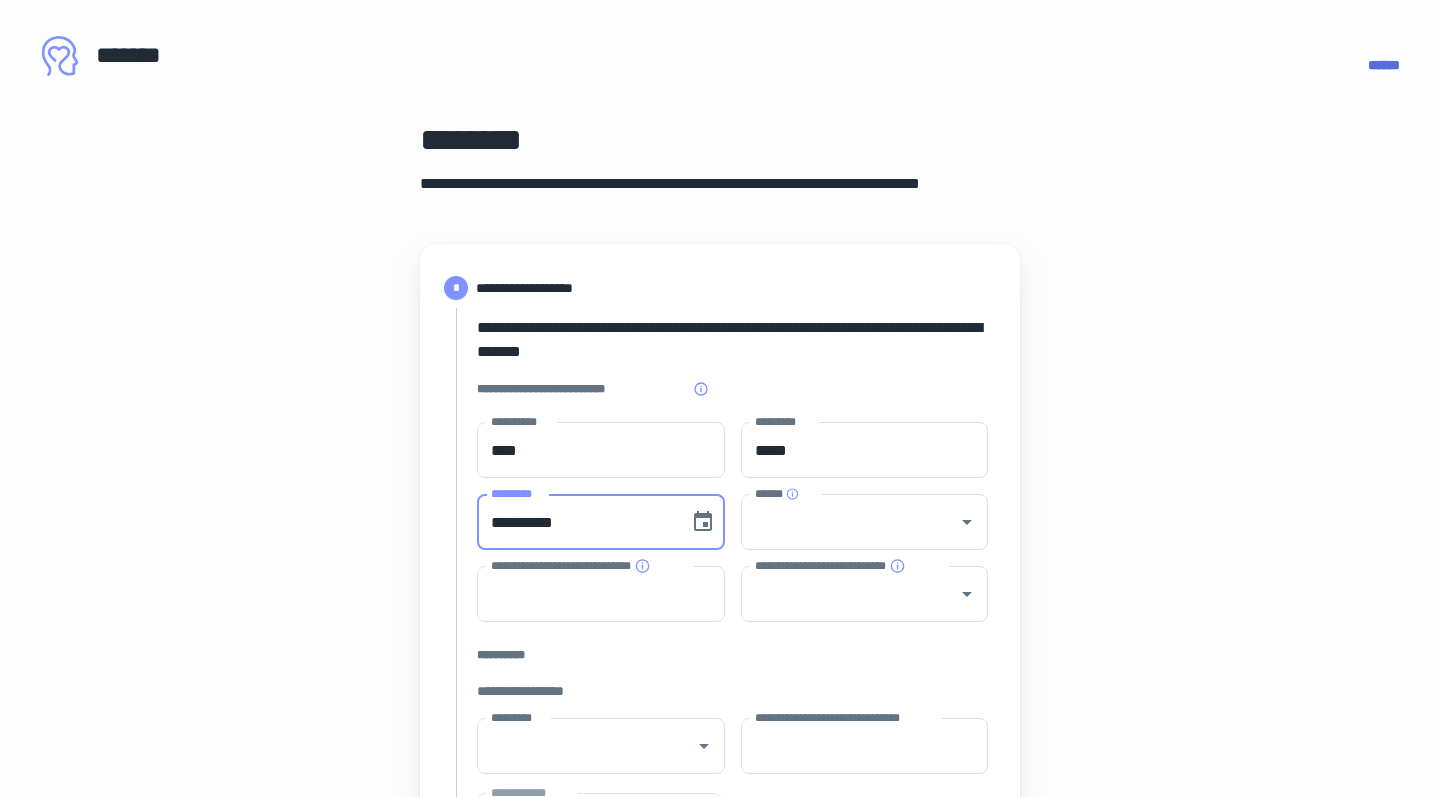 type 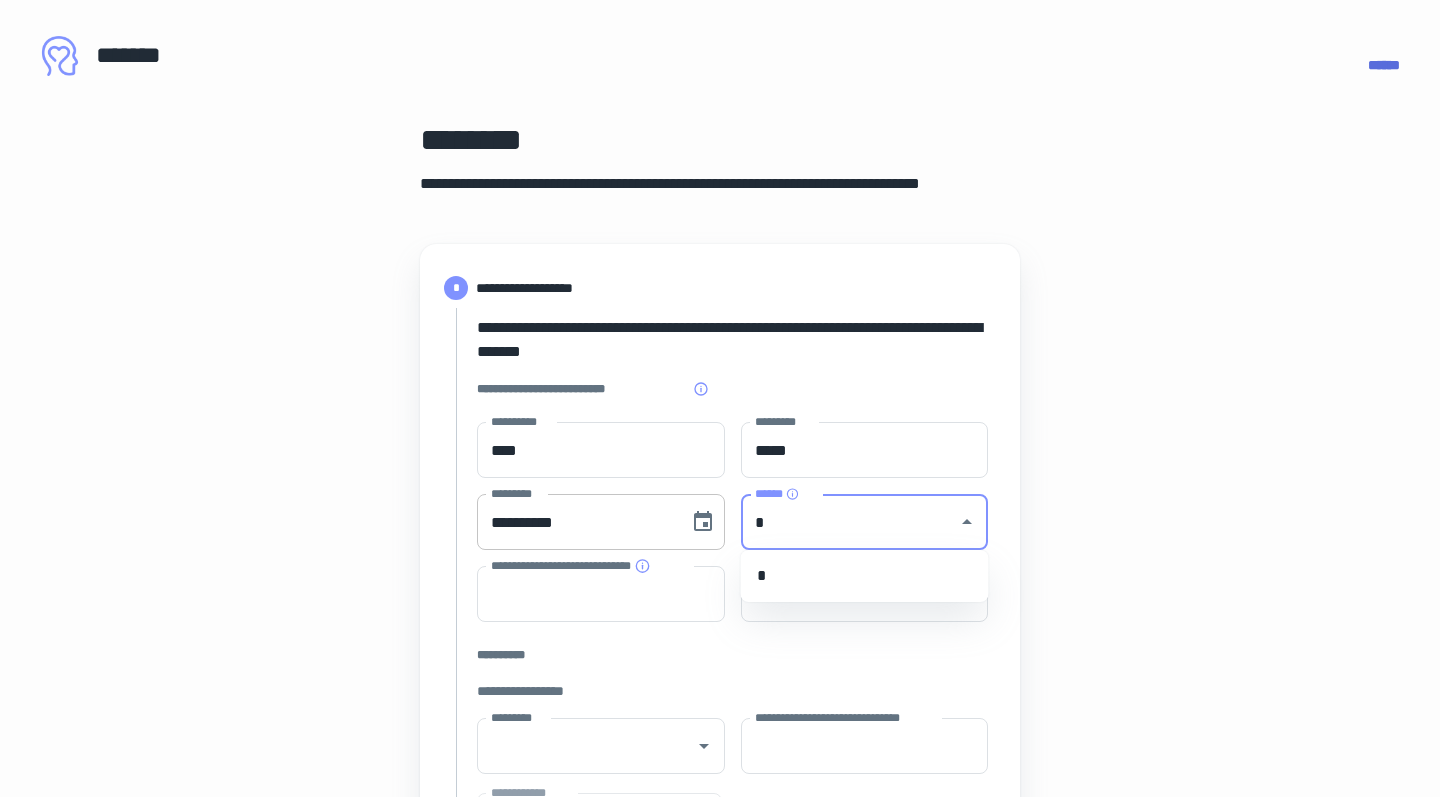 type on "*" 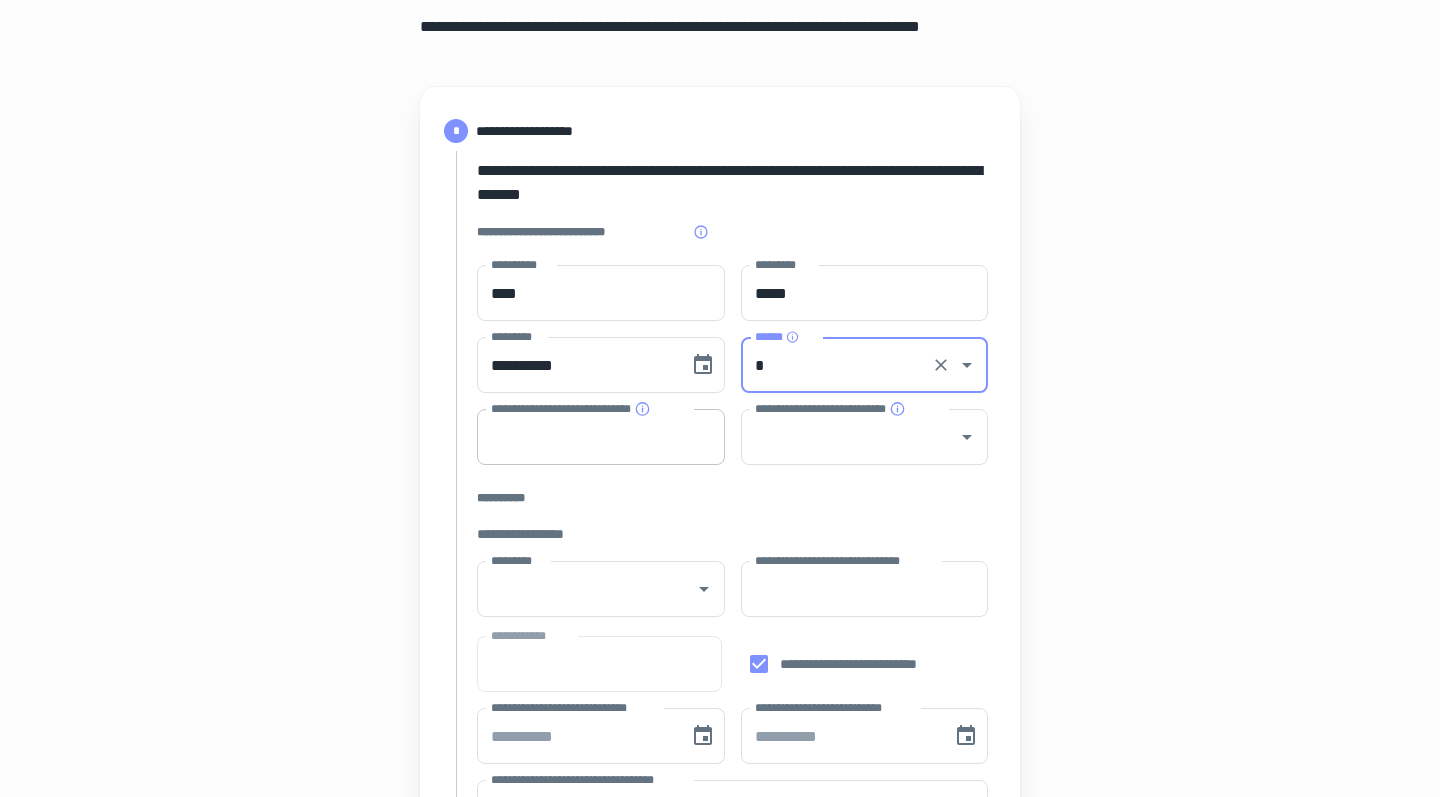 scroll, scrollTop: 179, scrollLeft: 0, axis: vertical 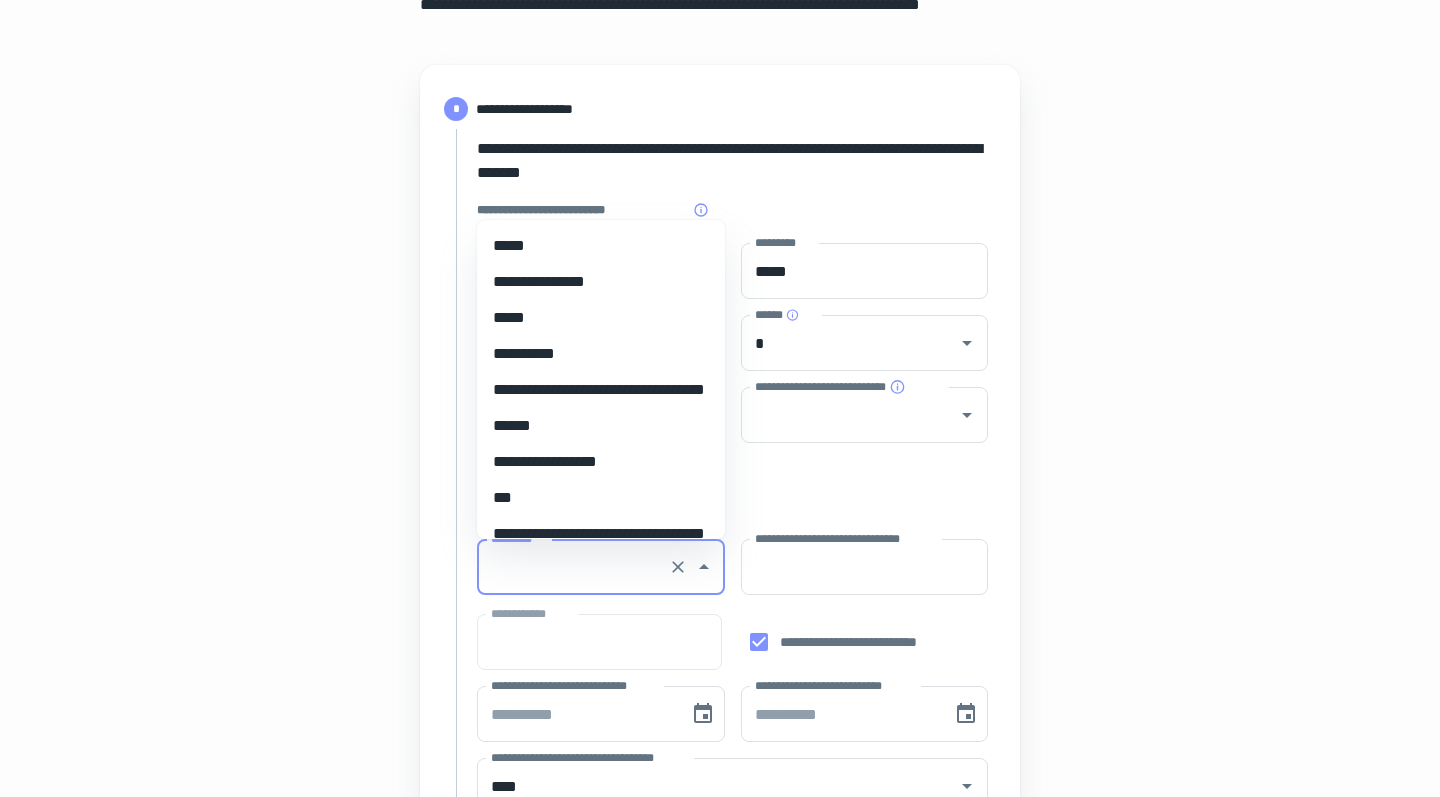 click on "*********" at bounding box center (573, 567) 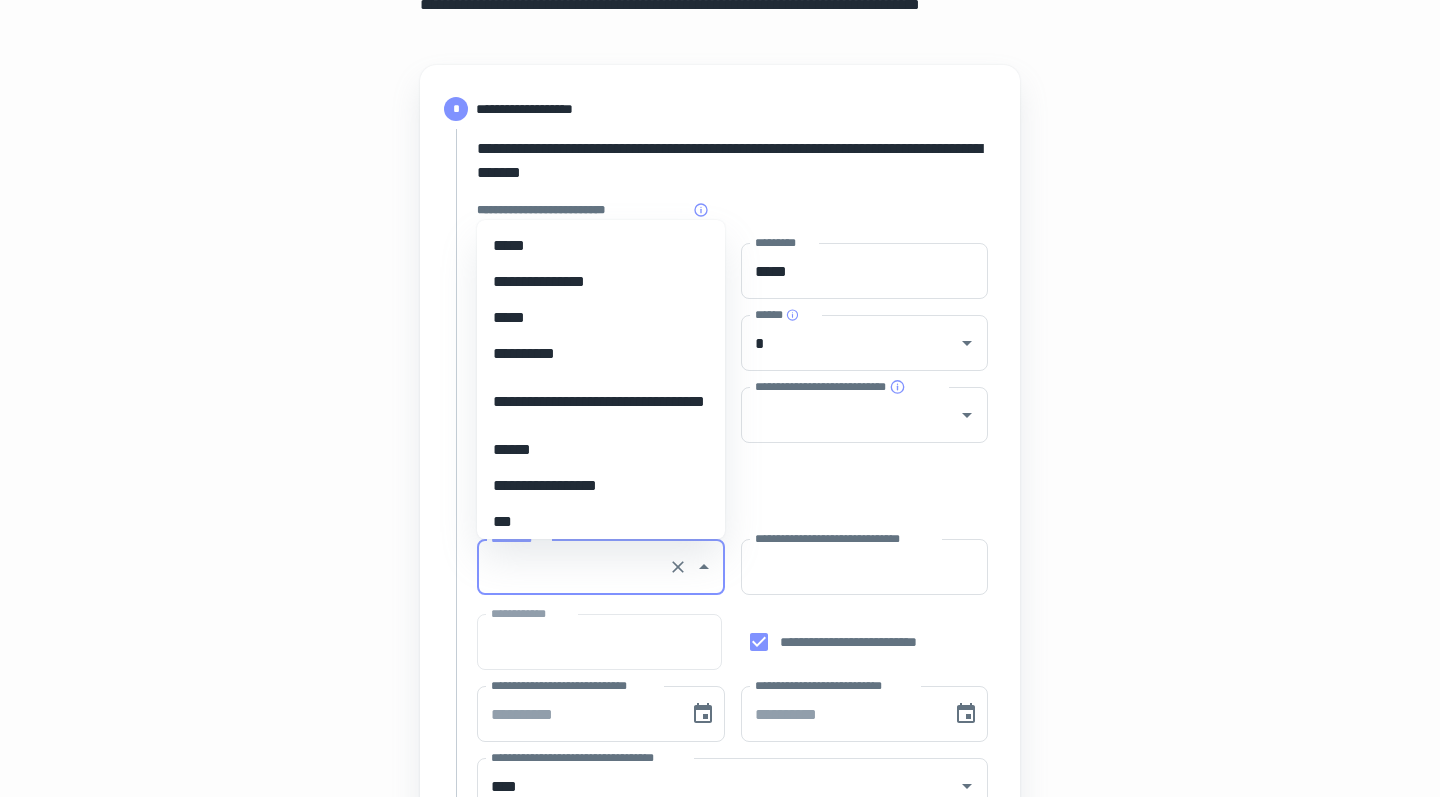 scroll, scrollTop: 11689, scrollLeft: 0, axis: vertical 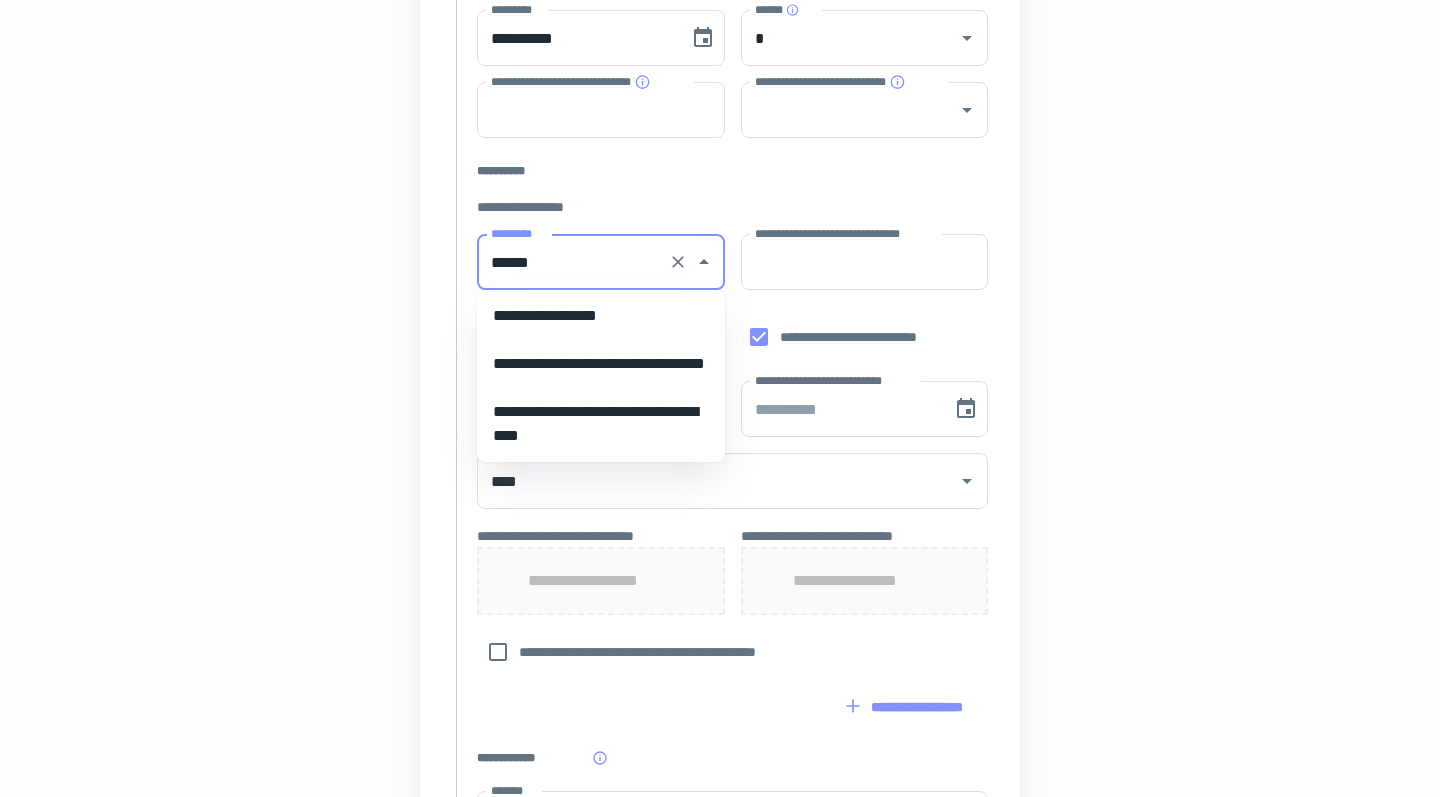 click on "**********" at bounding box center [601, 316] 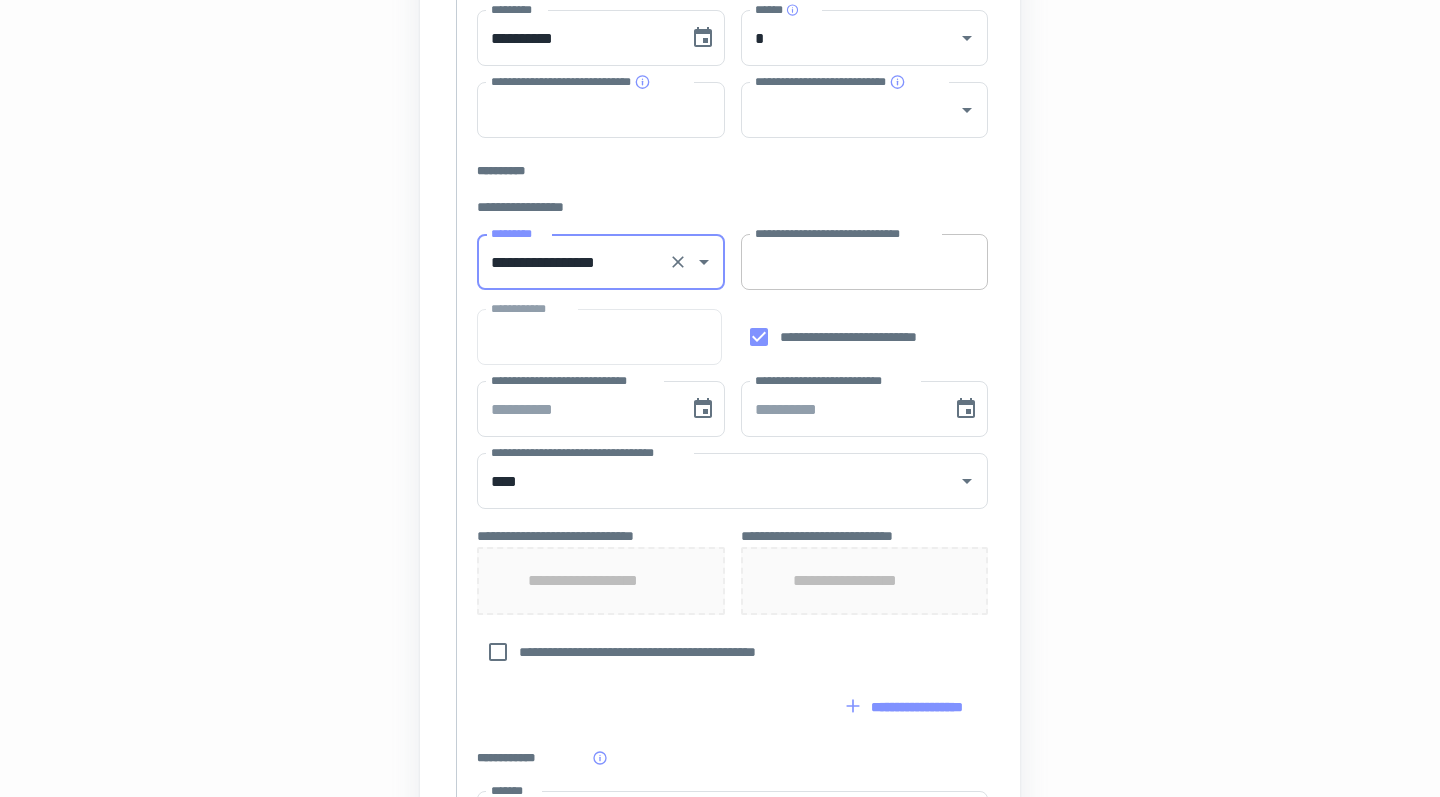 click on "**********" at bounding box center [865, 262] 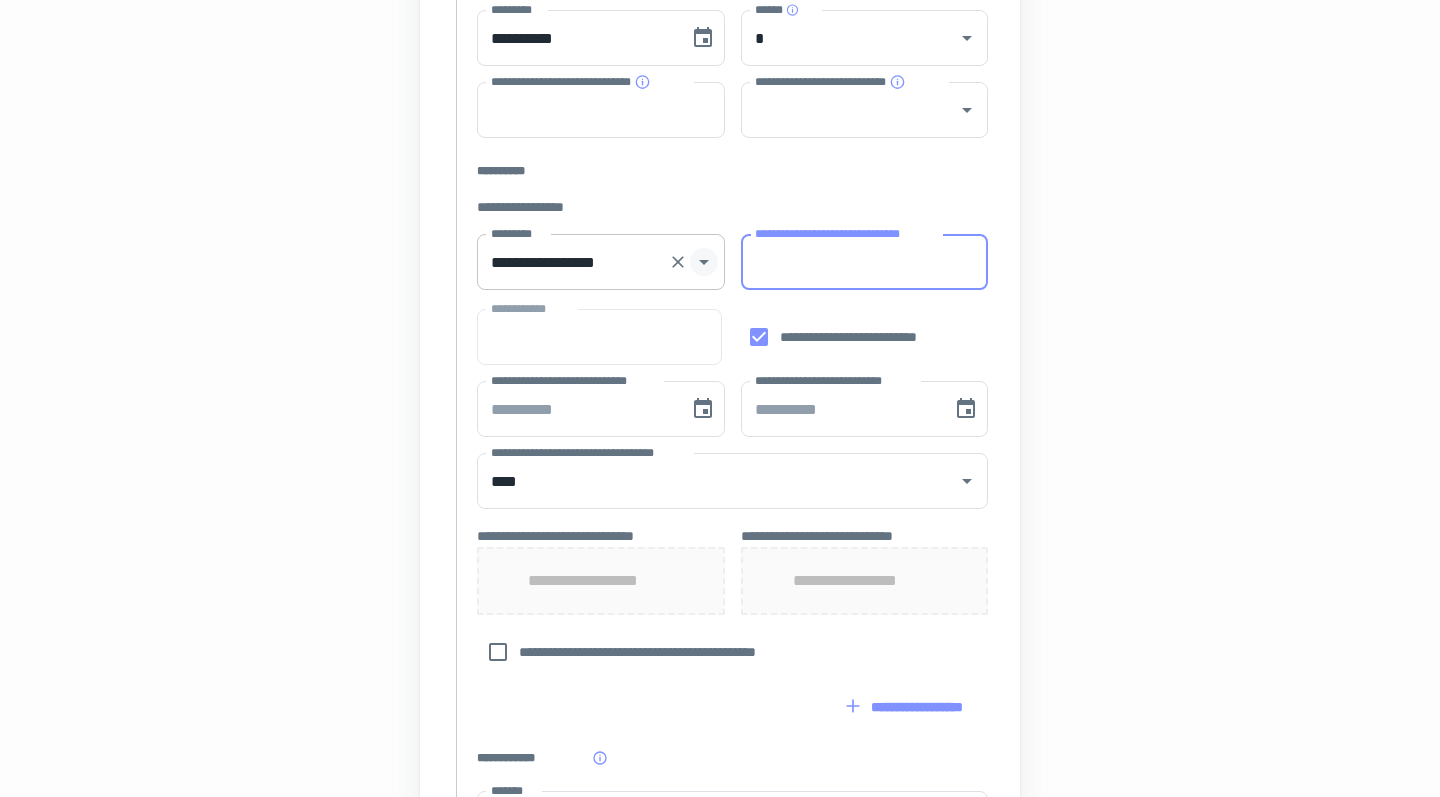 click 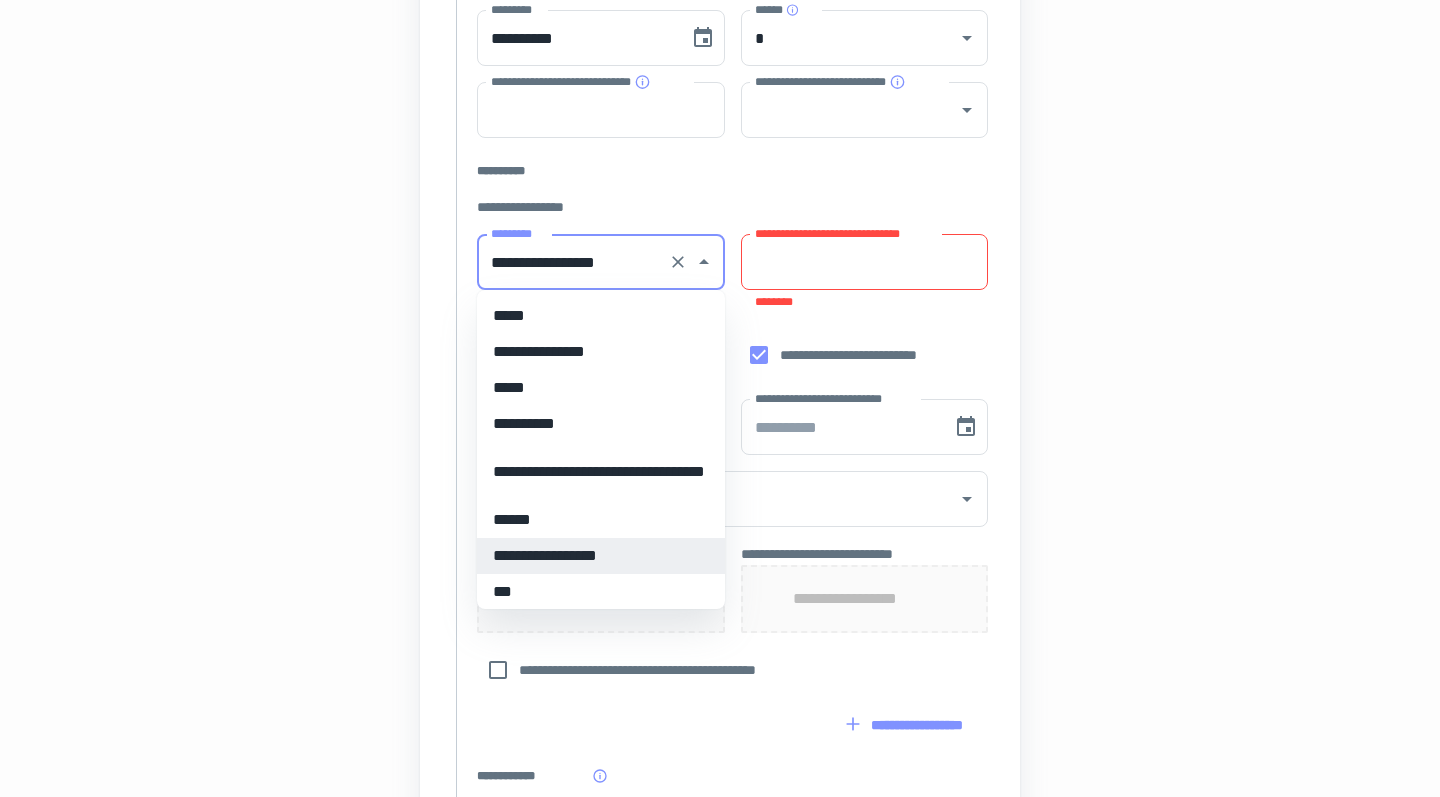 click on "**********" at bounding box center [865, 262] 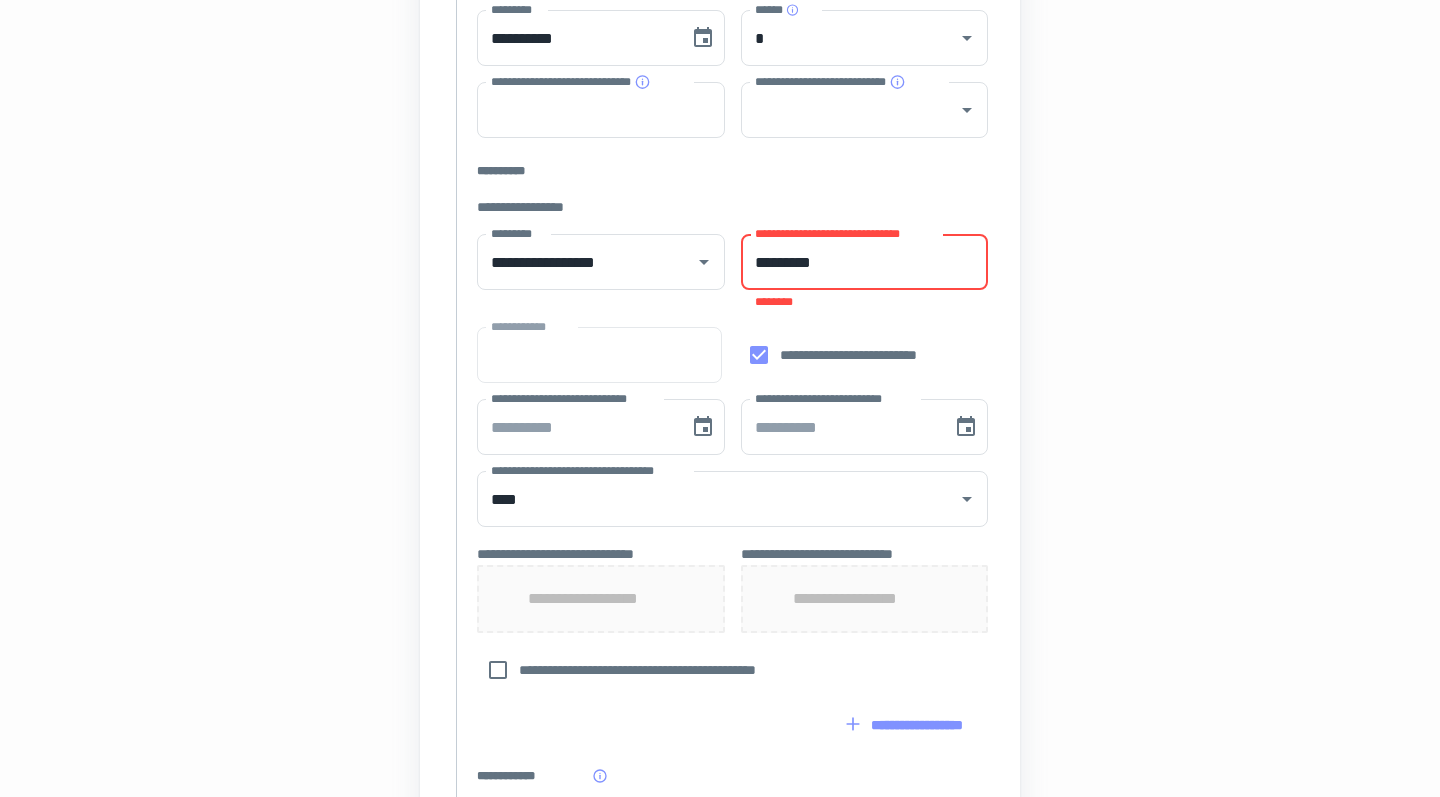 type on "*********" 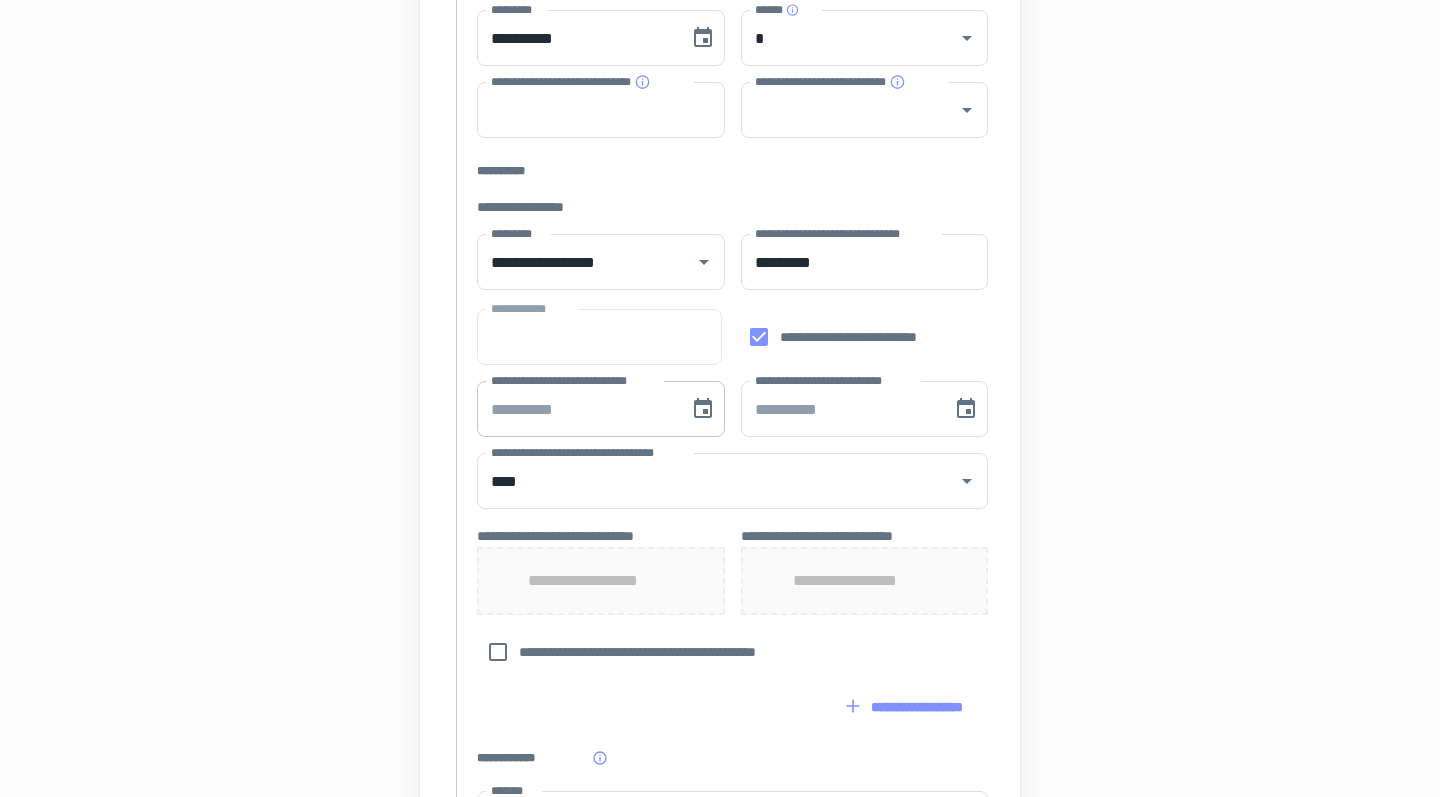 type on "**********" 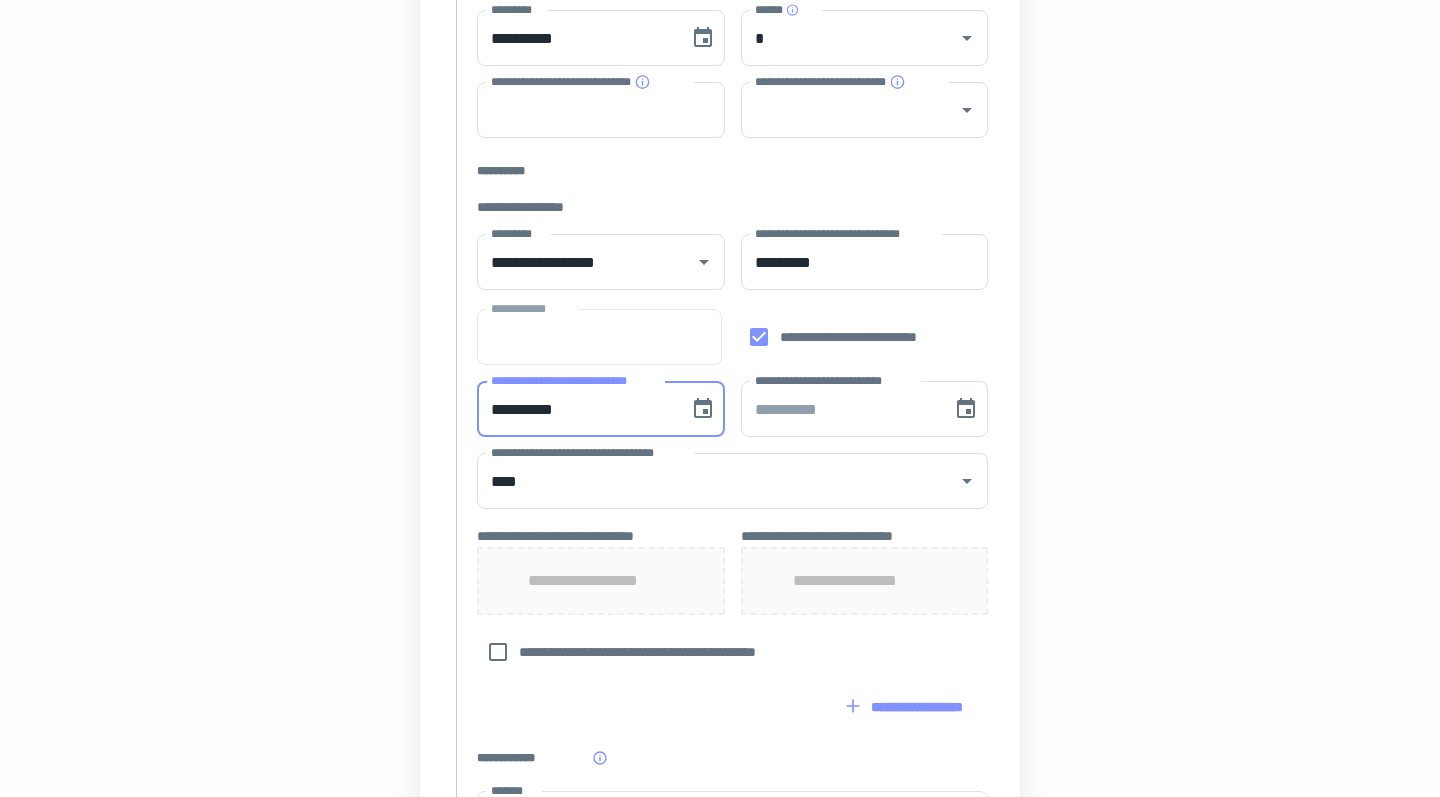 click on "**********" at bounding box center [576, 409] 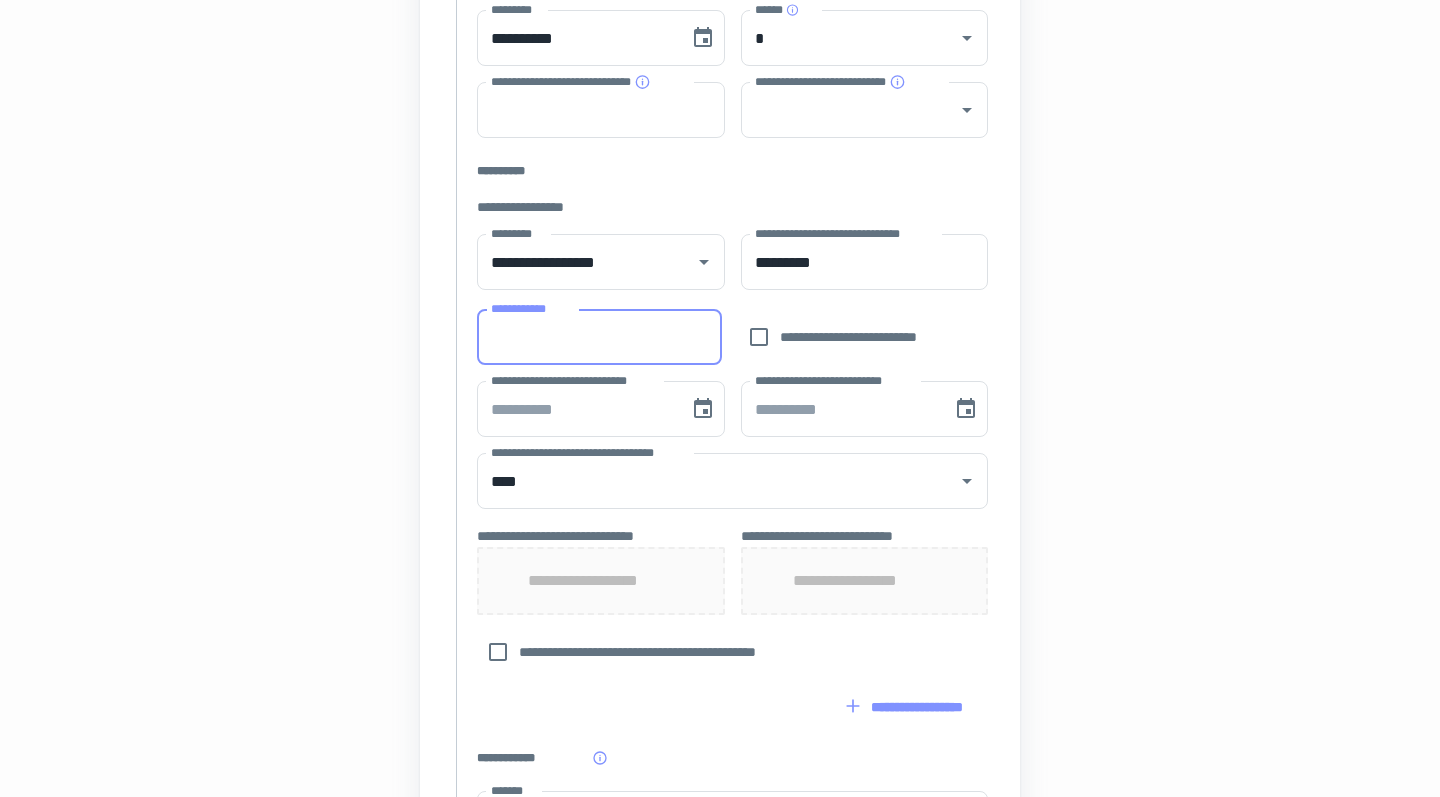 click on "**********" at bounding box center [599, 337] 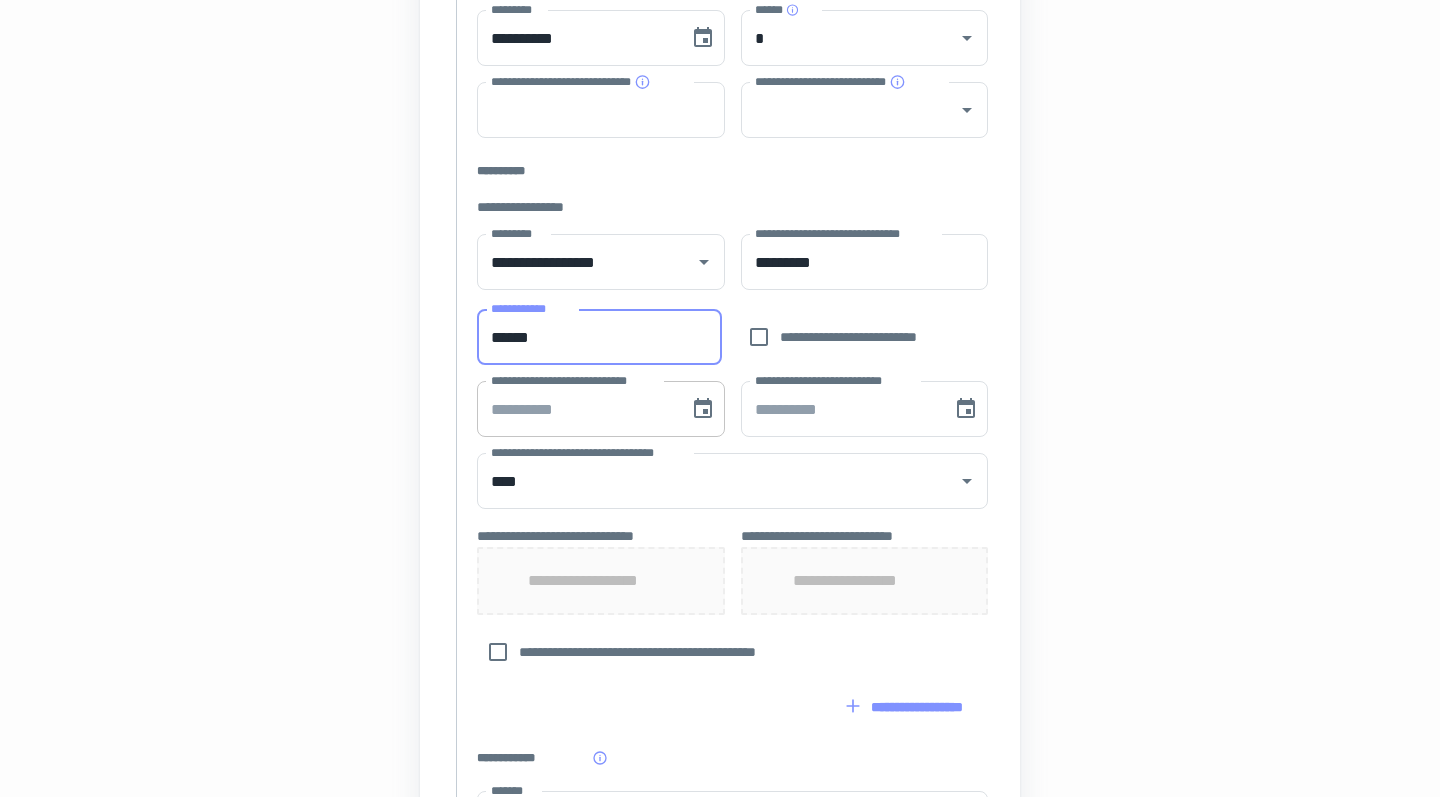 type on "******" 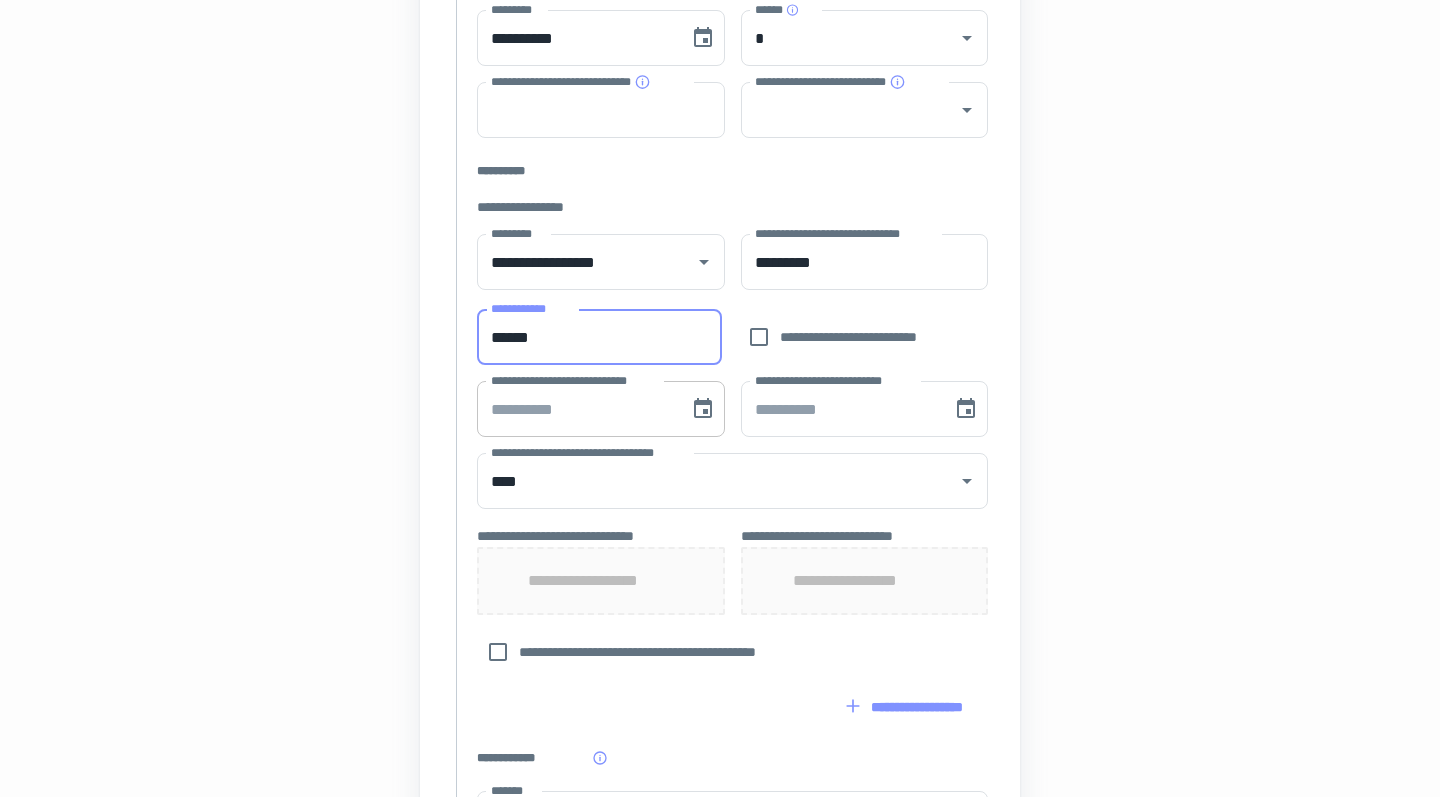 click on "**********" at bounding box center (576, 409) 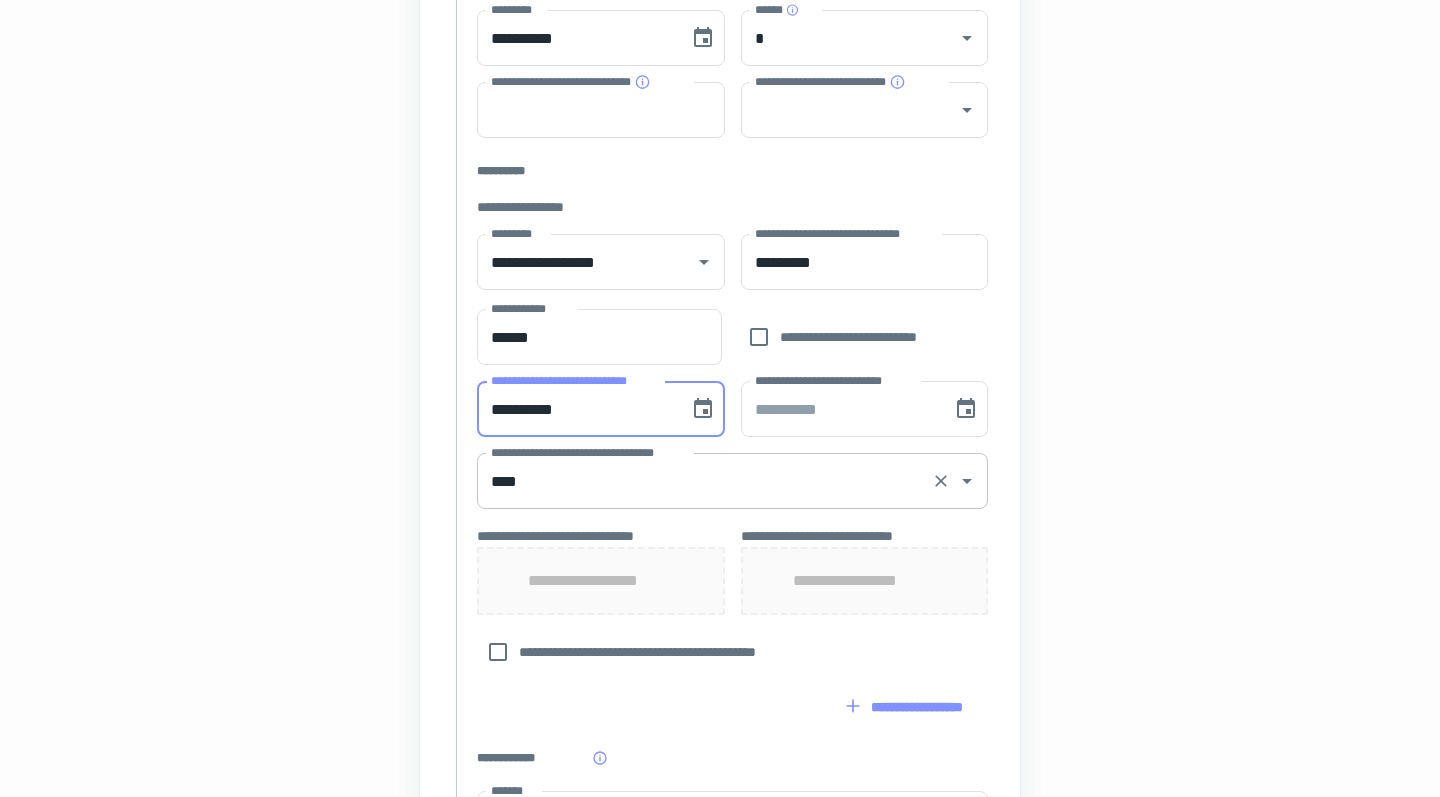type 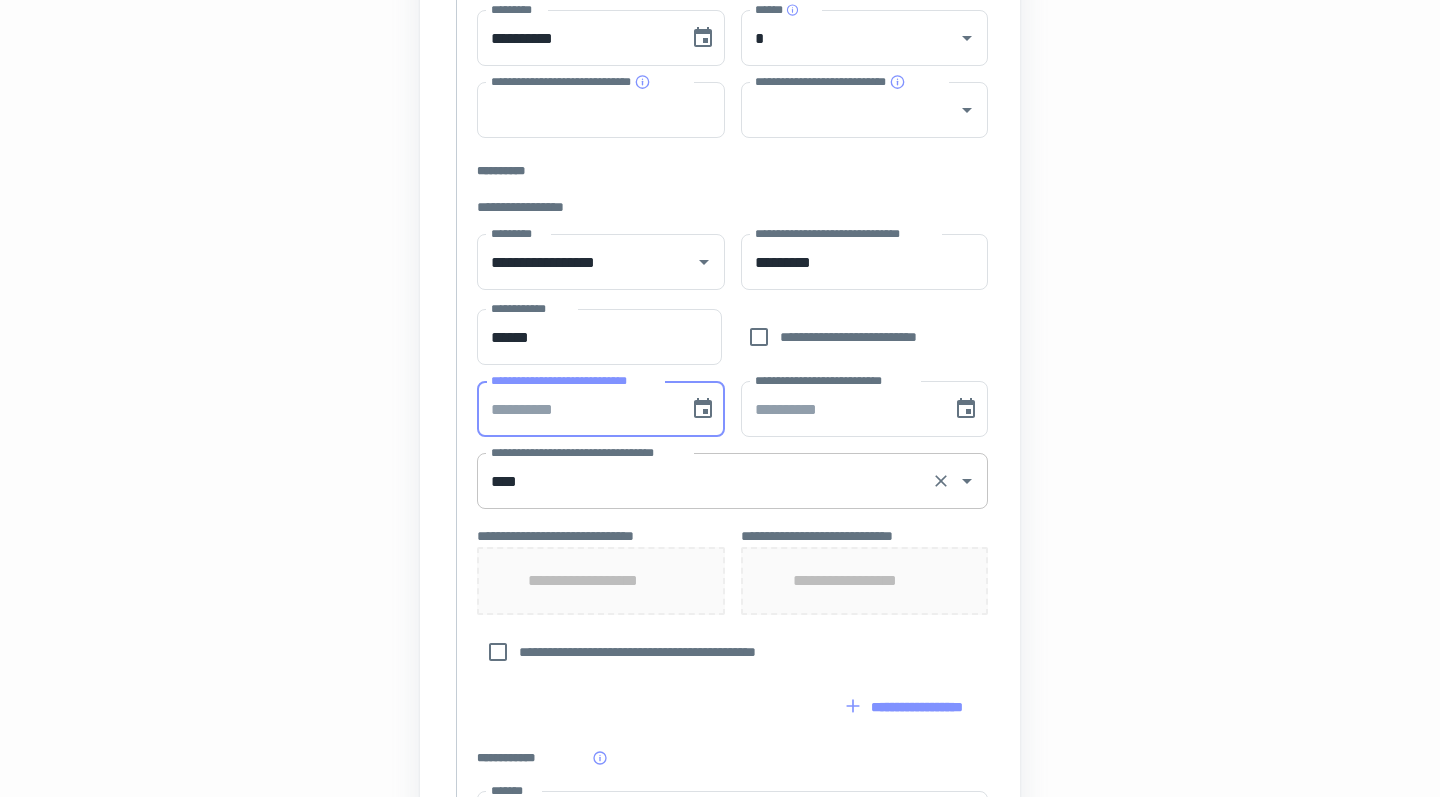 click on "****" at bounding box center [704, 481] 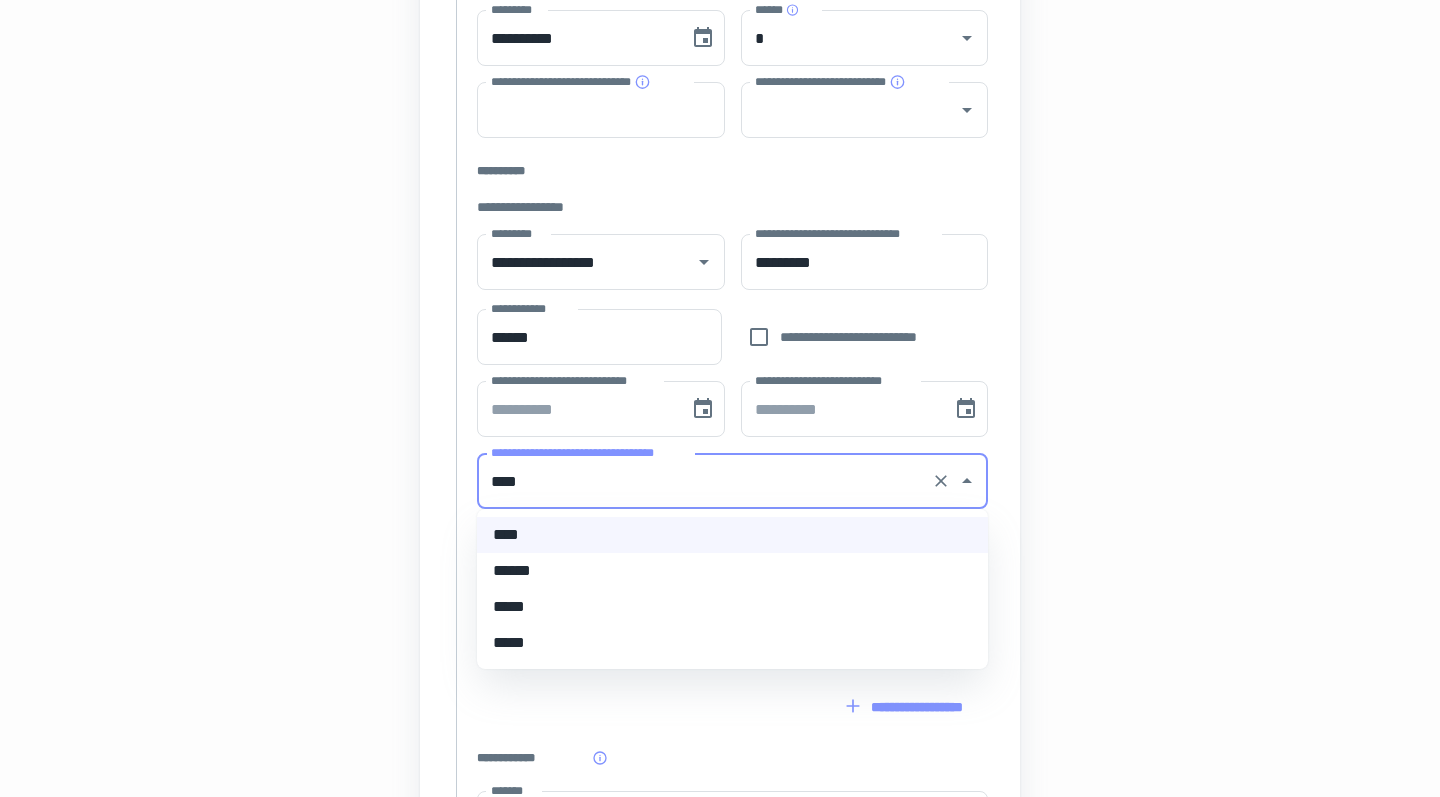 click on "*****" at bounding box center (732, 607) 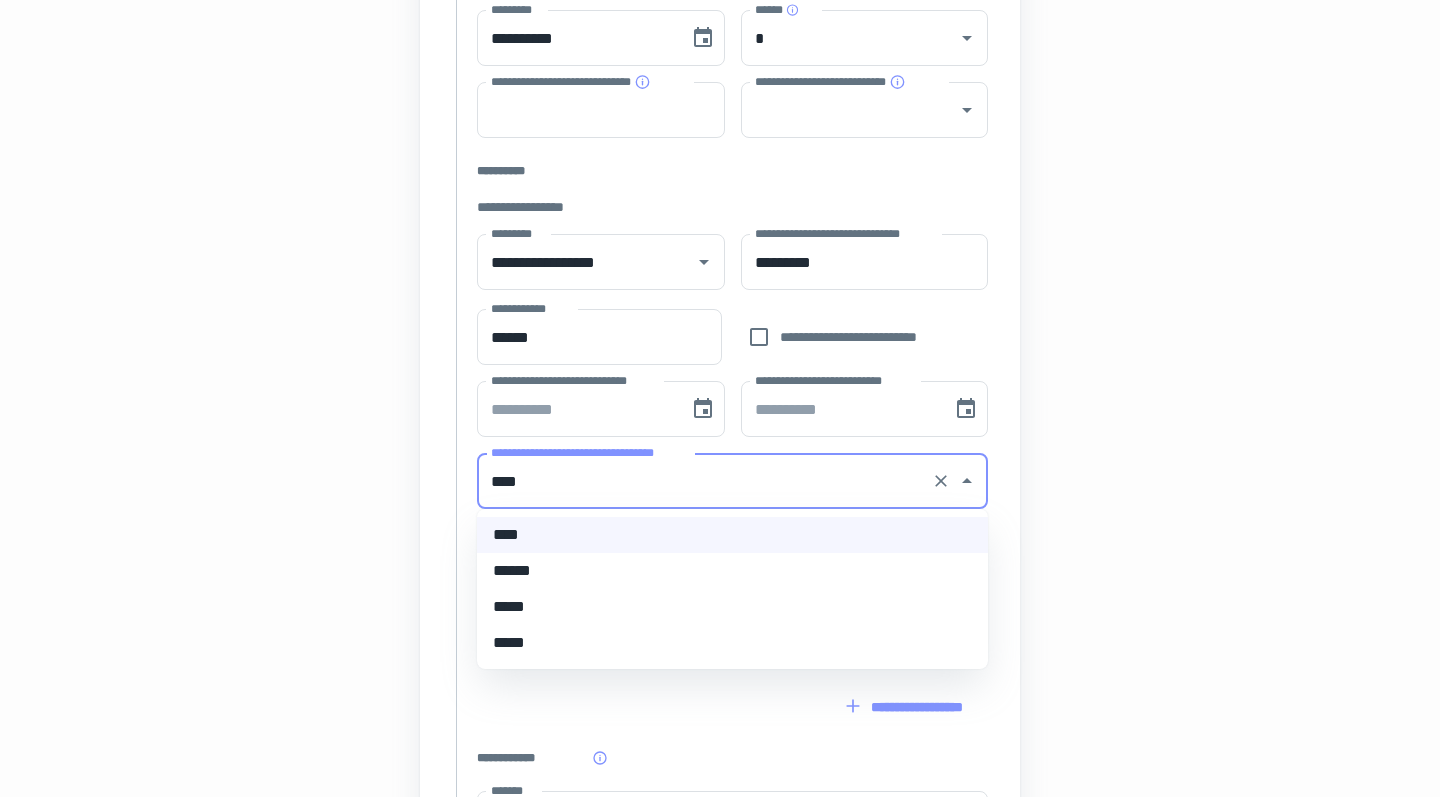 type on "*****" 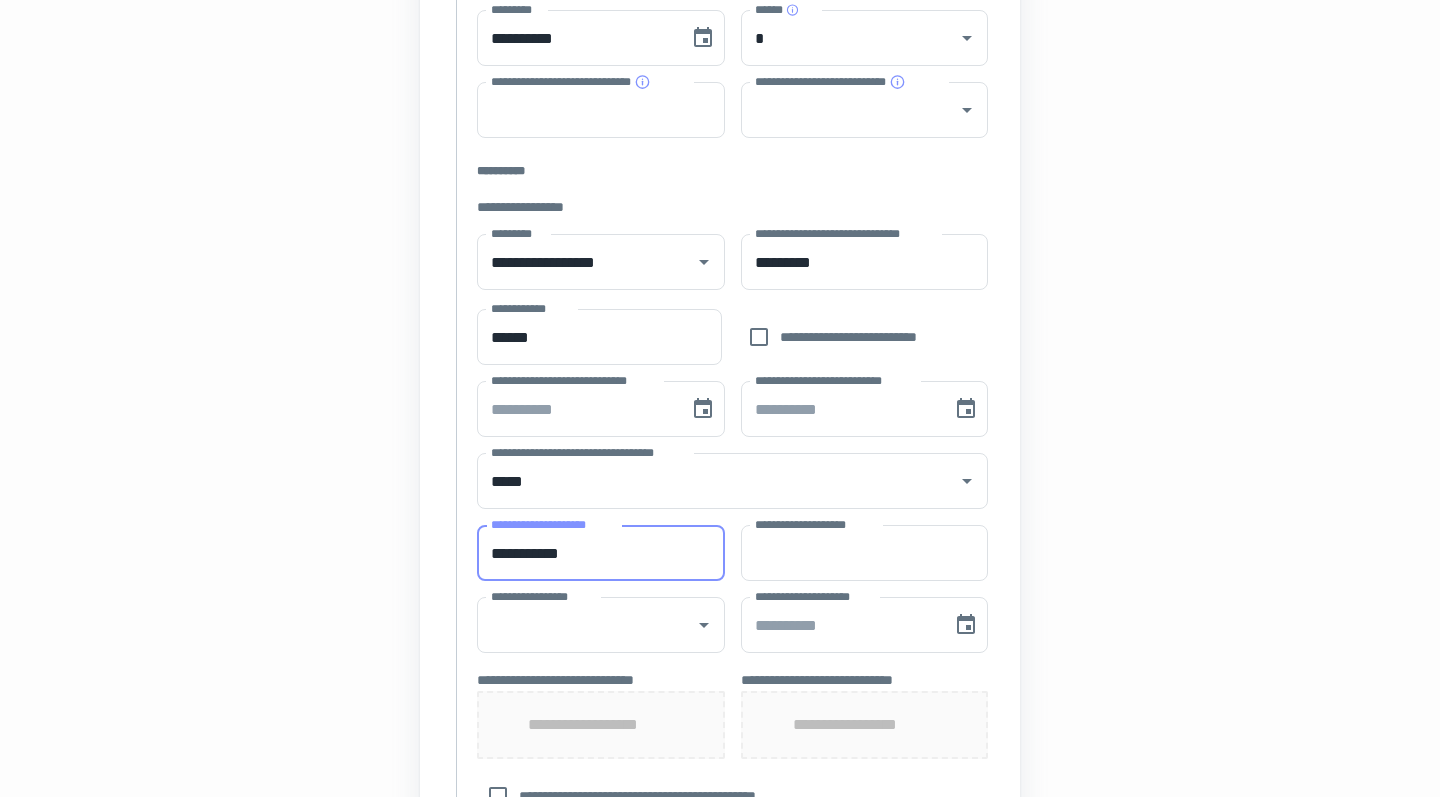 type on "**********" 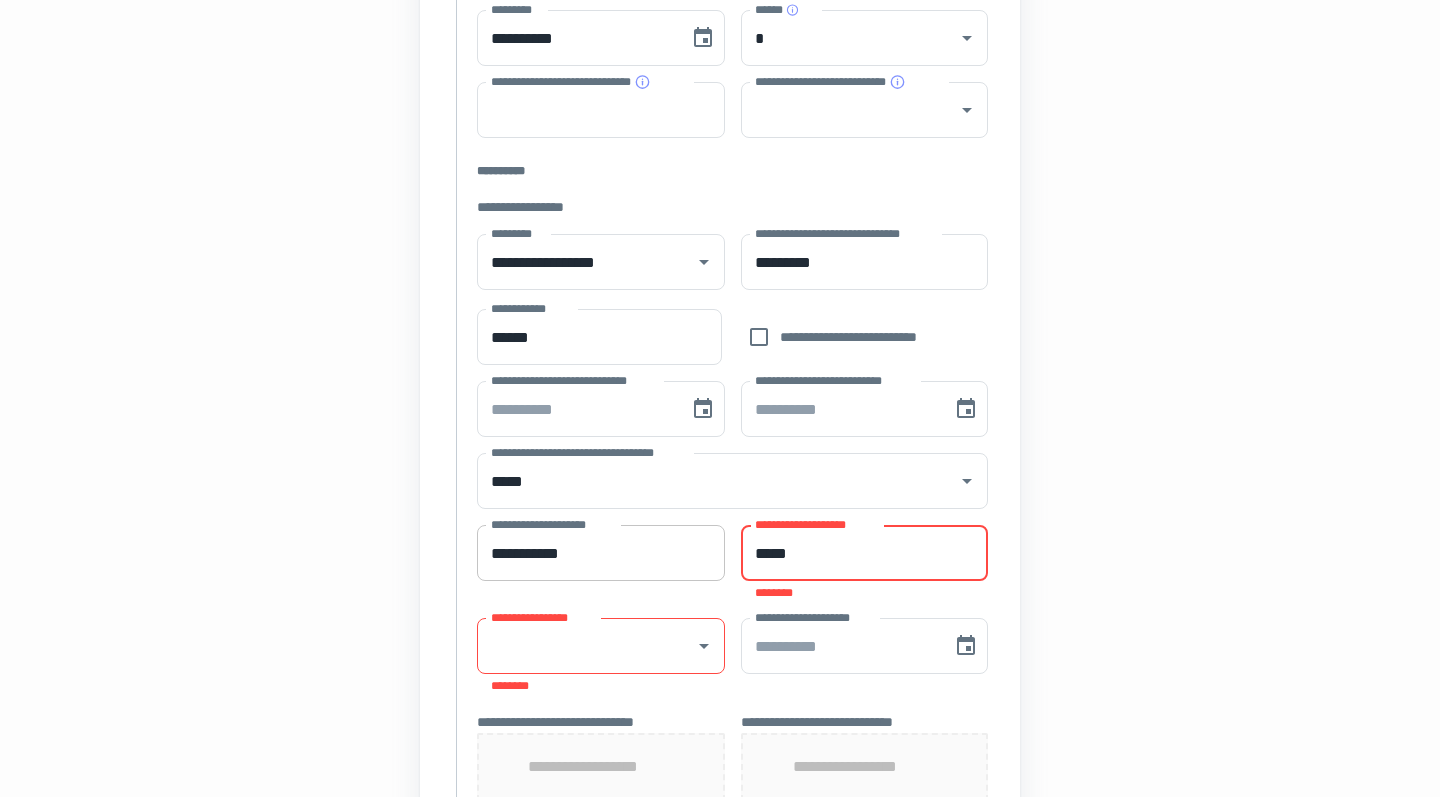 type on "*****" 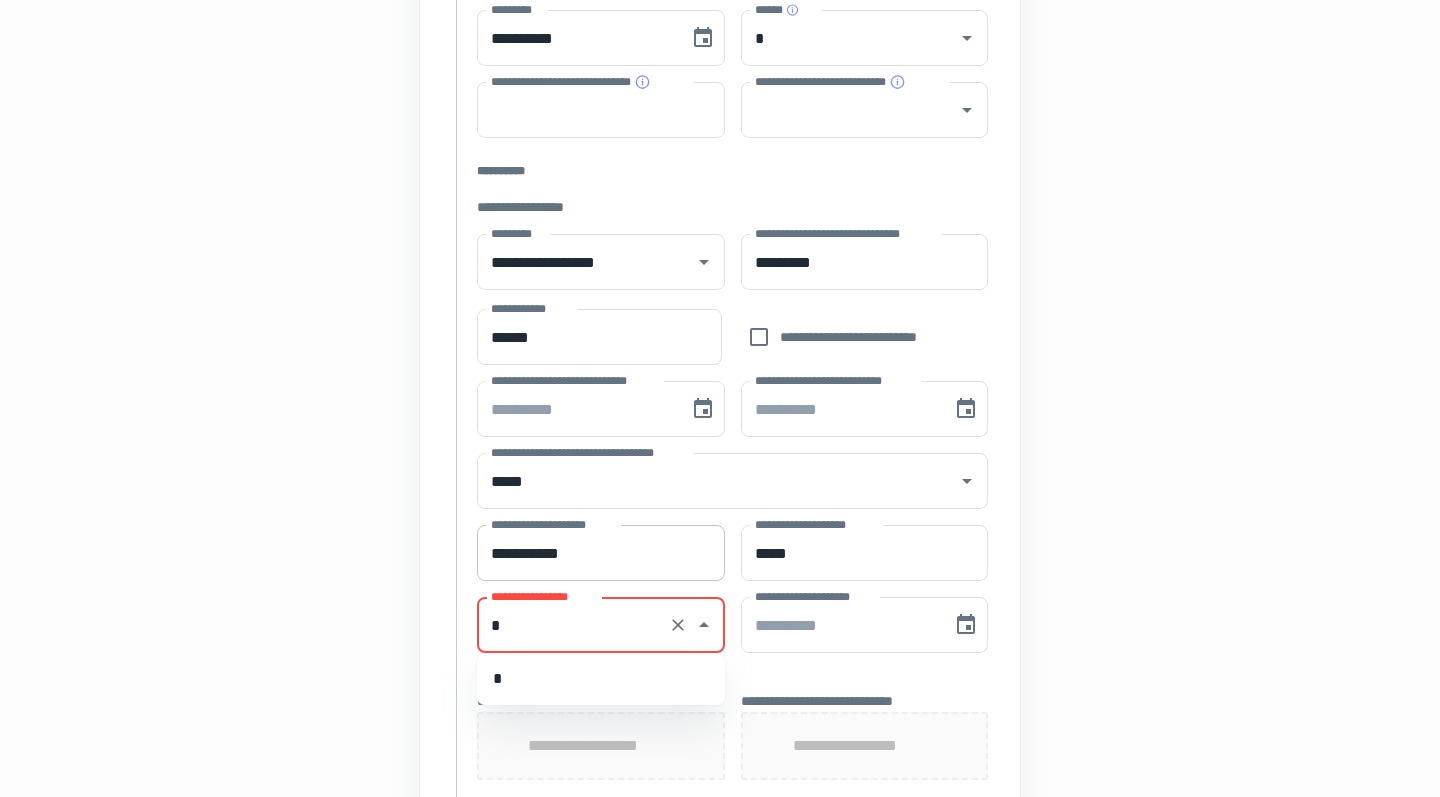 type on "*" 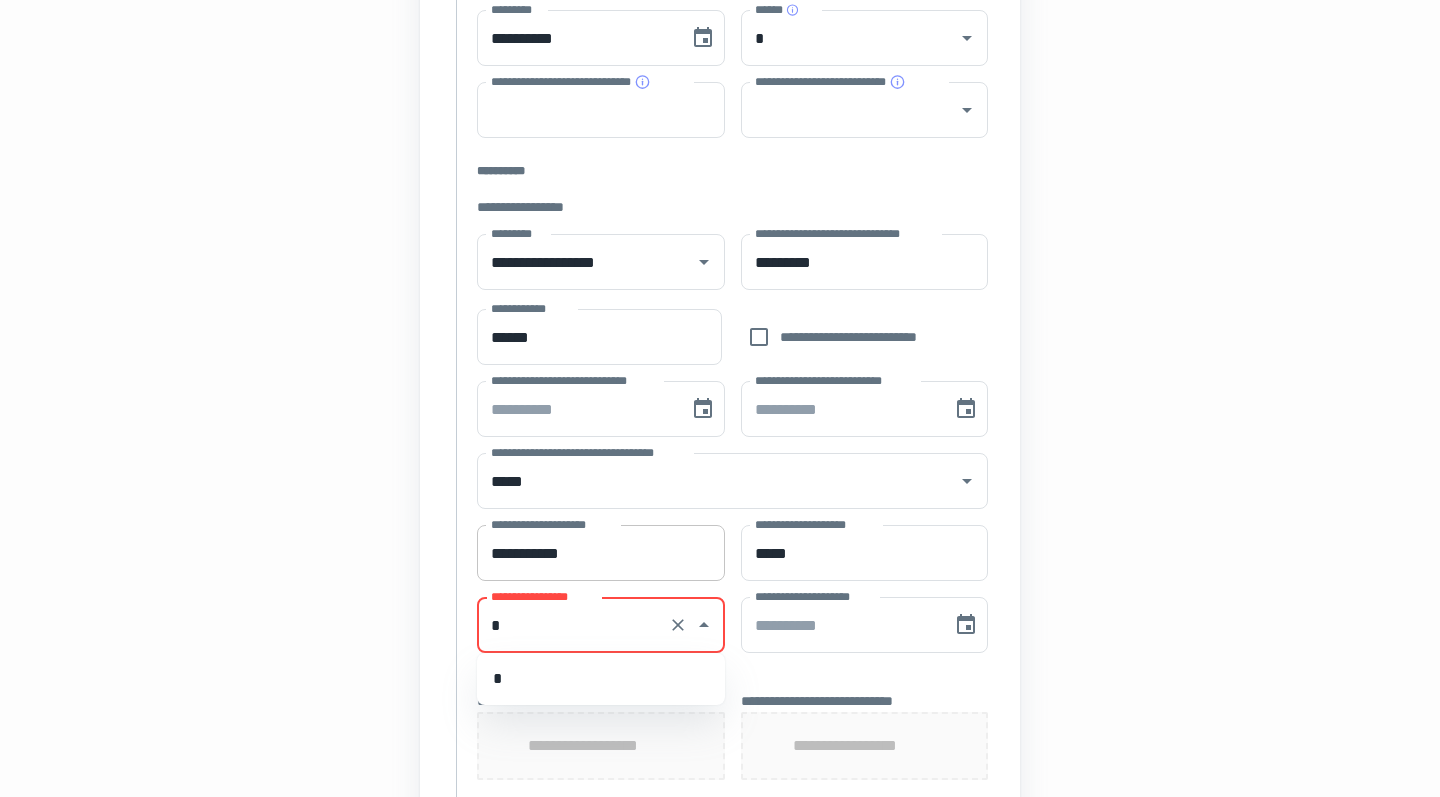 type 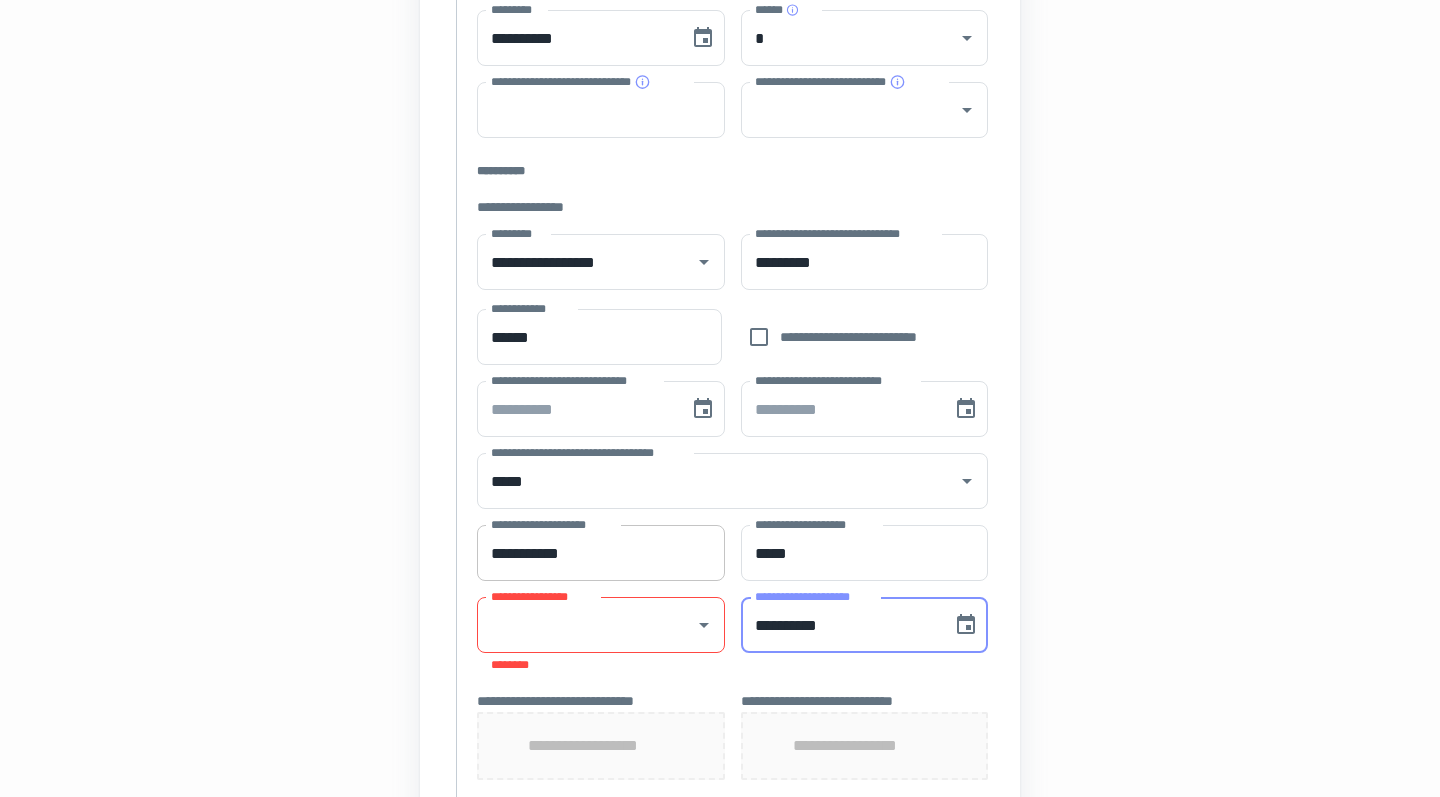 type on "**********" 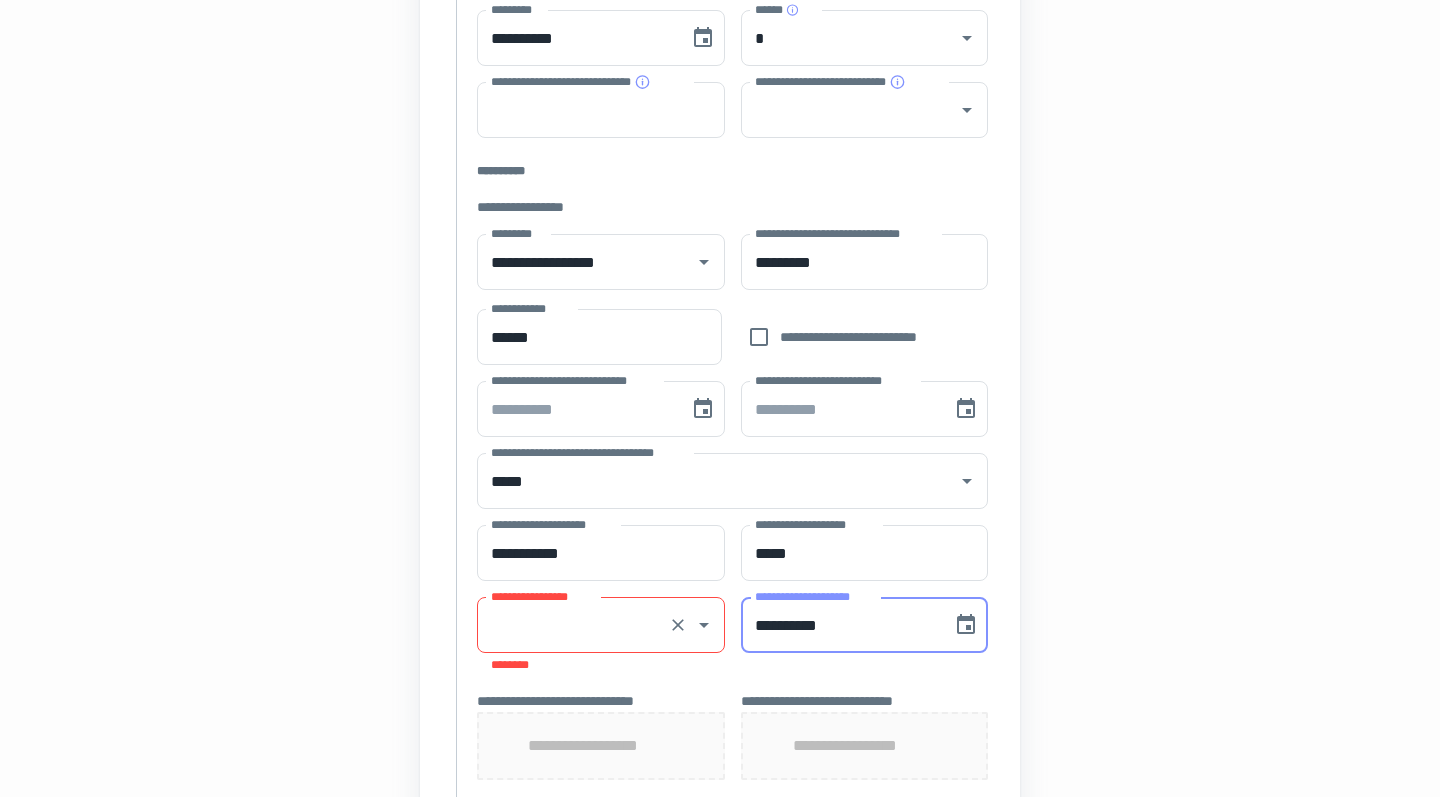 type 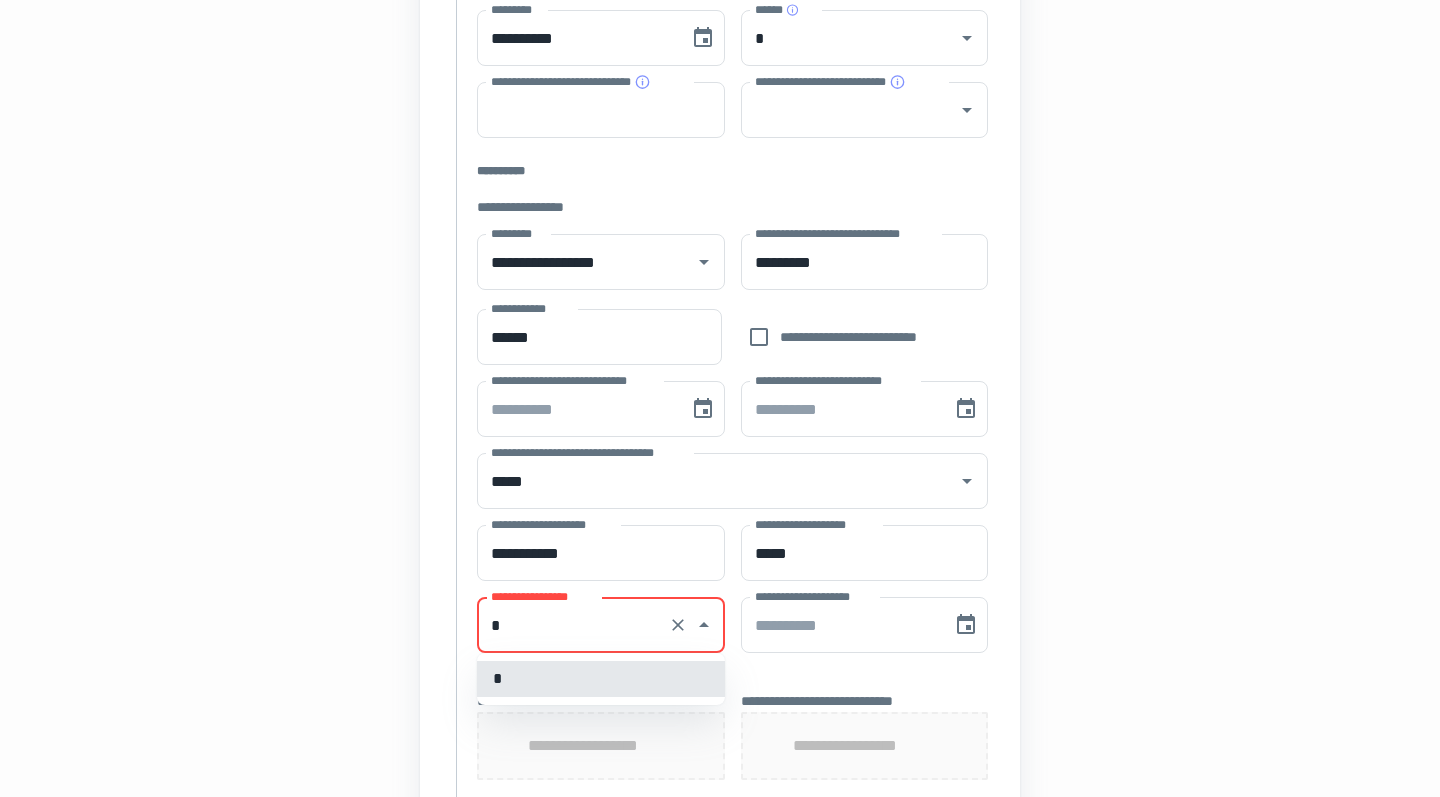 type on "*" 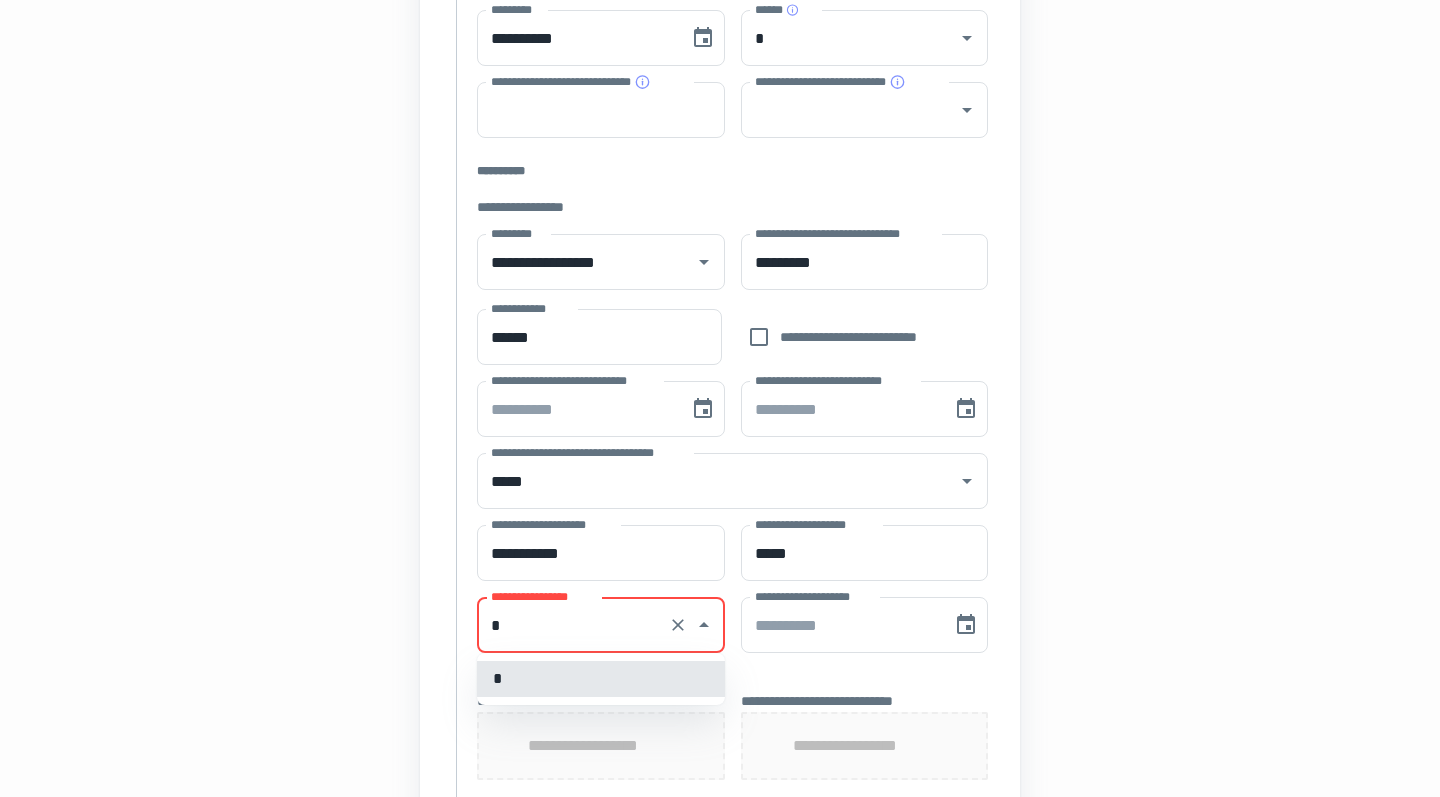 type 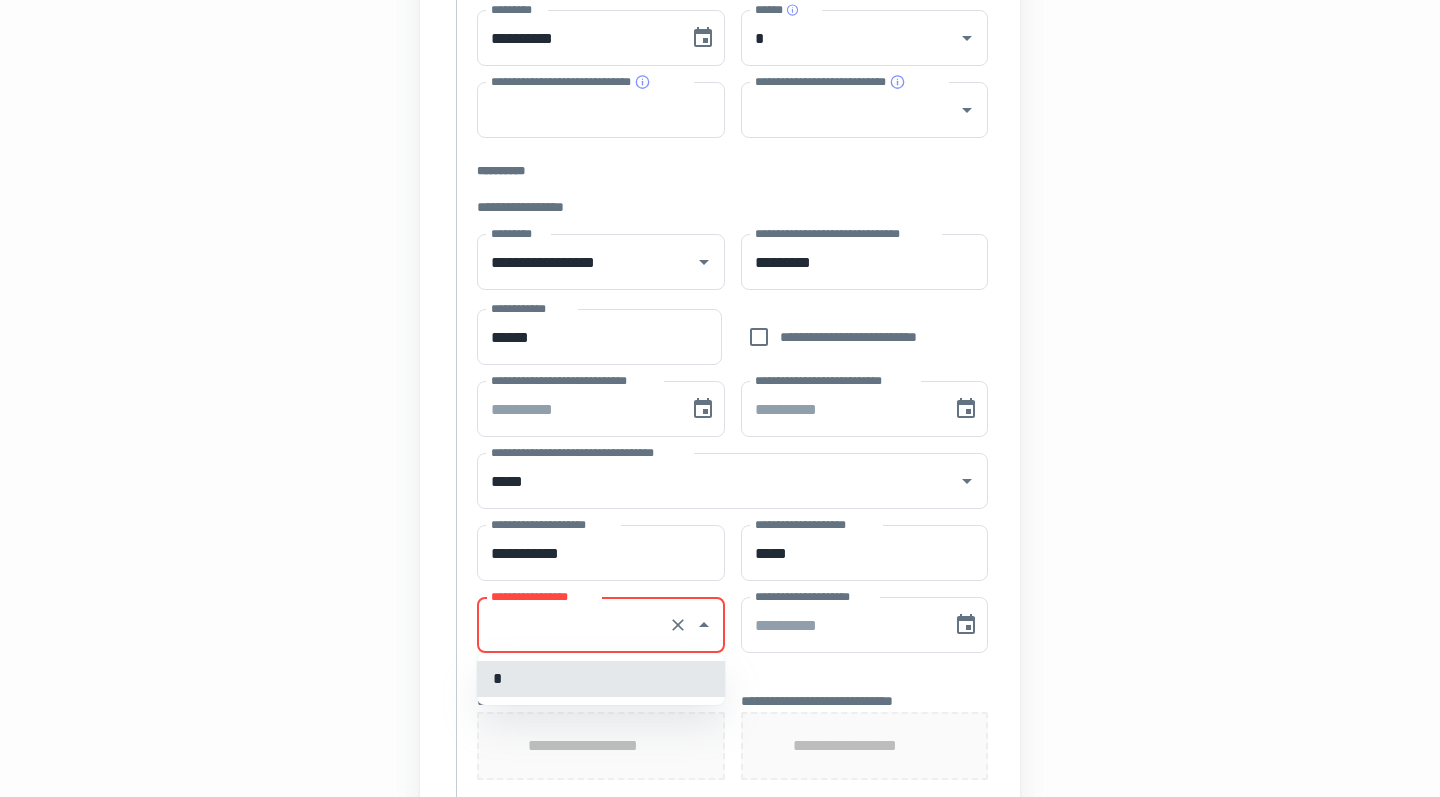 type on "**********" 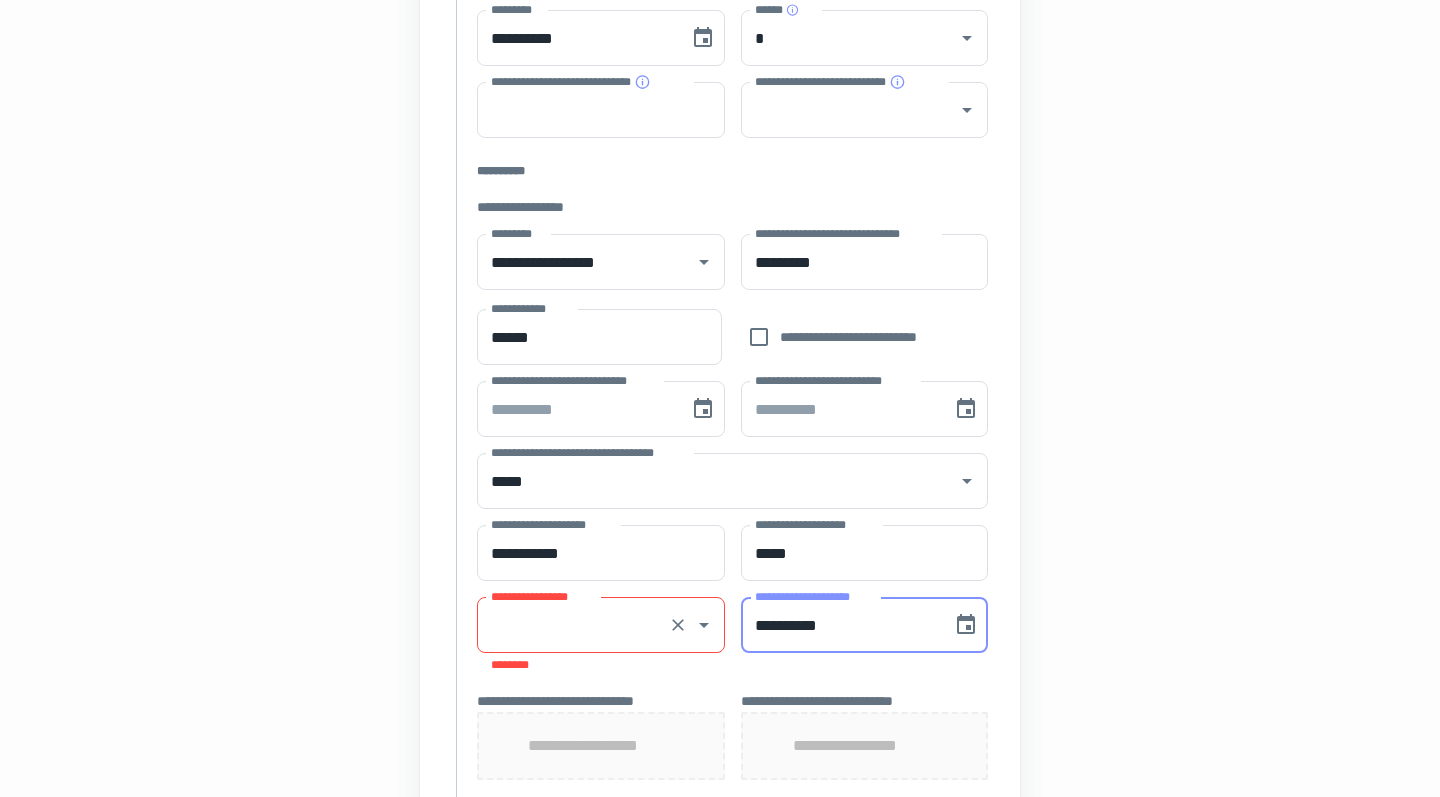 type 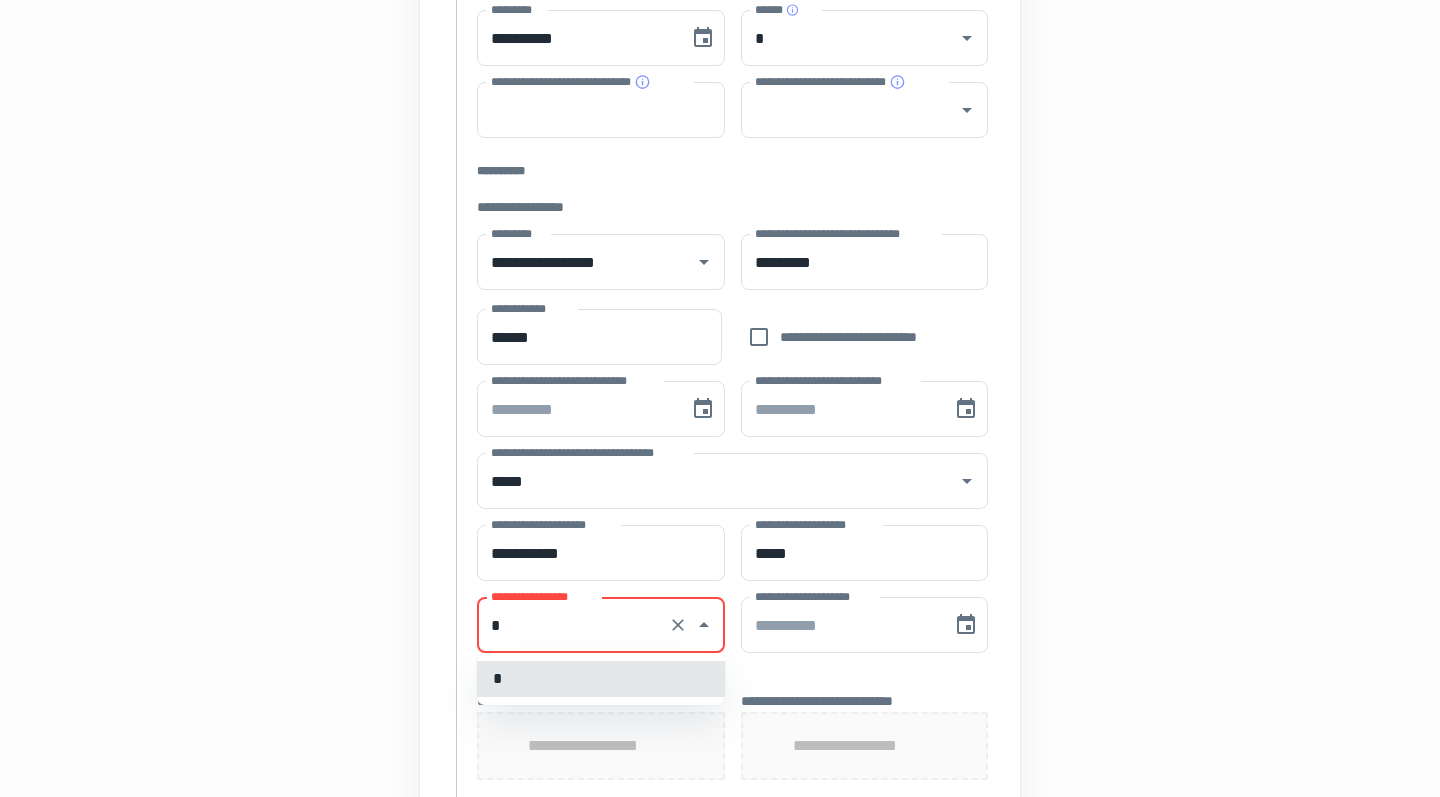 type on "*" 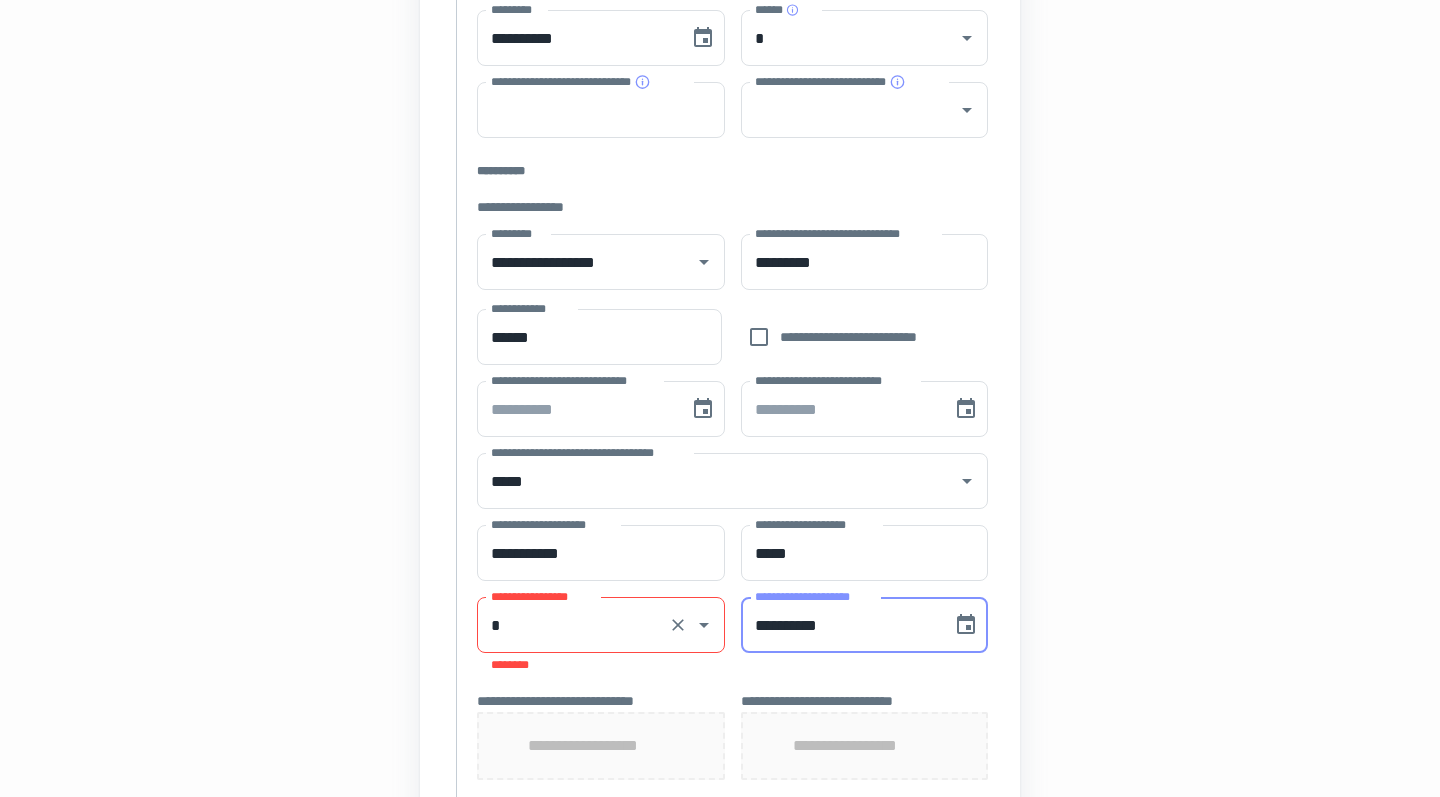 type on "**********" 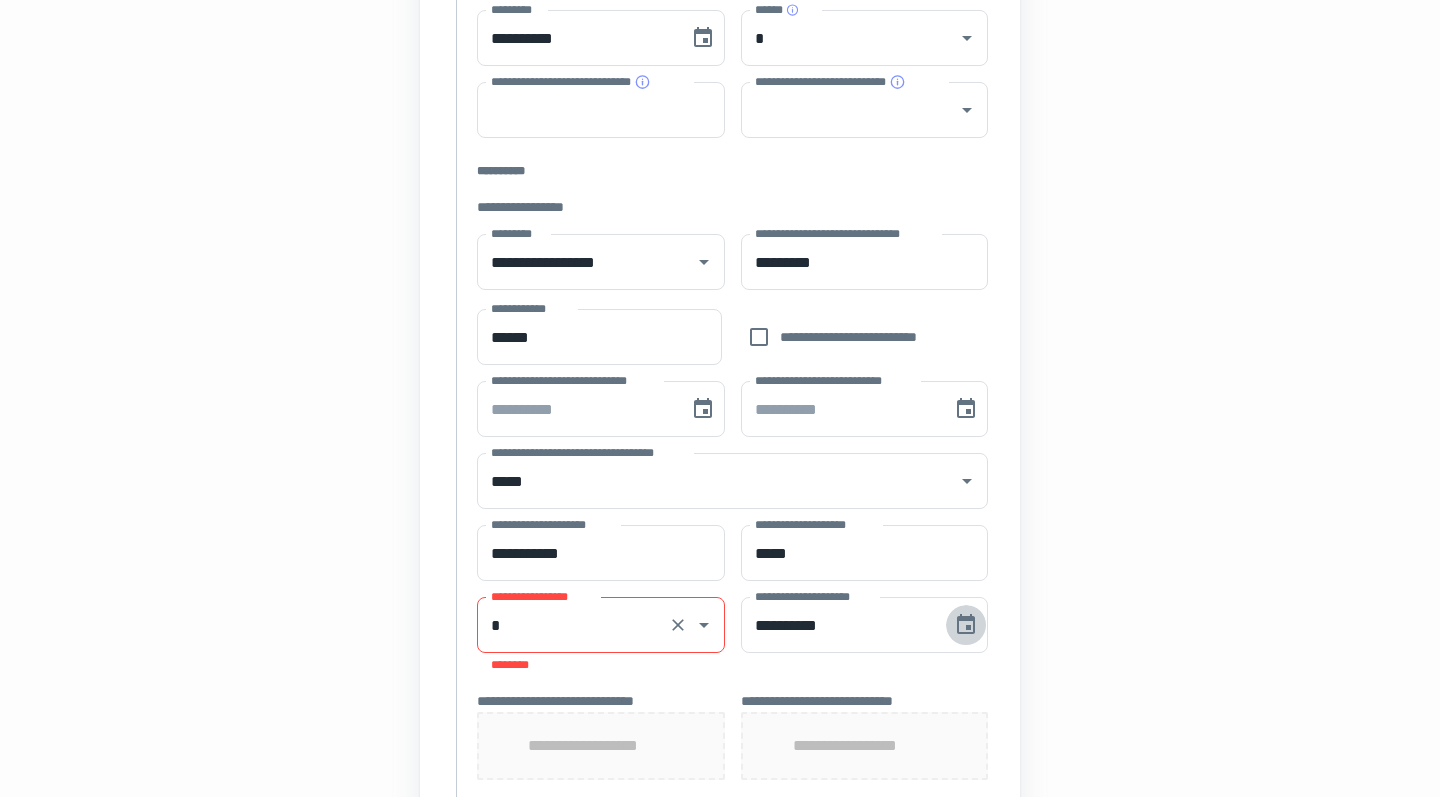 type 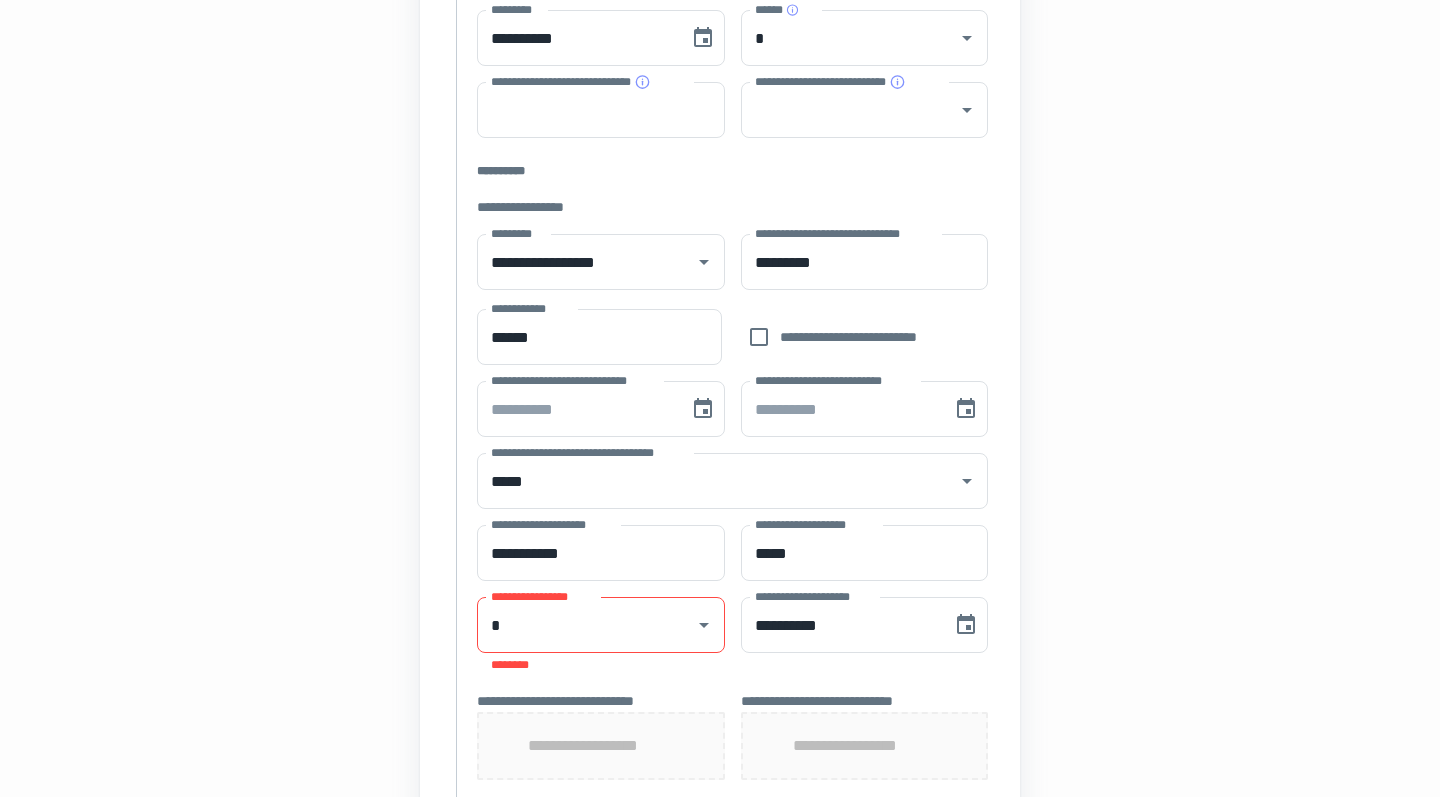 click on "**********" at bounding box center [720, 489] 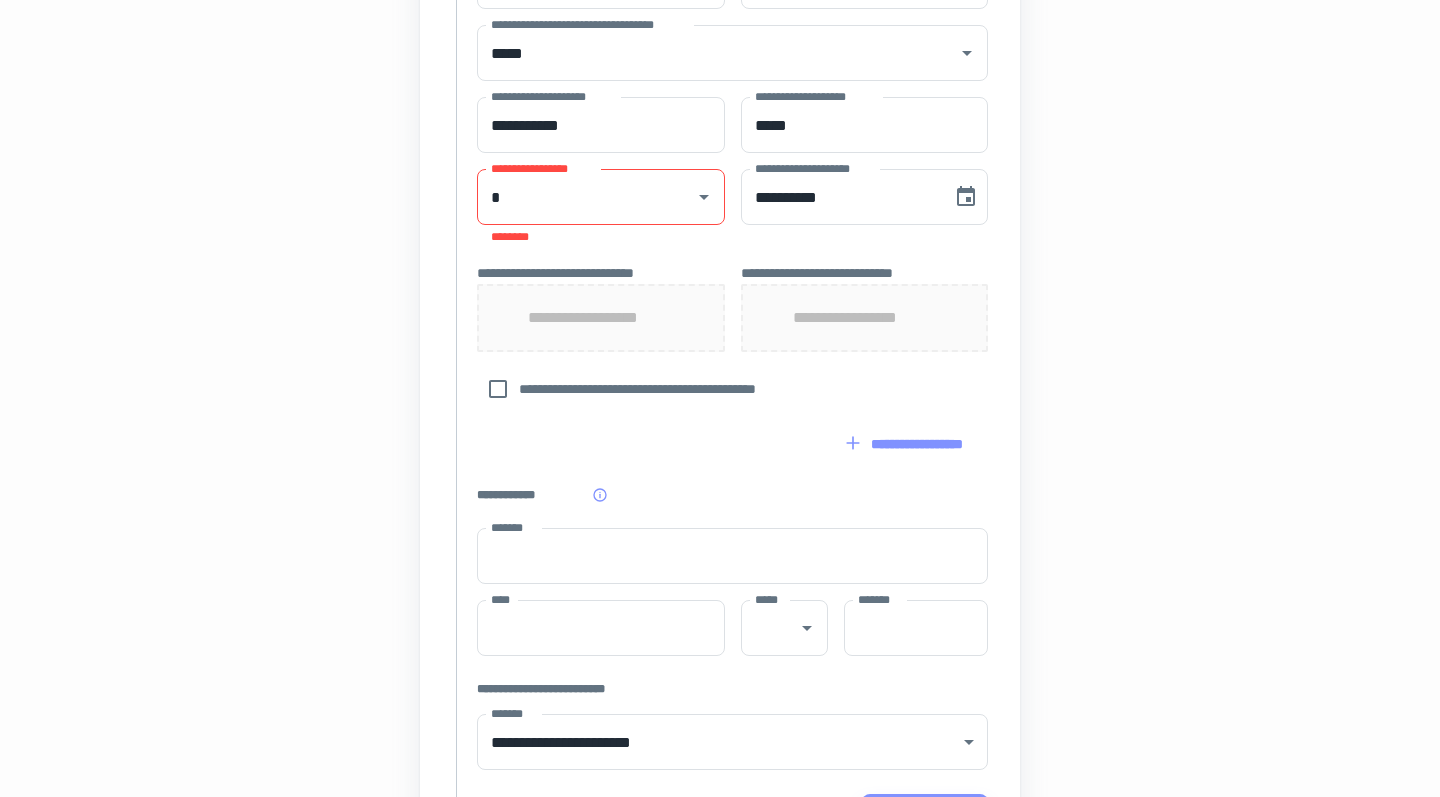 scroll, scrollTop: 918, scrollLeft: 0, axis: vertical 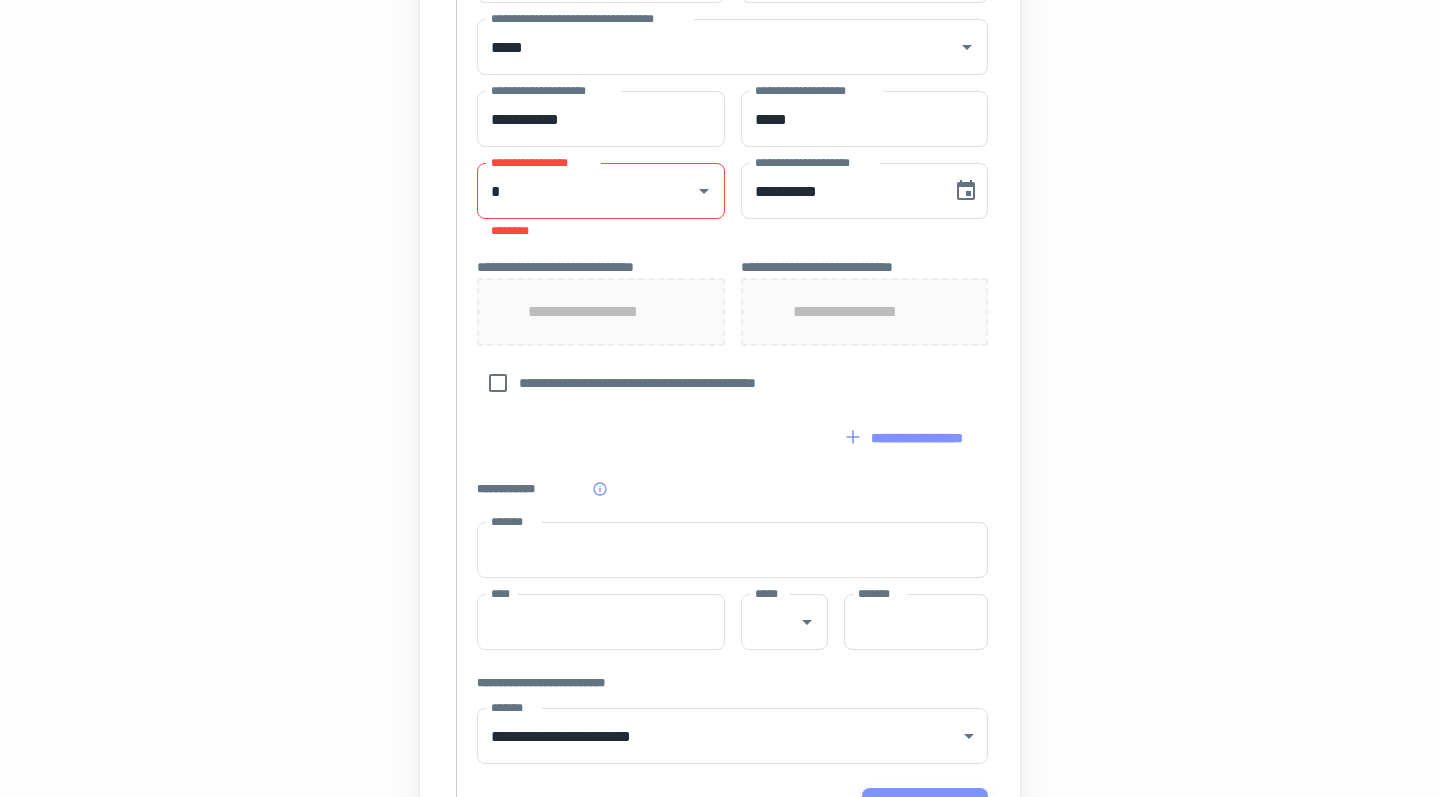 click 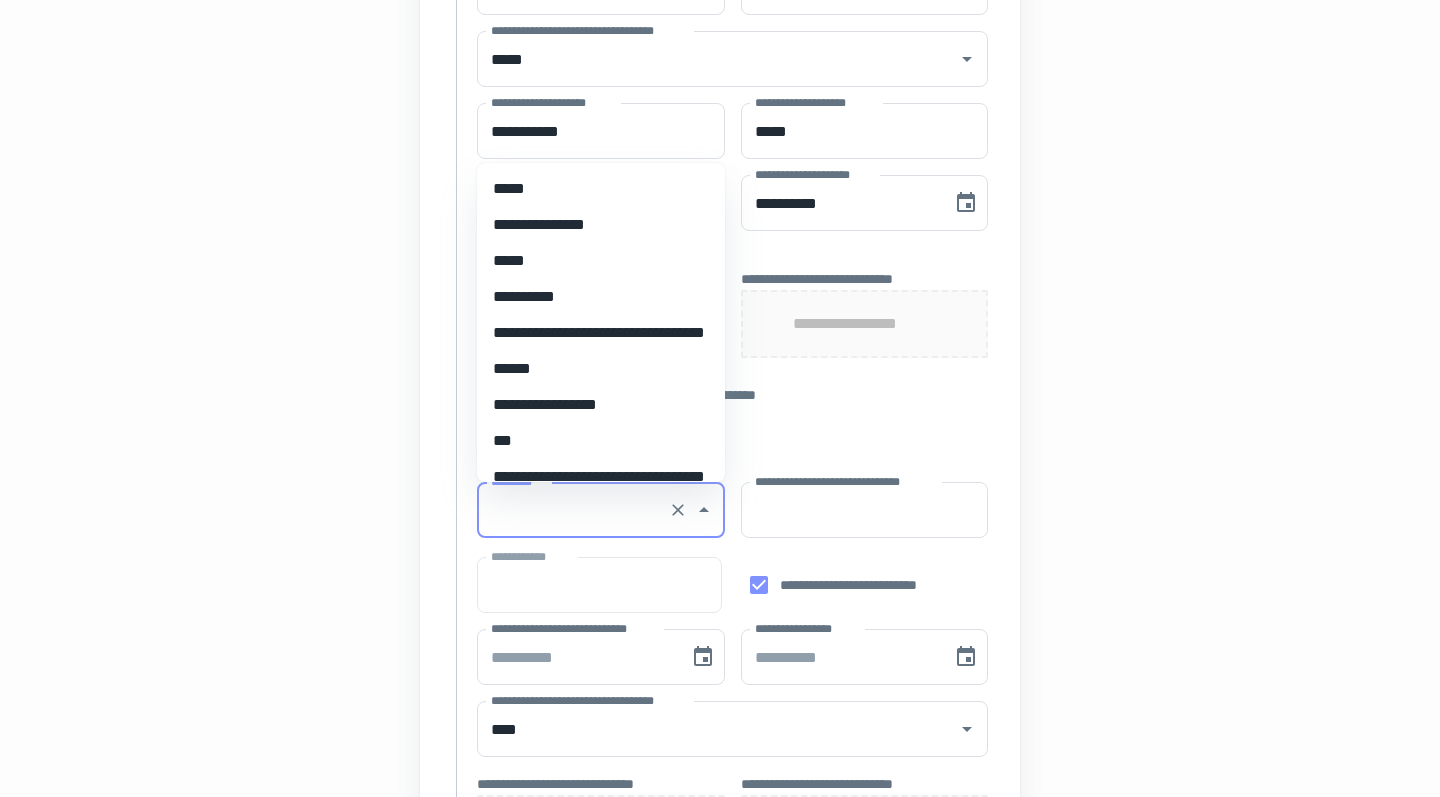 click on "*********" at bounding box center (573, 510) 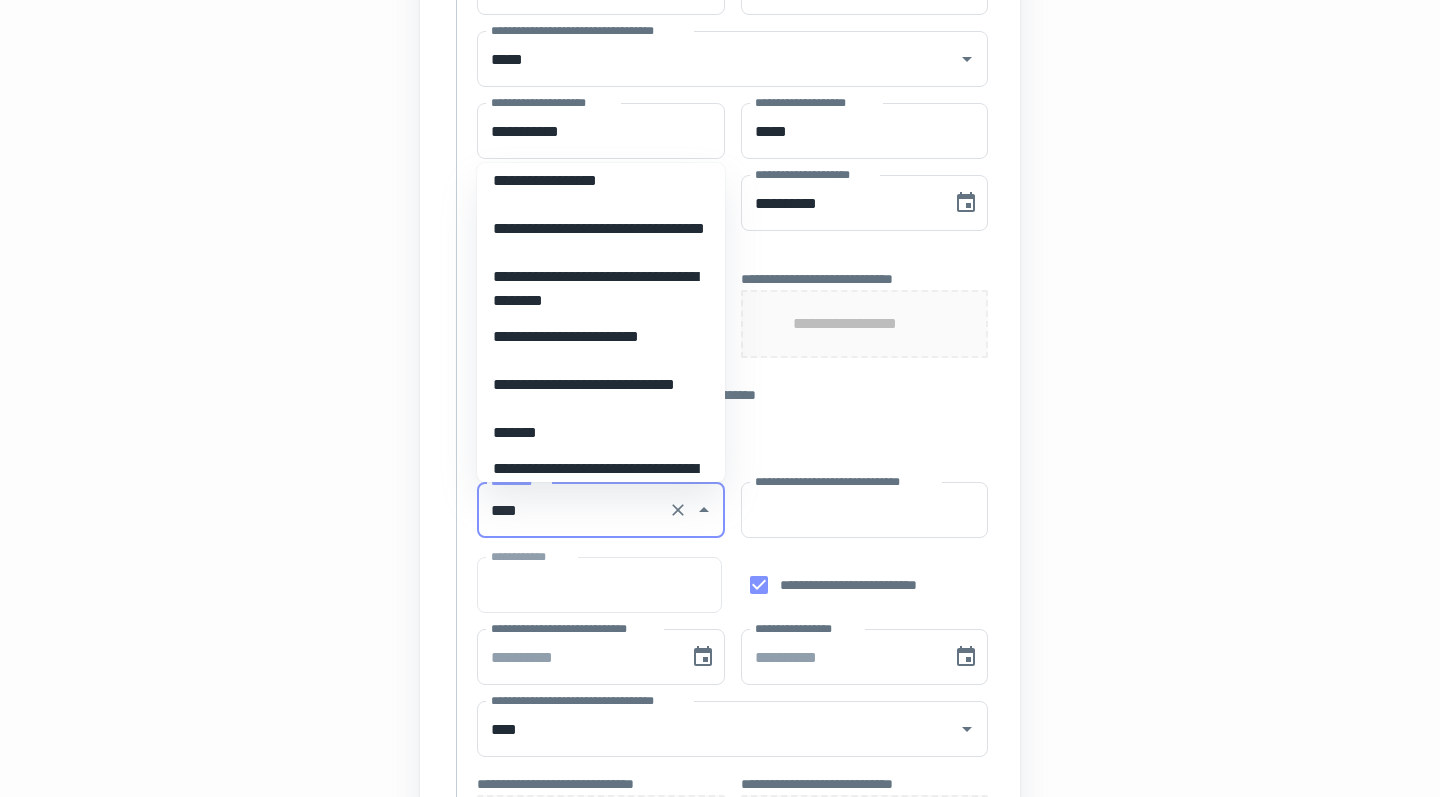 scroll, scrollTop: 0, scrollLeft: 0, axis: both 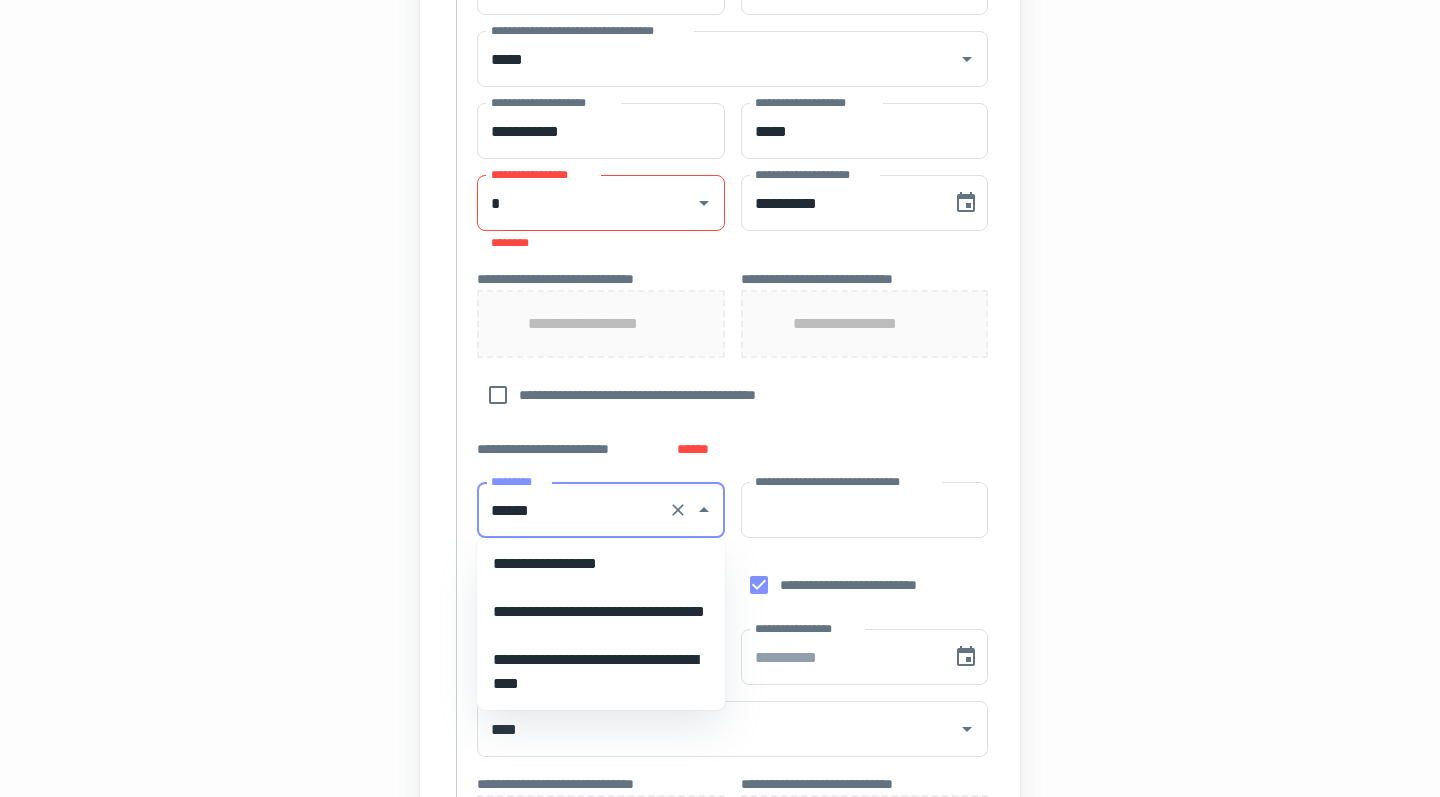 click on "**********" at bounding box center [601, 564] 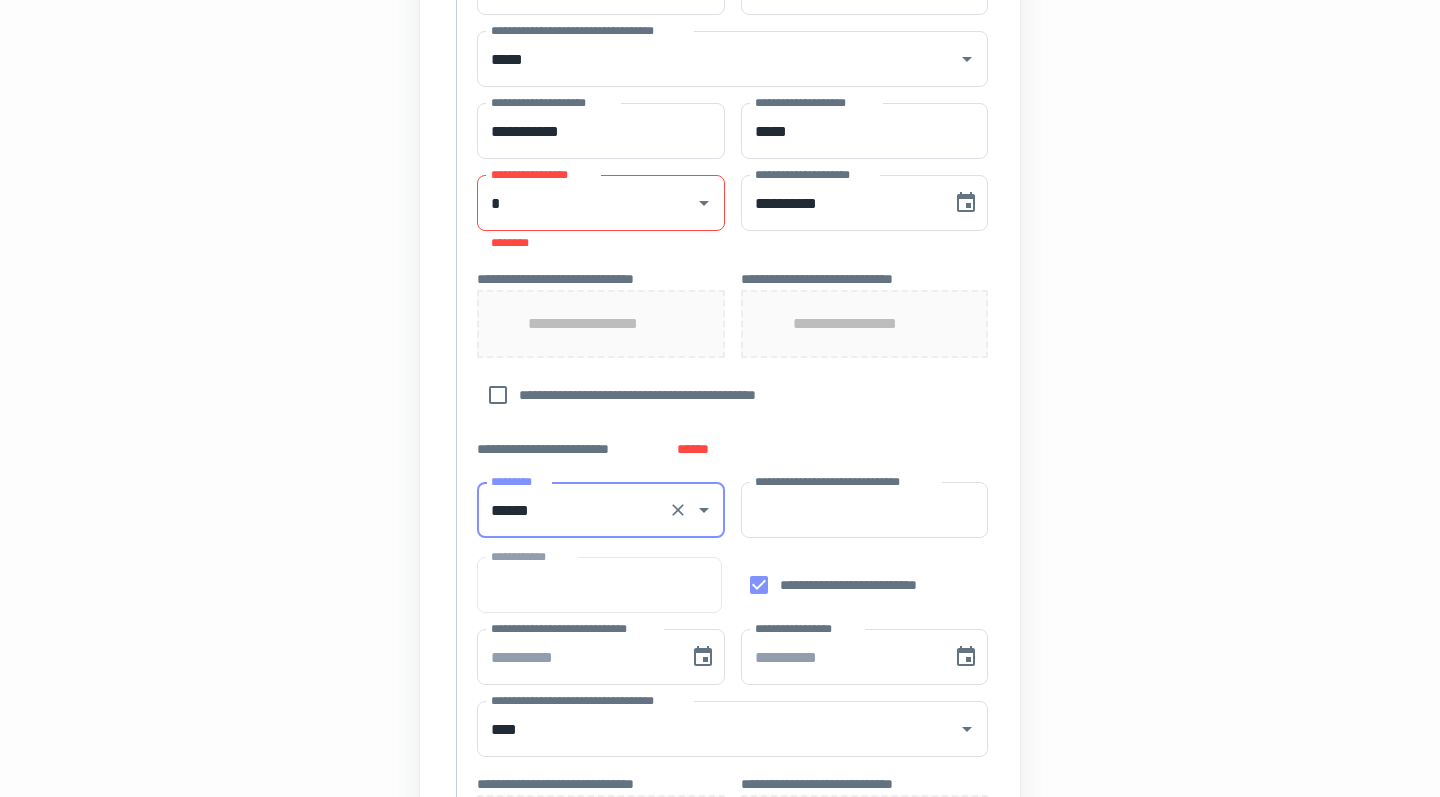 type on "**********" 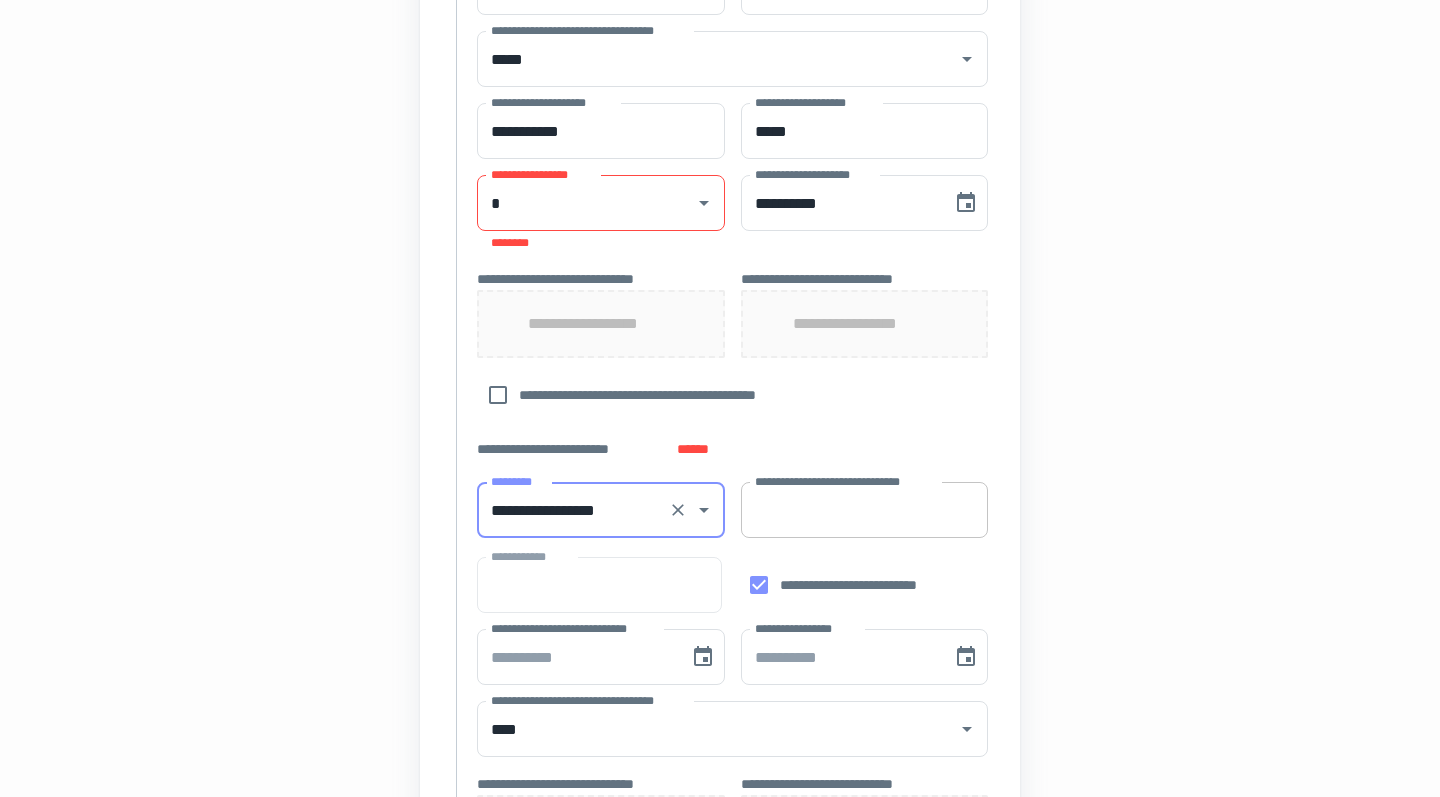 click on "**********" at bounding box center (865, 510) 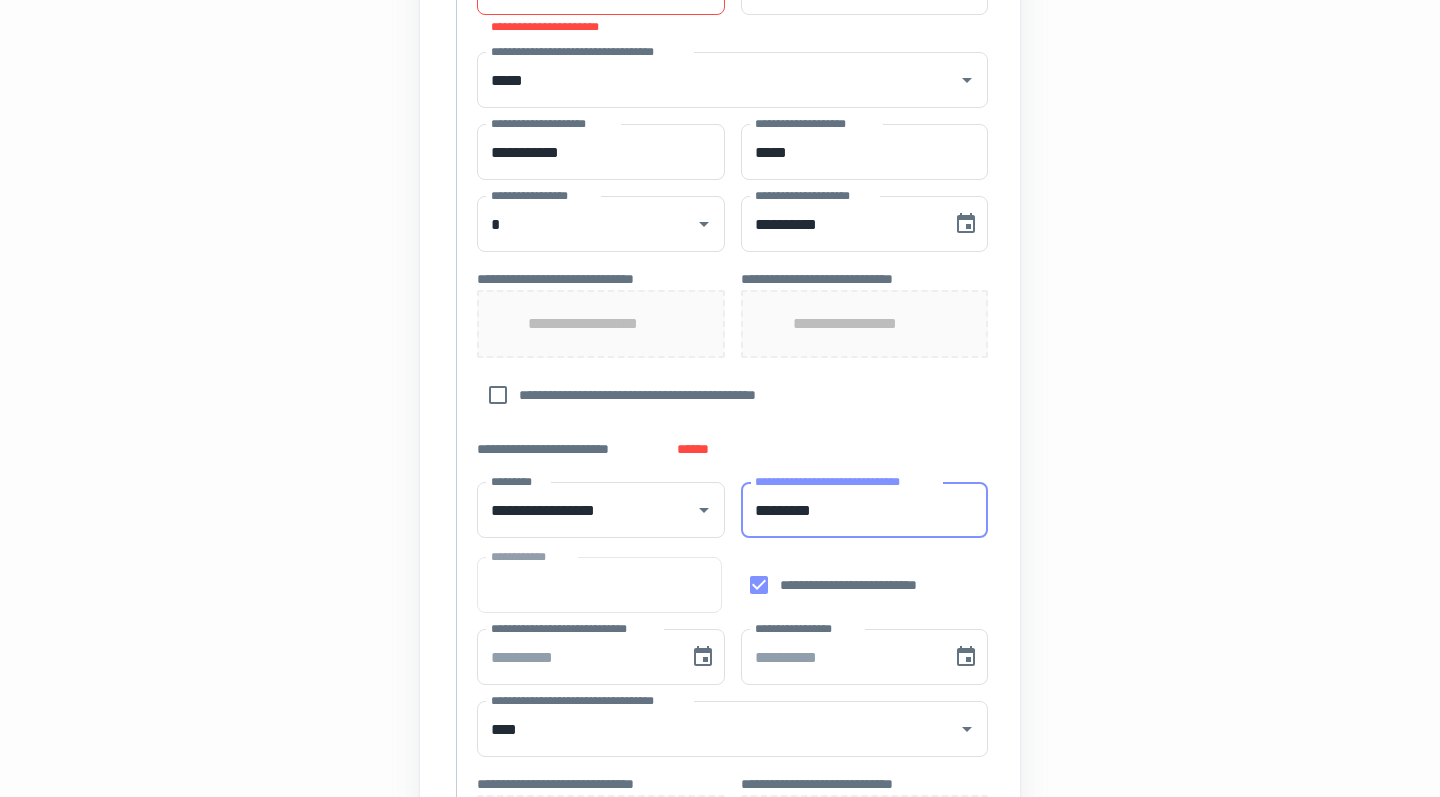 type on "*********" 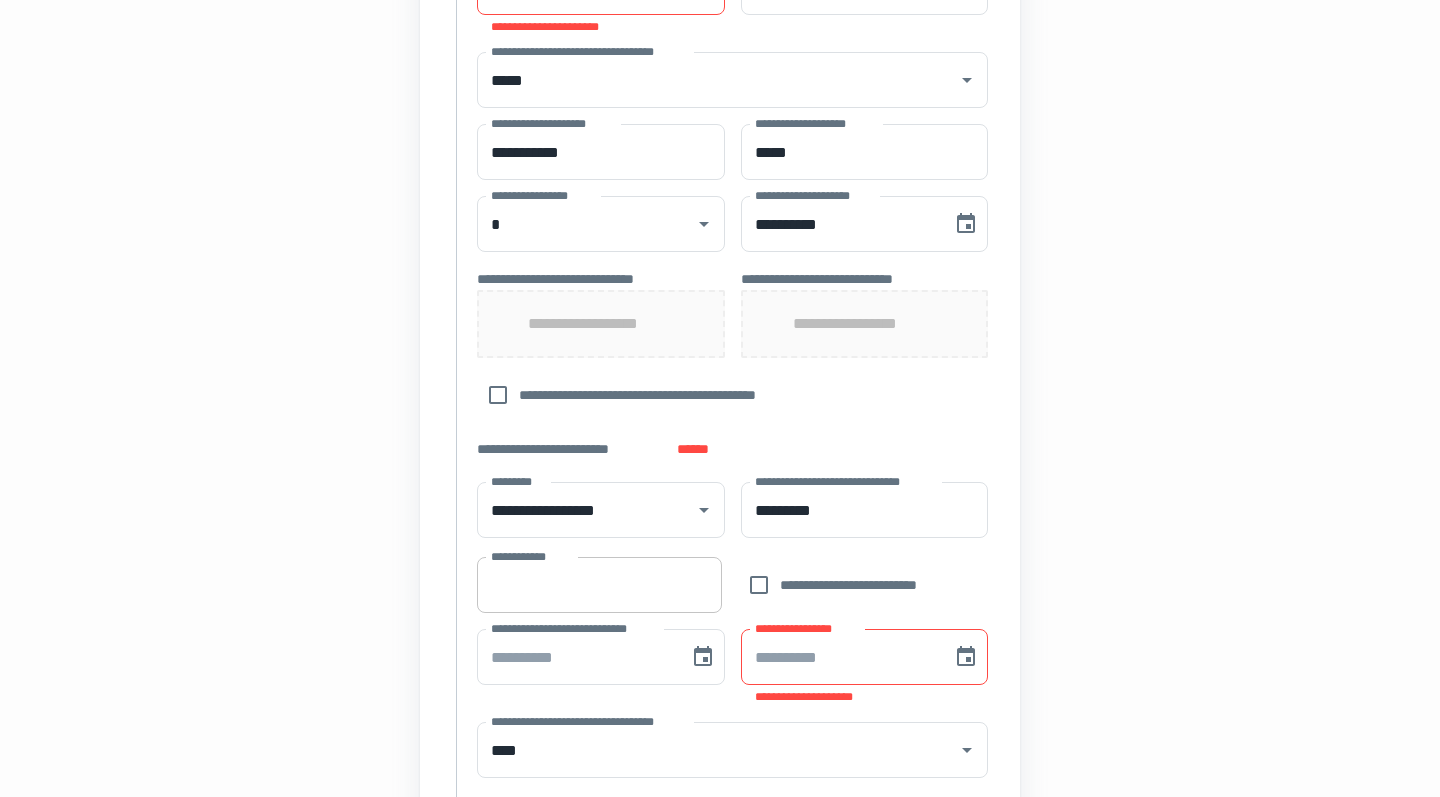 click on "**********" at bounding box center [599, 585] 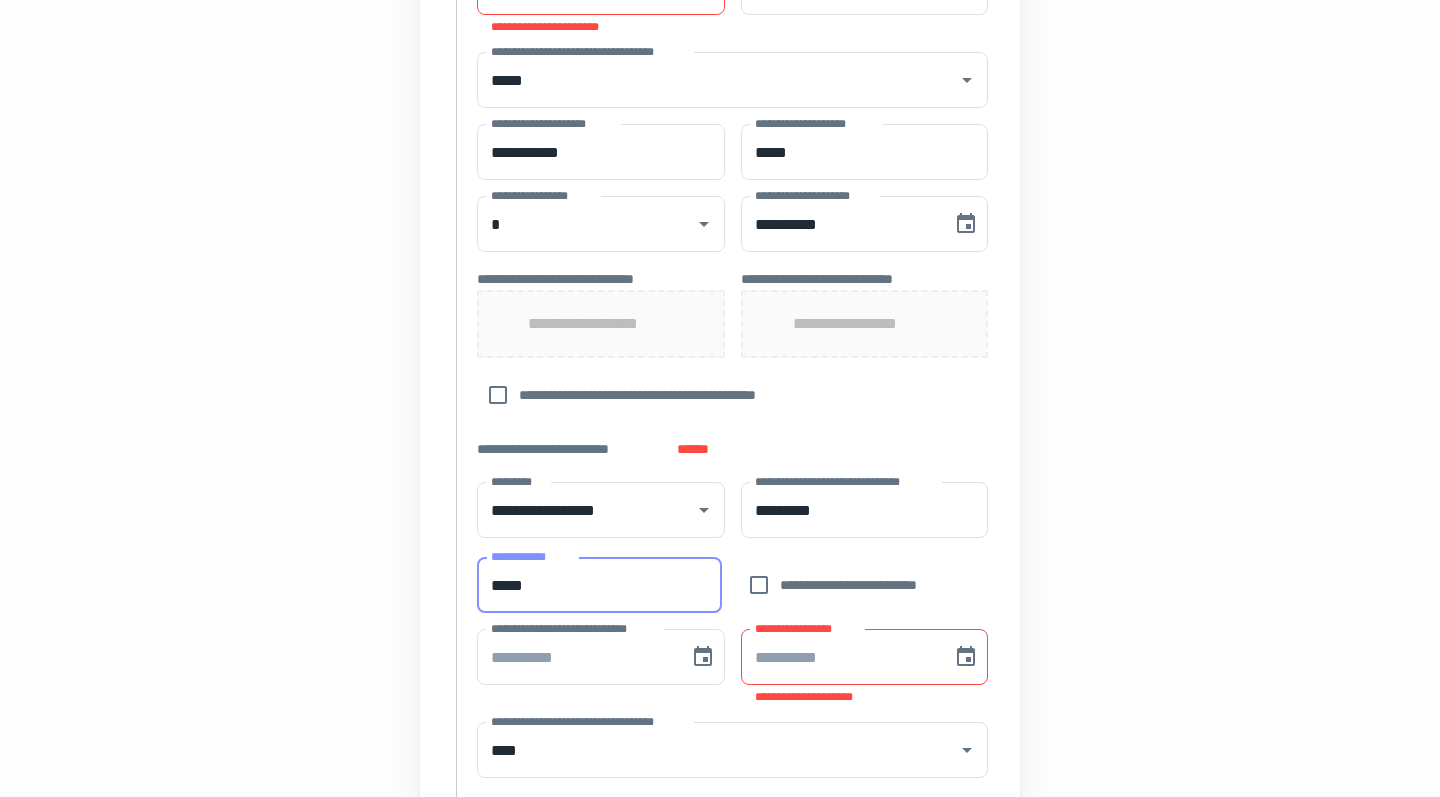 type on "*****" 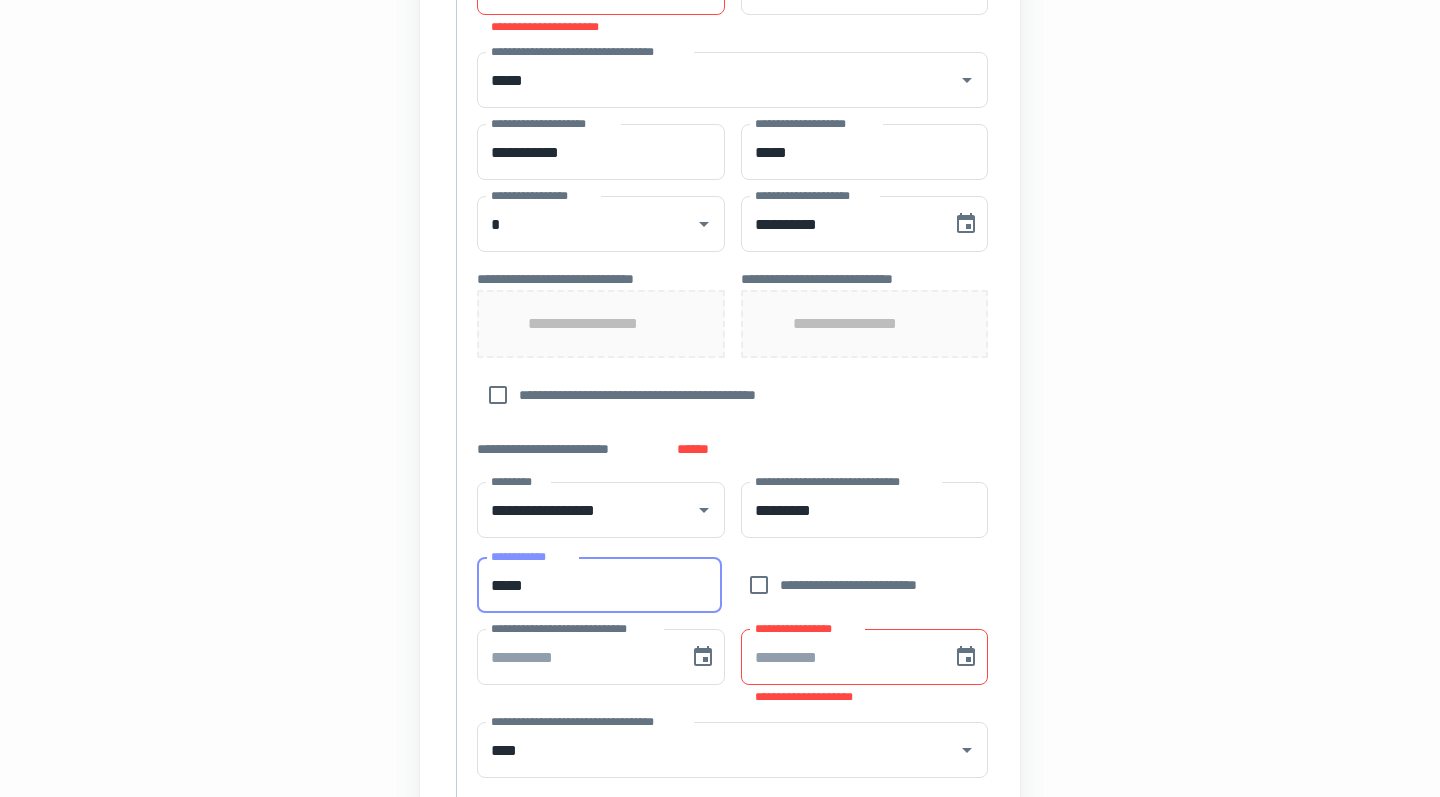 click on "**********" at bounding box center (720, 295) 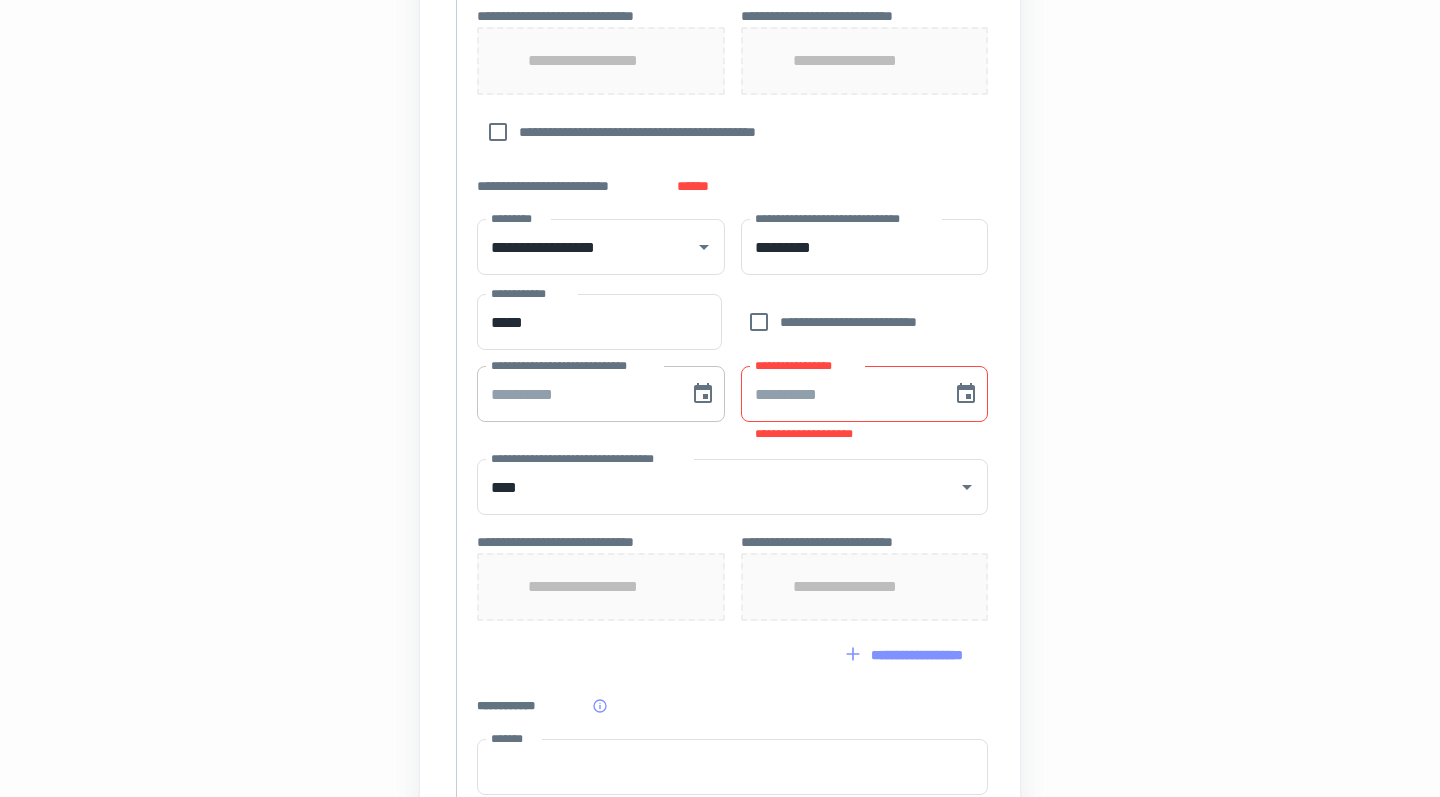 scroll, scrollTop: 1181, scrollLeft: 1, axis: both 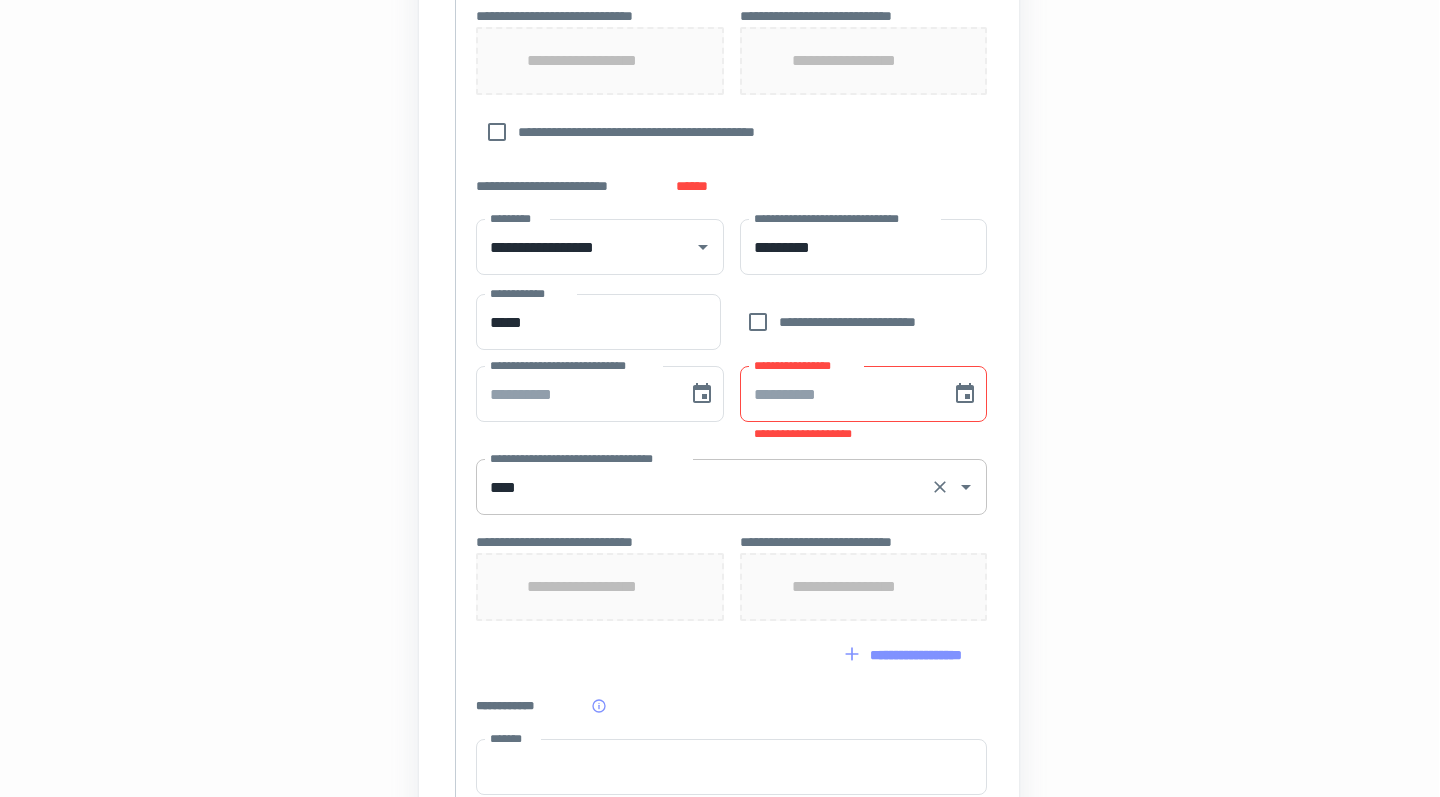 click on "****" at bounding box center (703, 487) 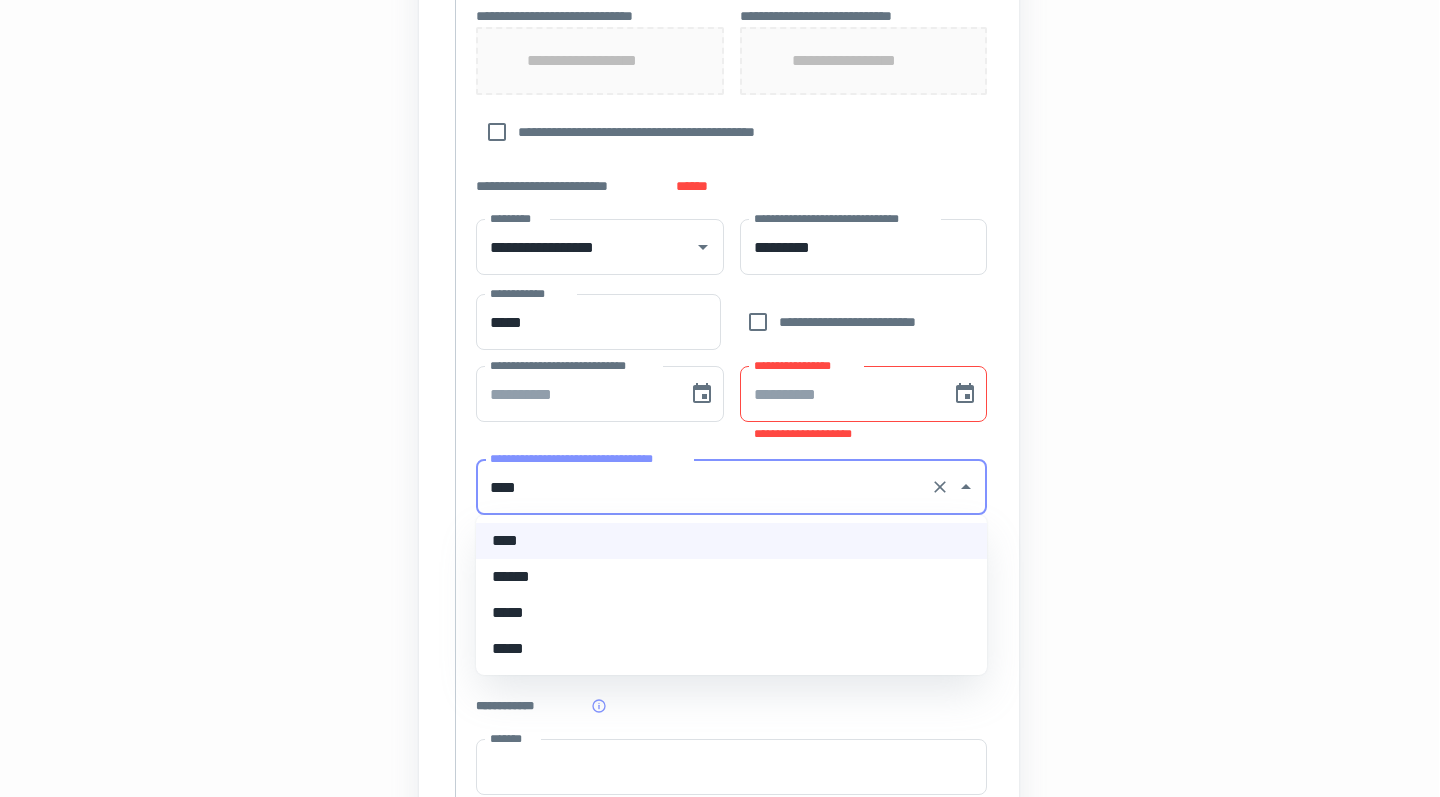 click on "*****" at bounding box center [731, 613] 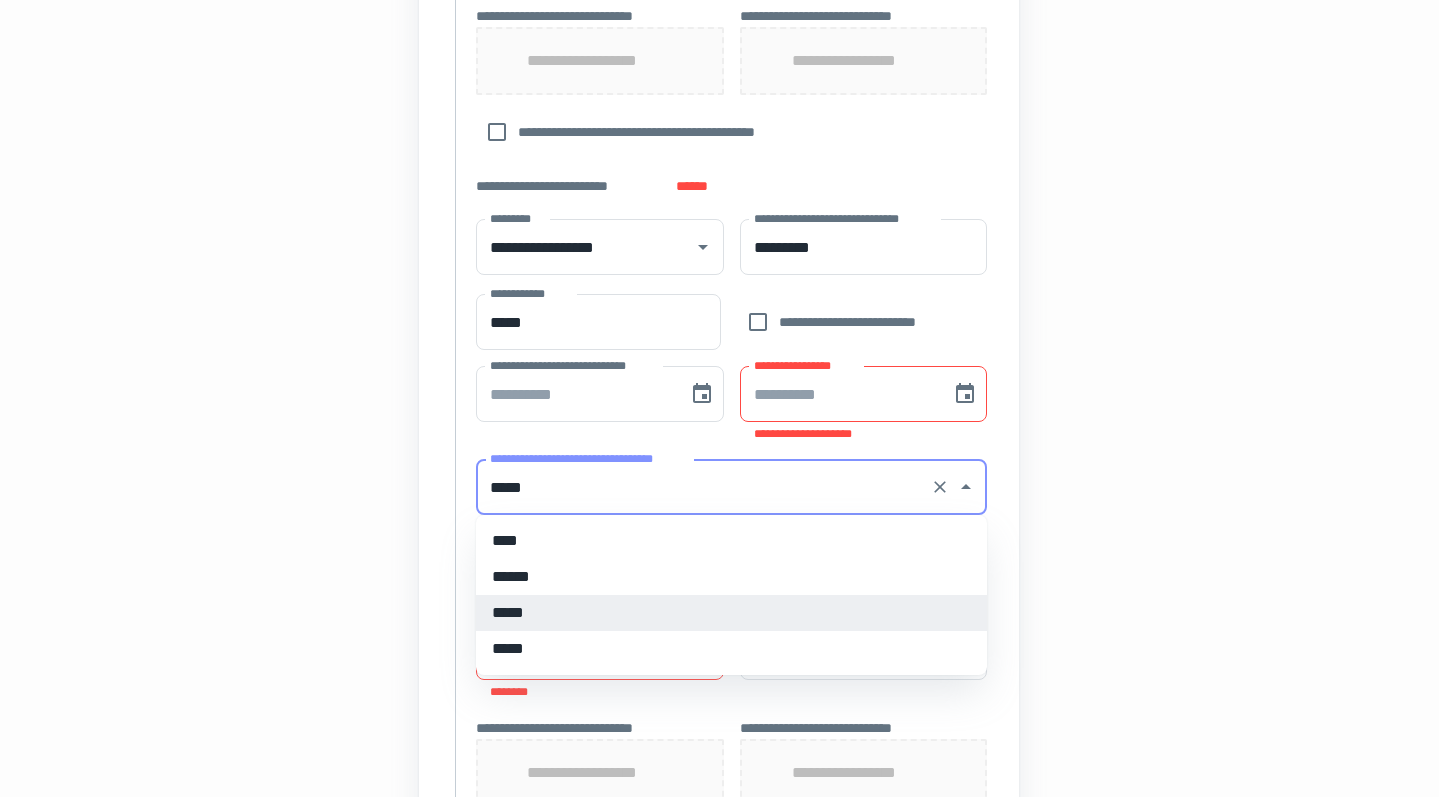 click on "*****" at bounding box center (703, 487) 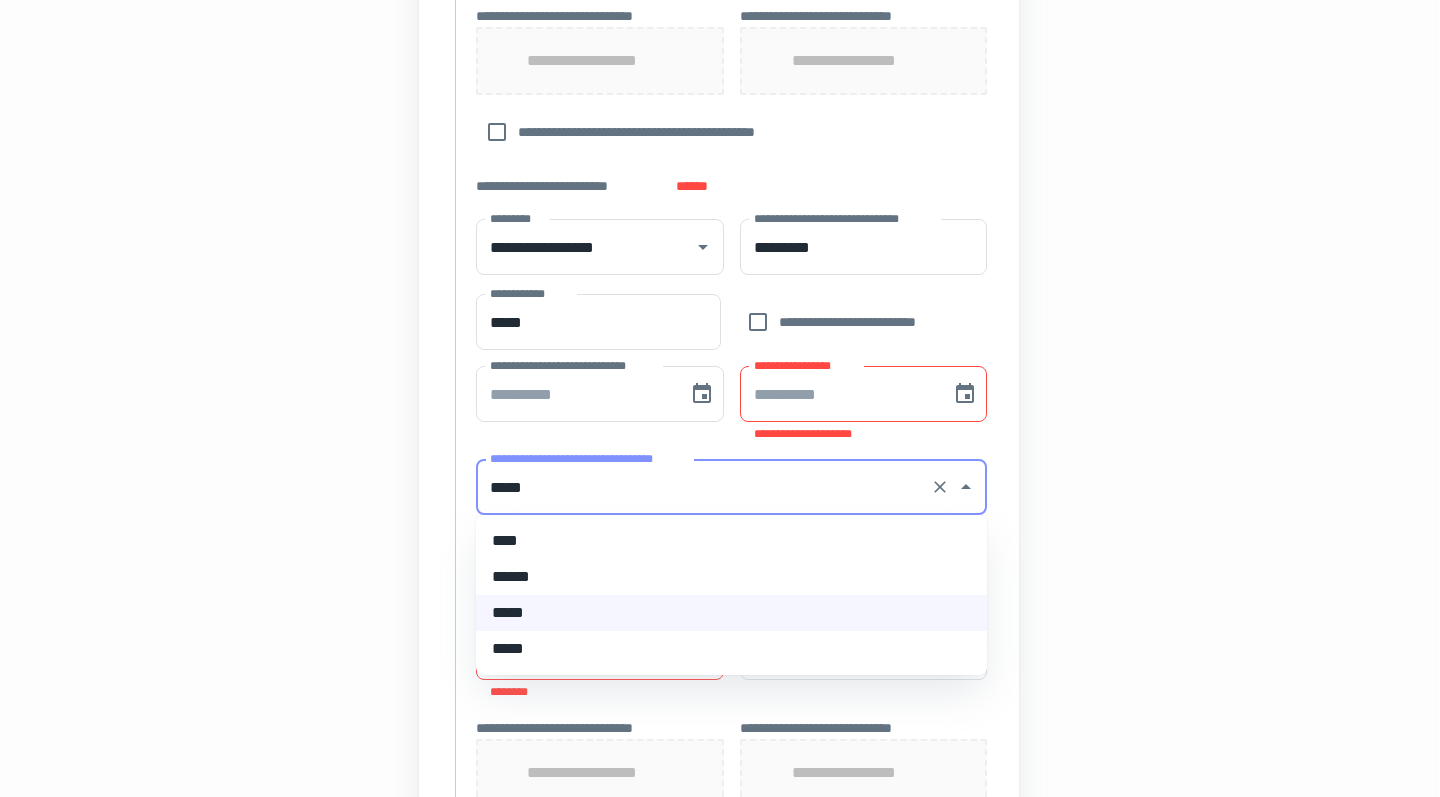 click on "****" at bounding box center [731, 541] 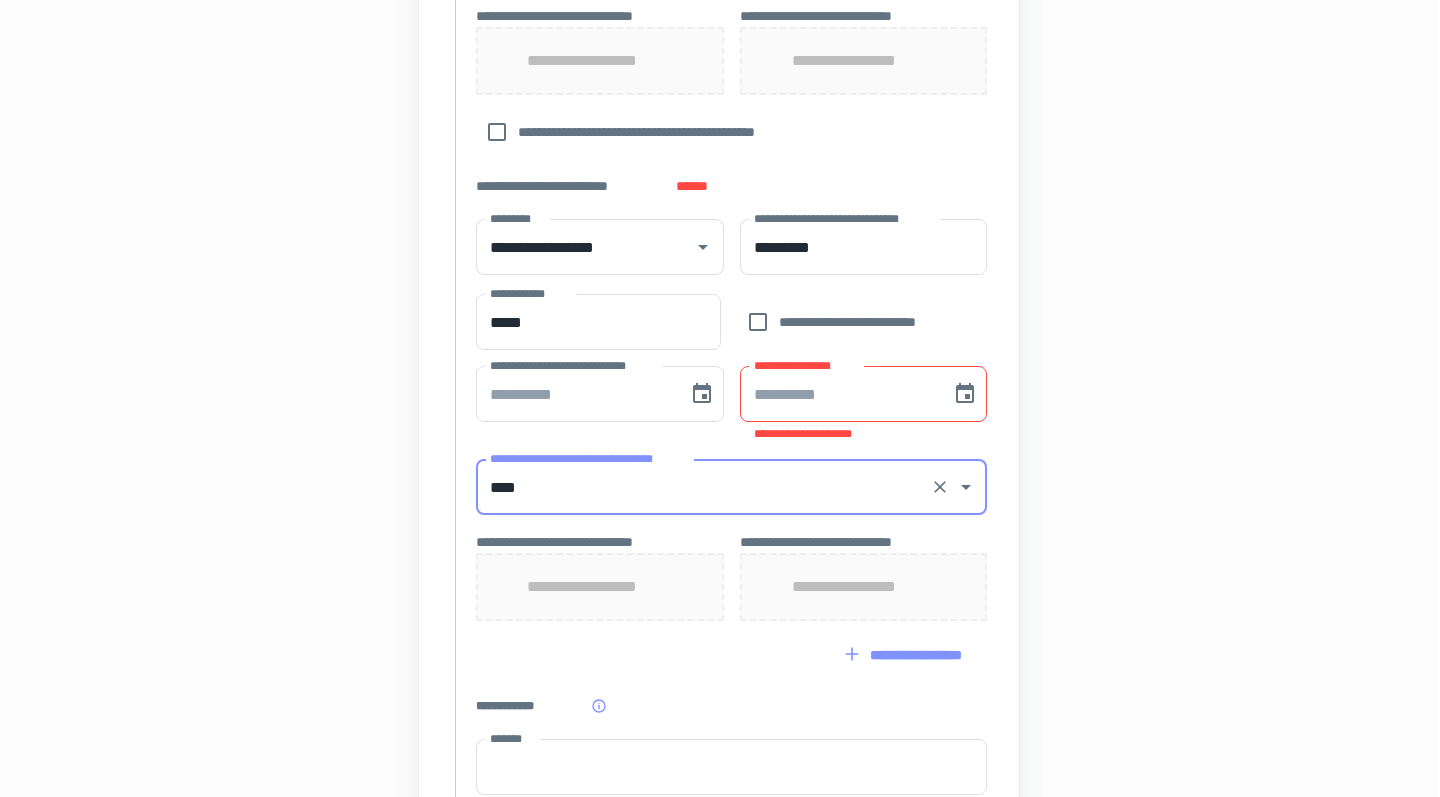 click on "**********" at bounding box center [719, 32] 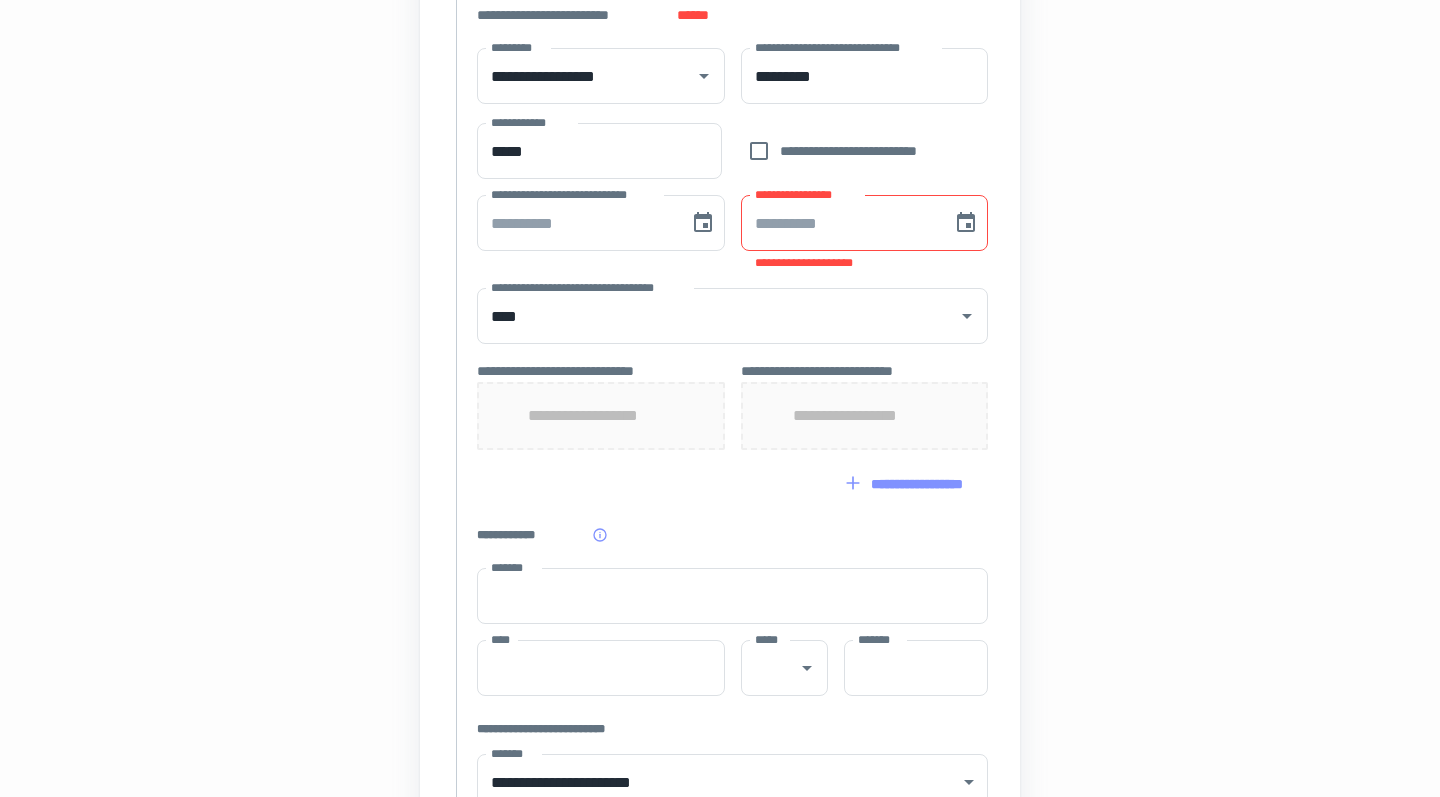 scroll, scrollTop: 1378, scrollLeft: 0, axis: vertical 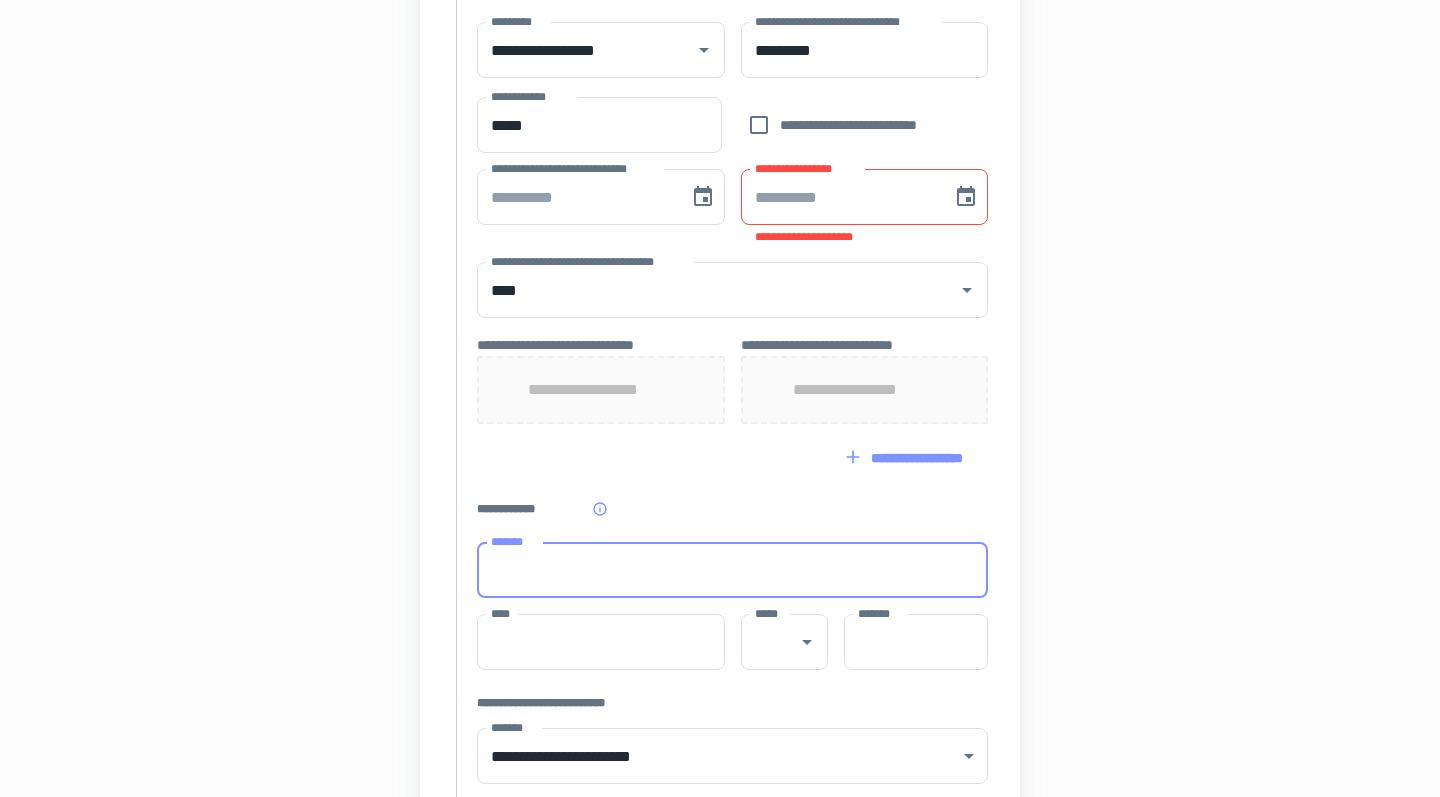 click on "*******" at bounding box center [732, 570] 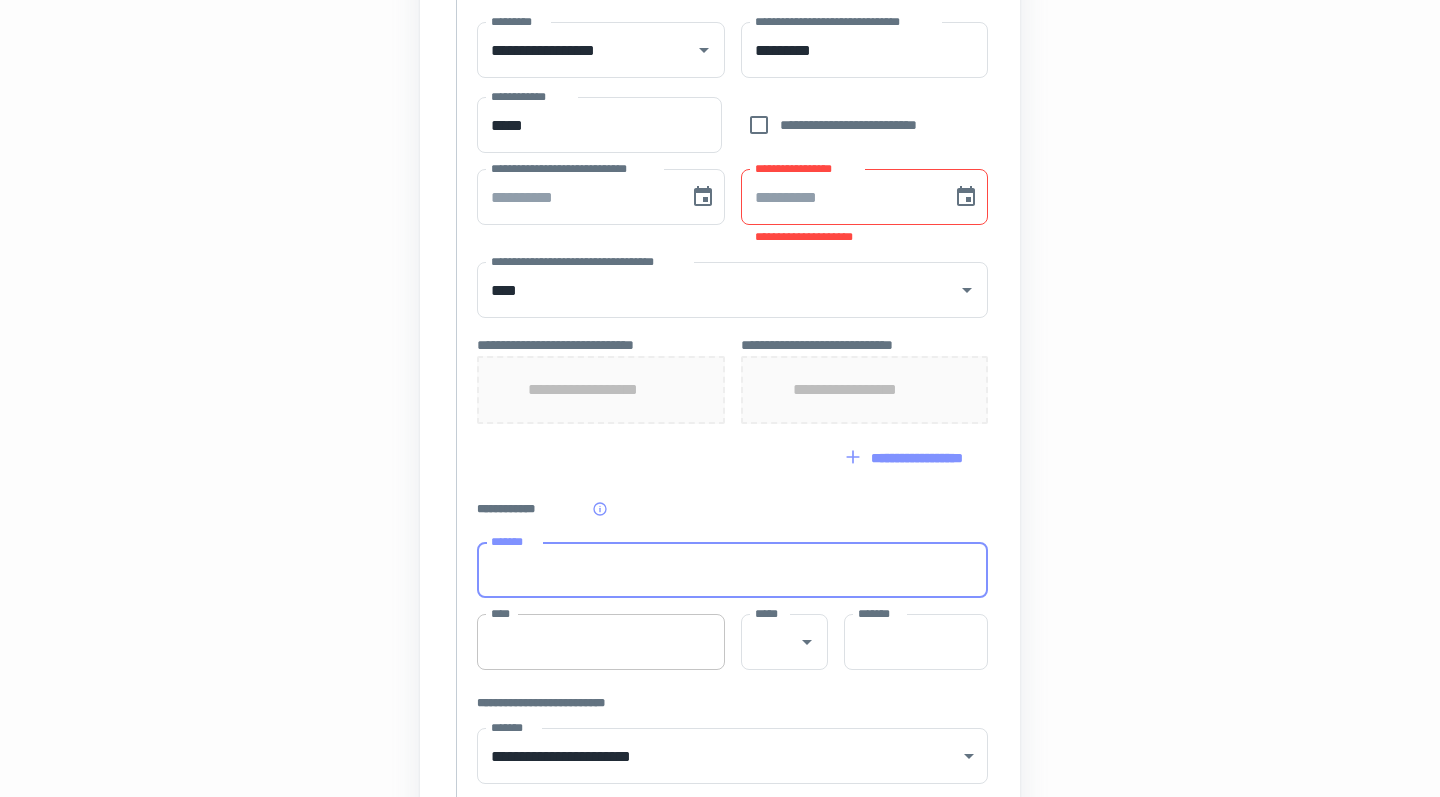 type on "**********" 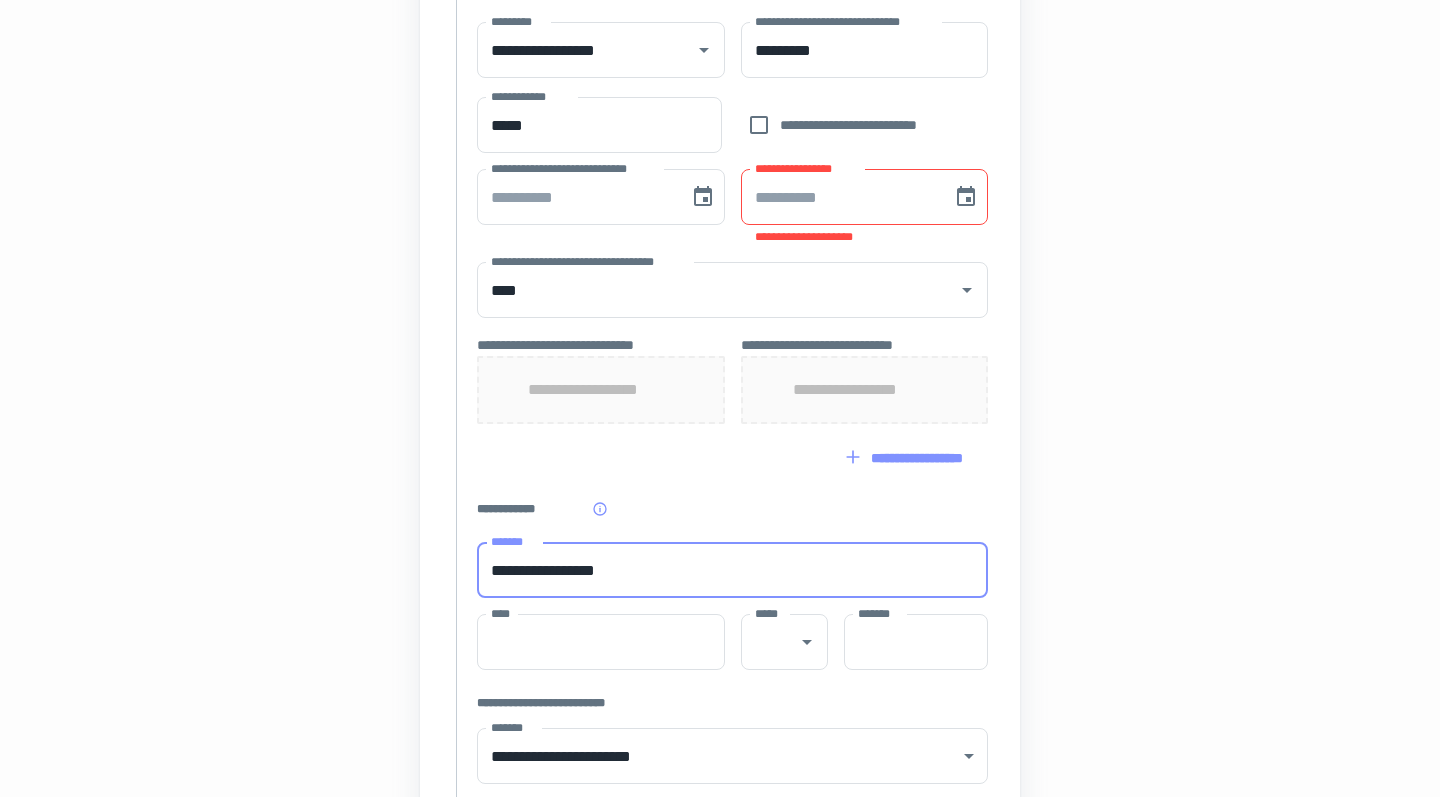 type on "**********" 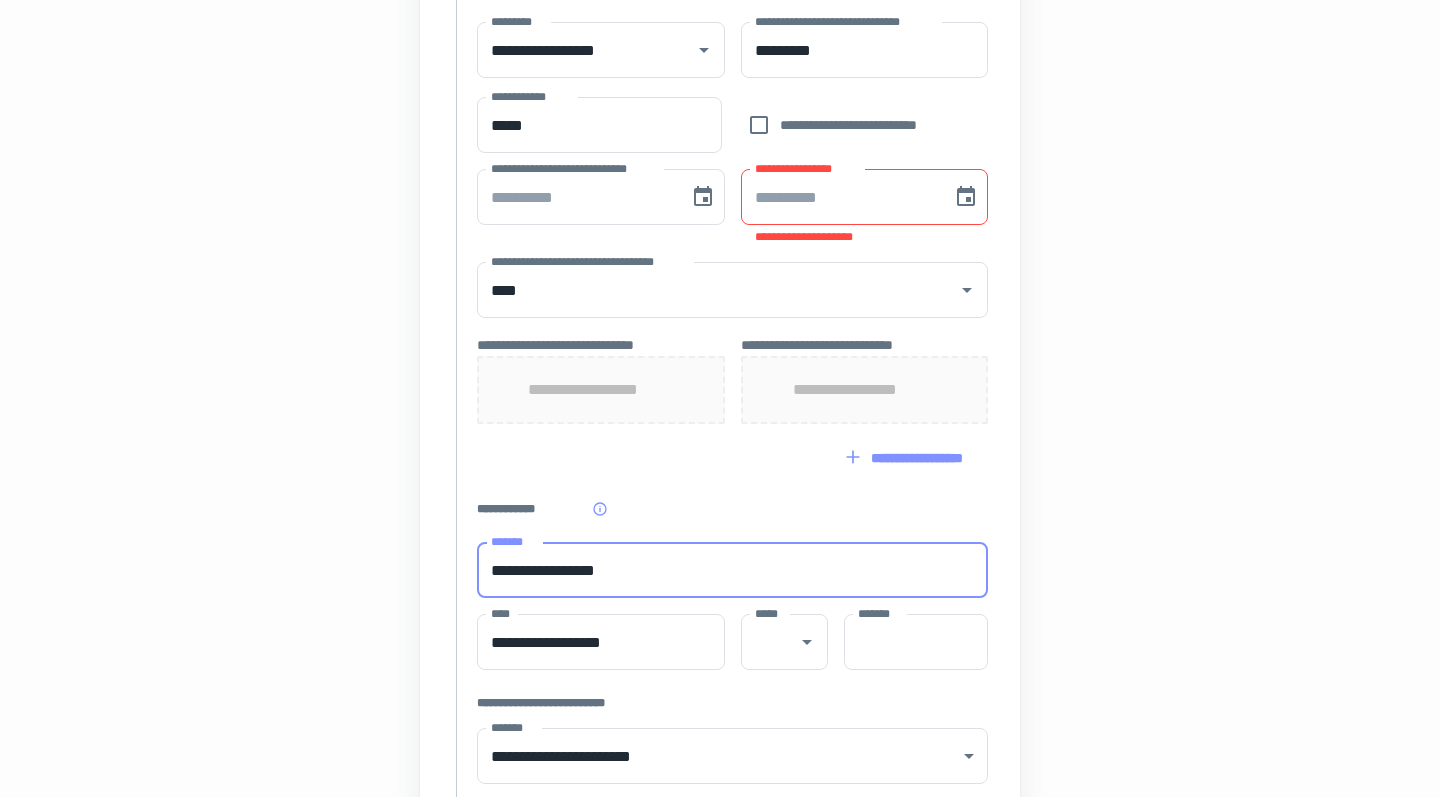 type on "**" 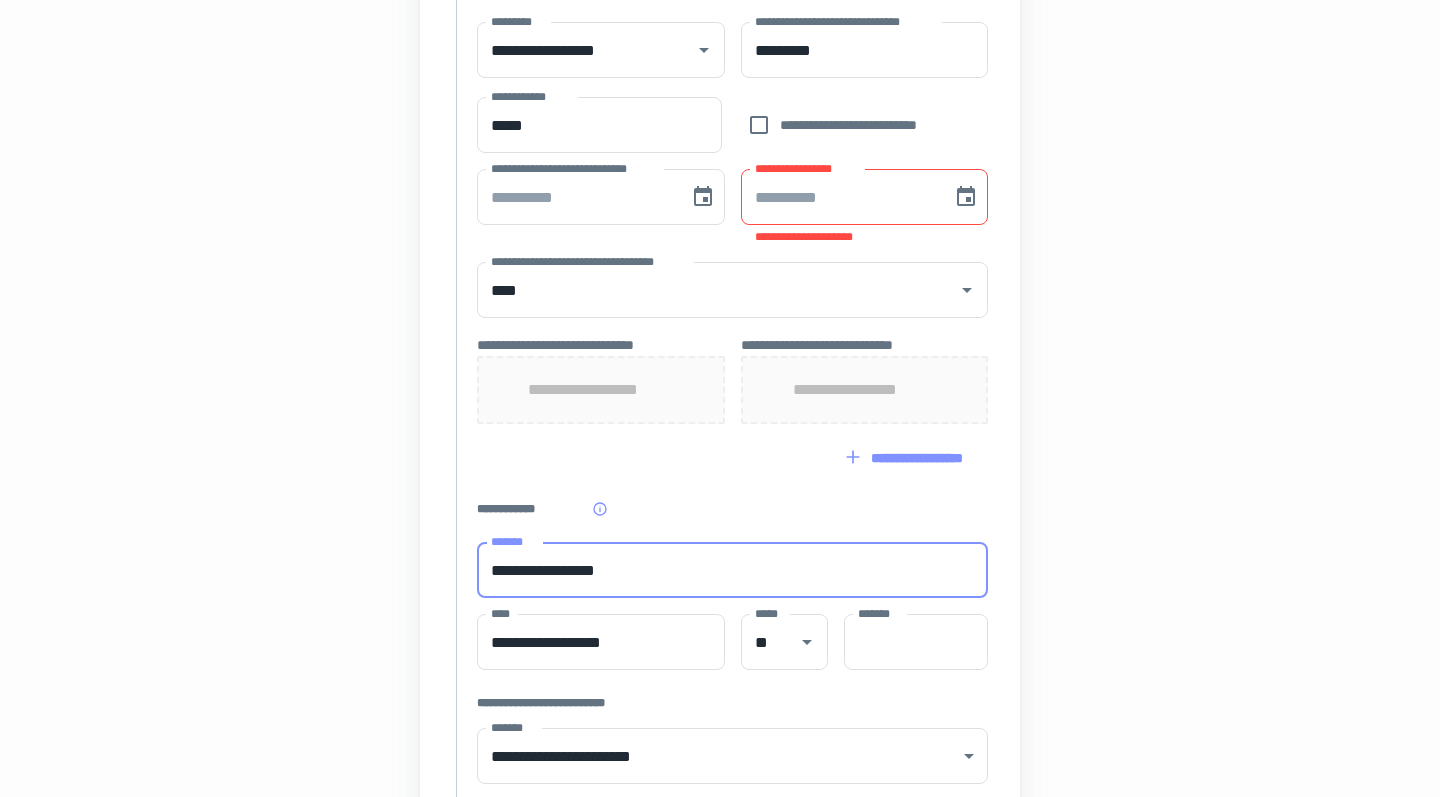 type 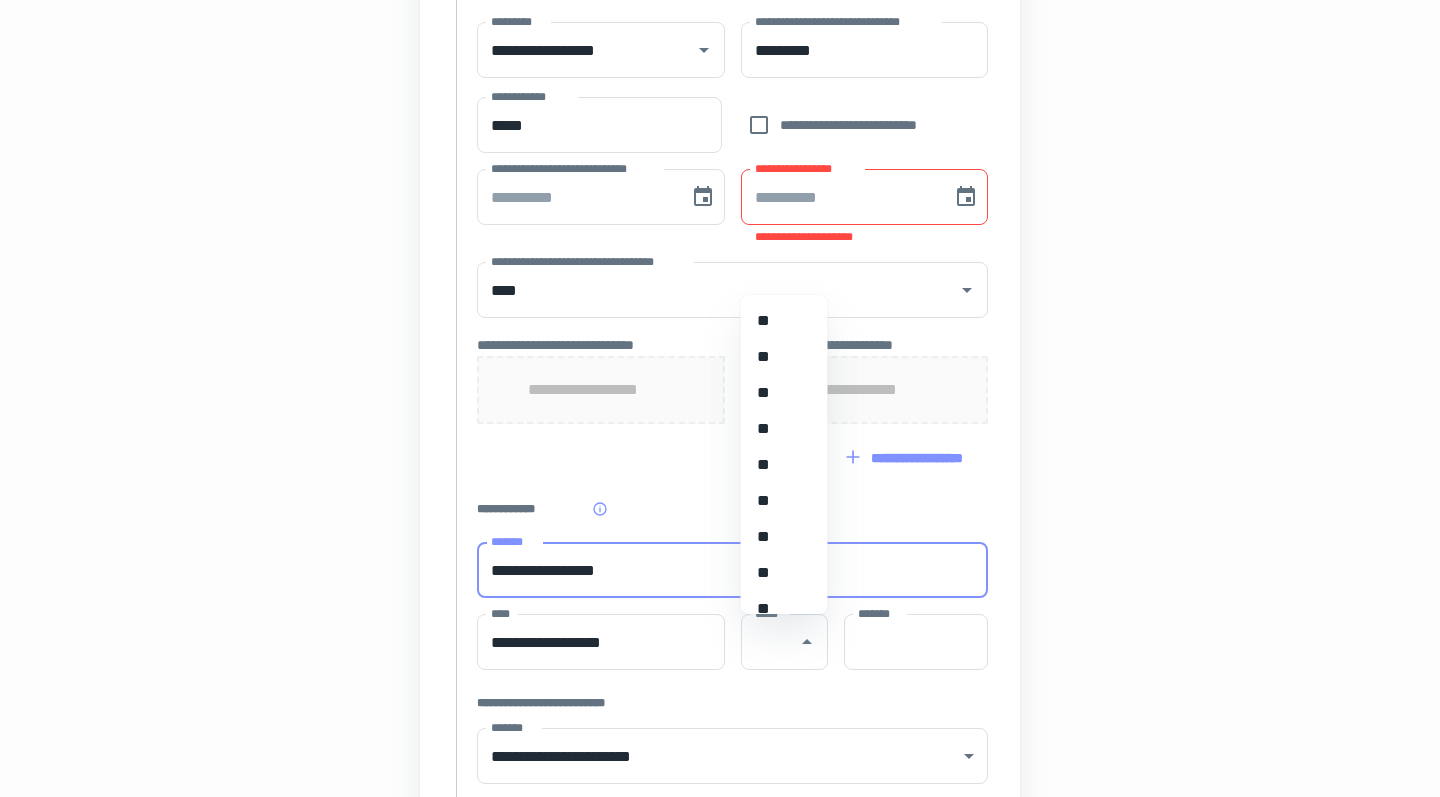 type on "*****" 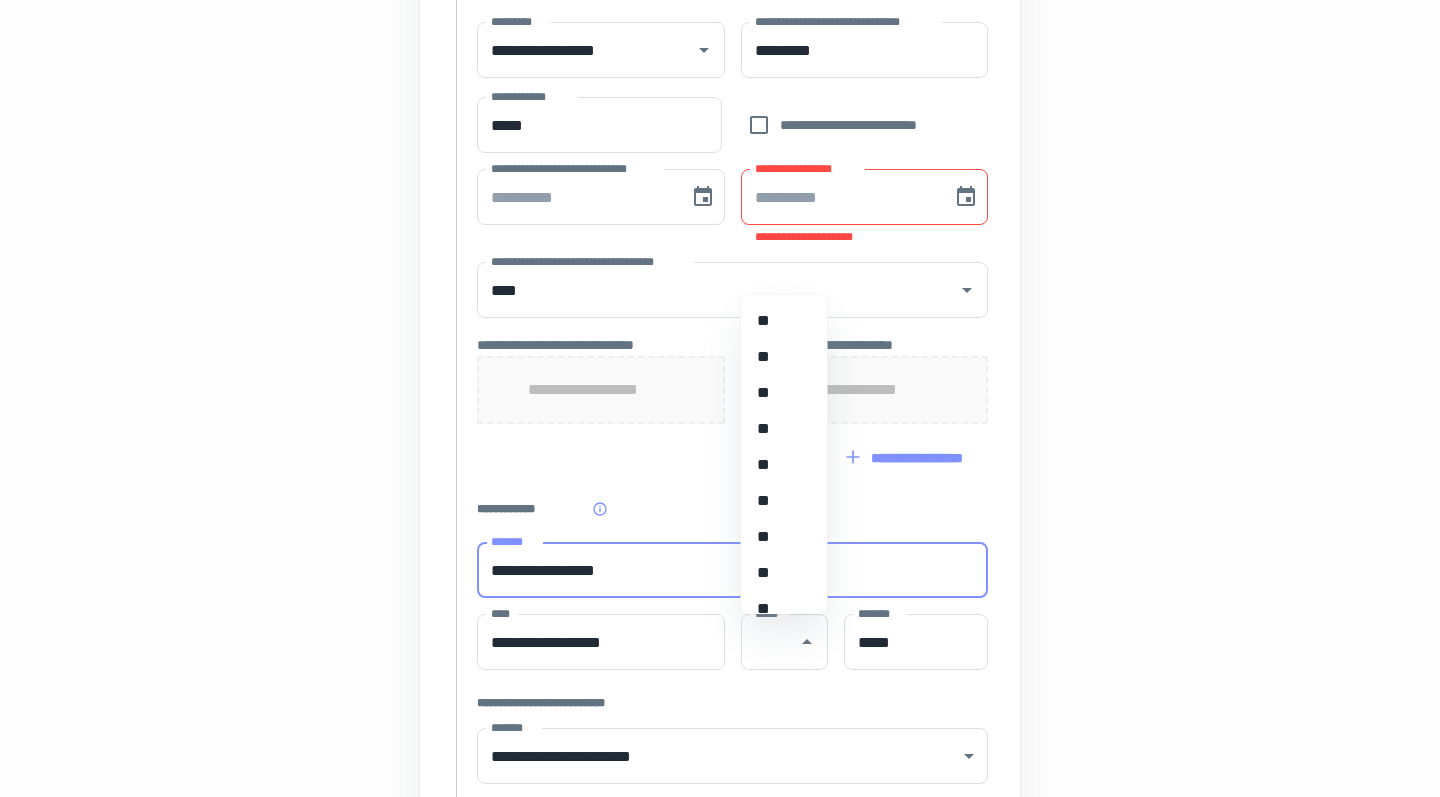 type on "******" 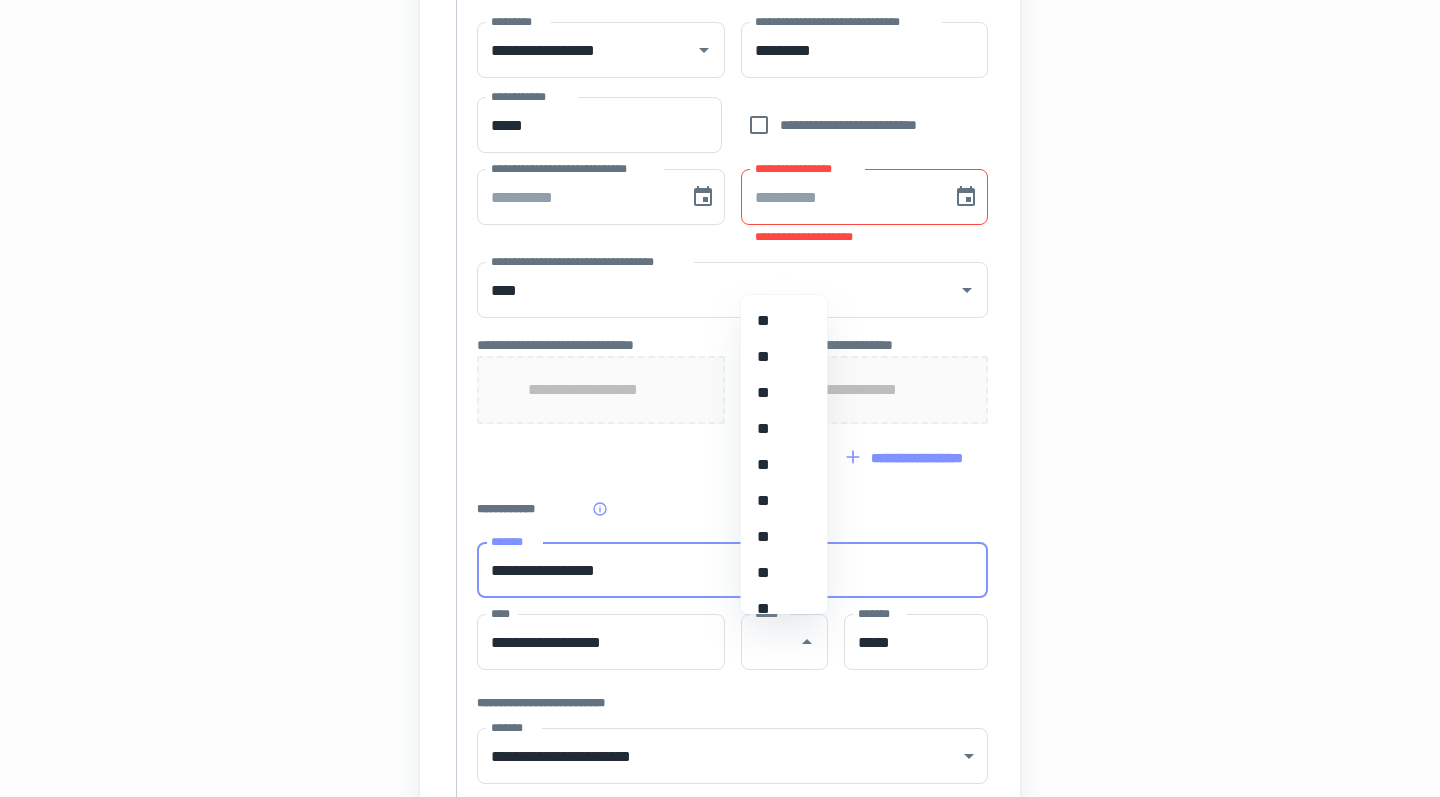 type on "******" 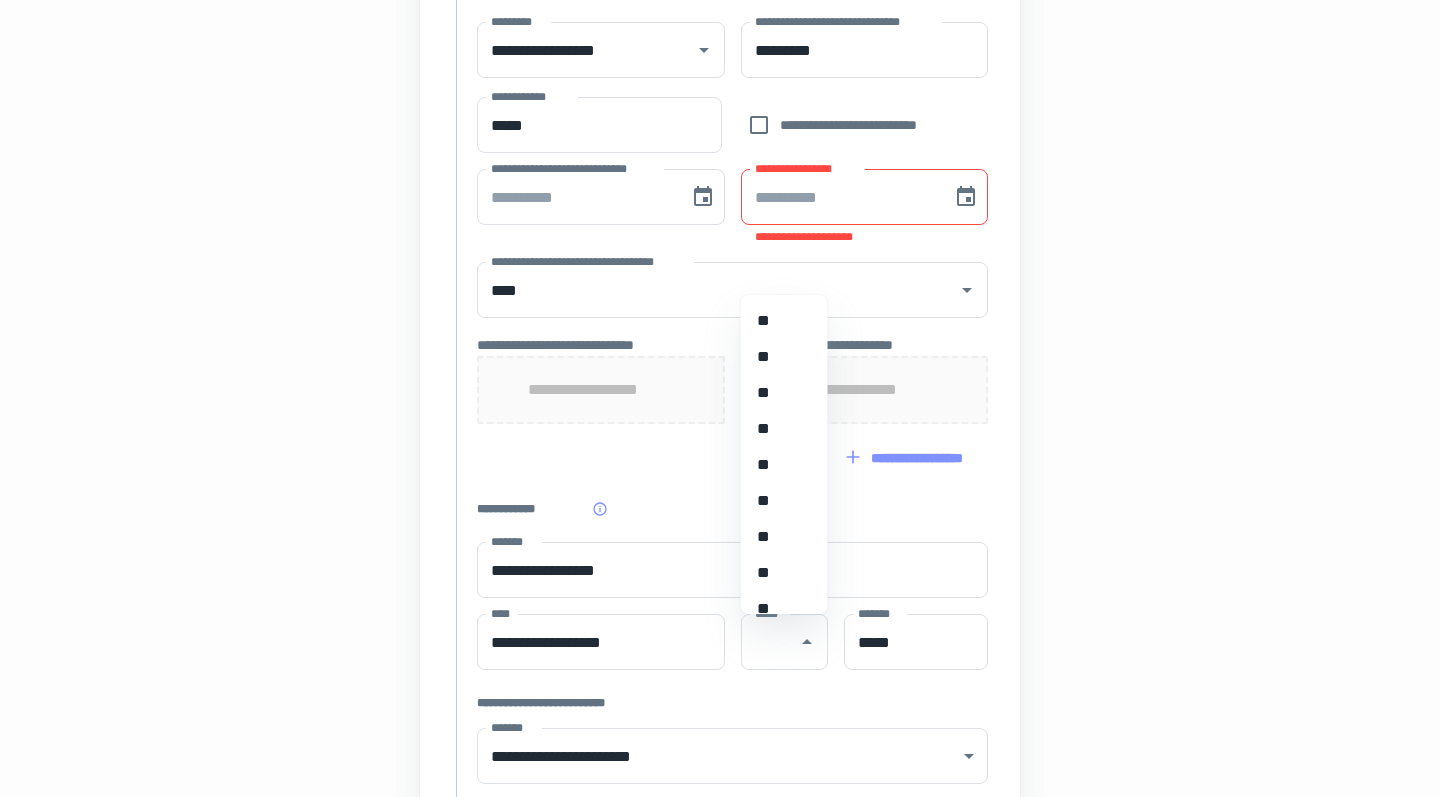 click on "**********" at bounding box center [720, -165] 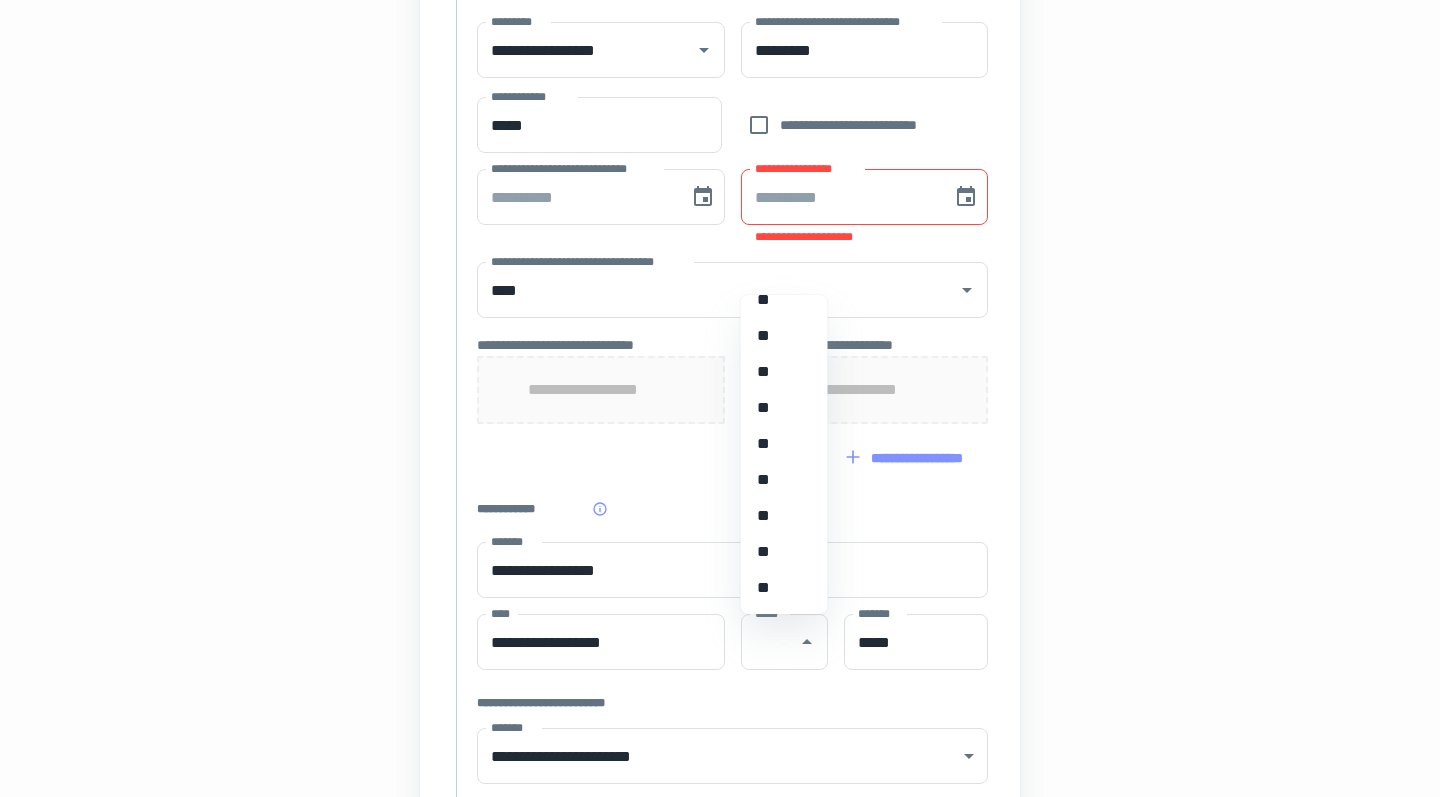 scroll, scrollTop: 1821, scrollLeft: 0, axis: vertical 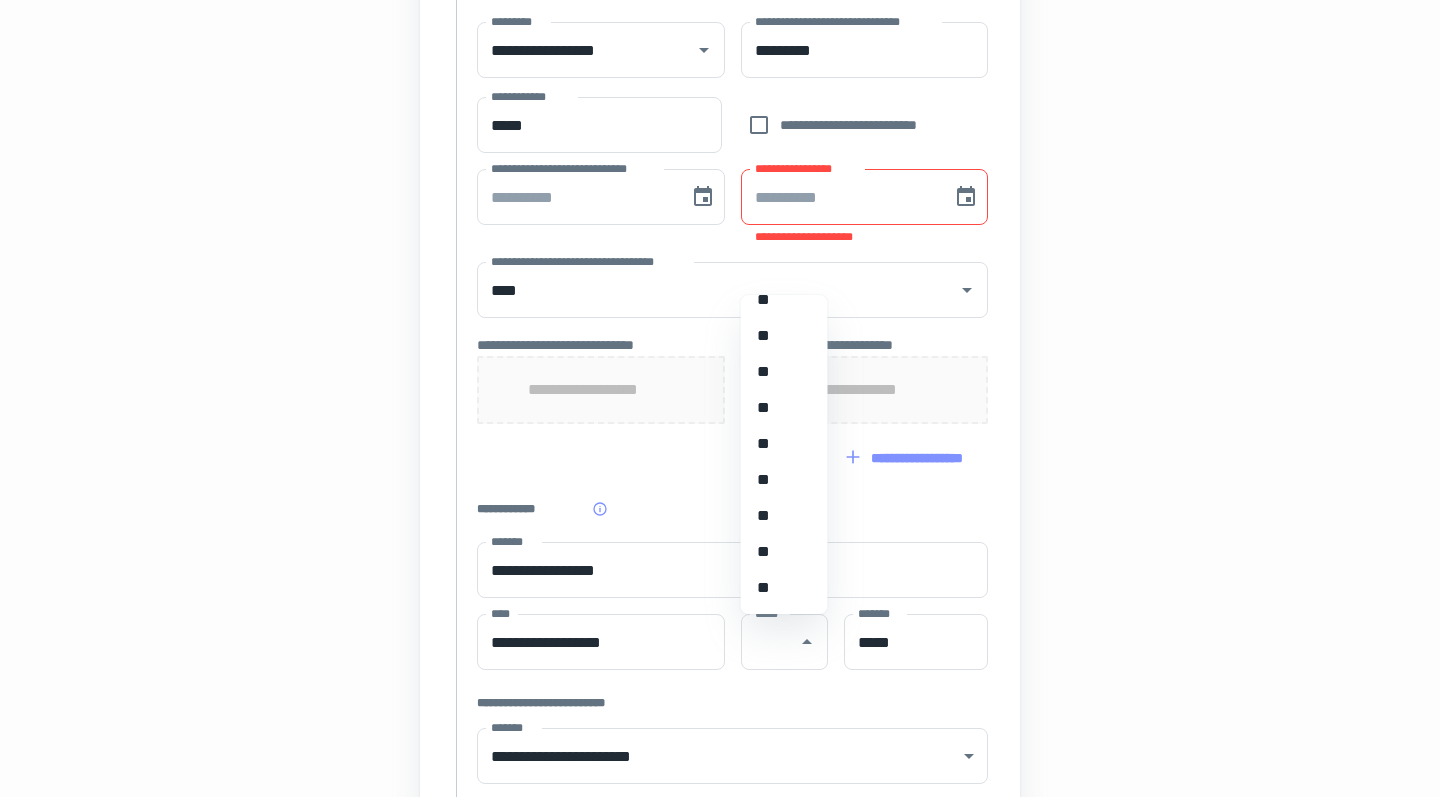 click on "**" at bounding box center (784, 444) 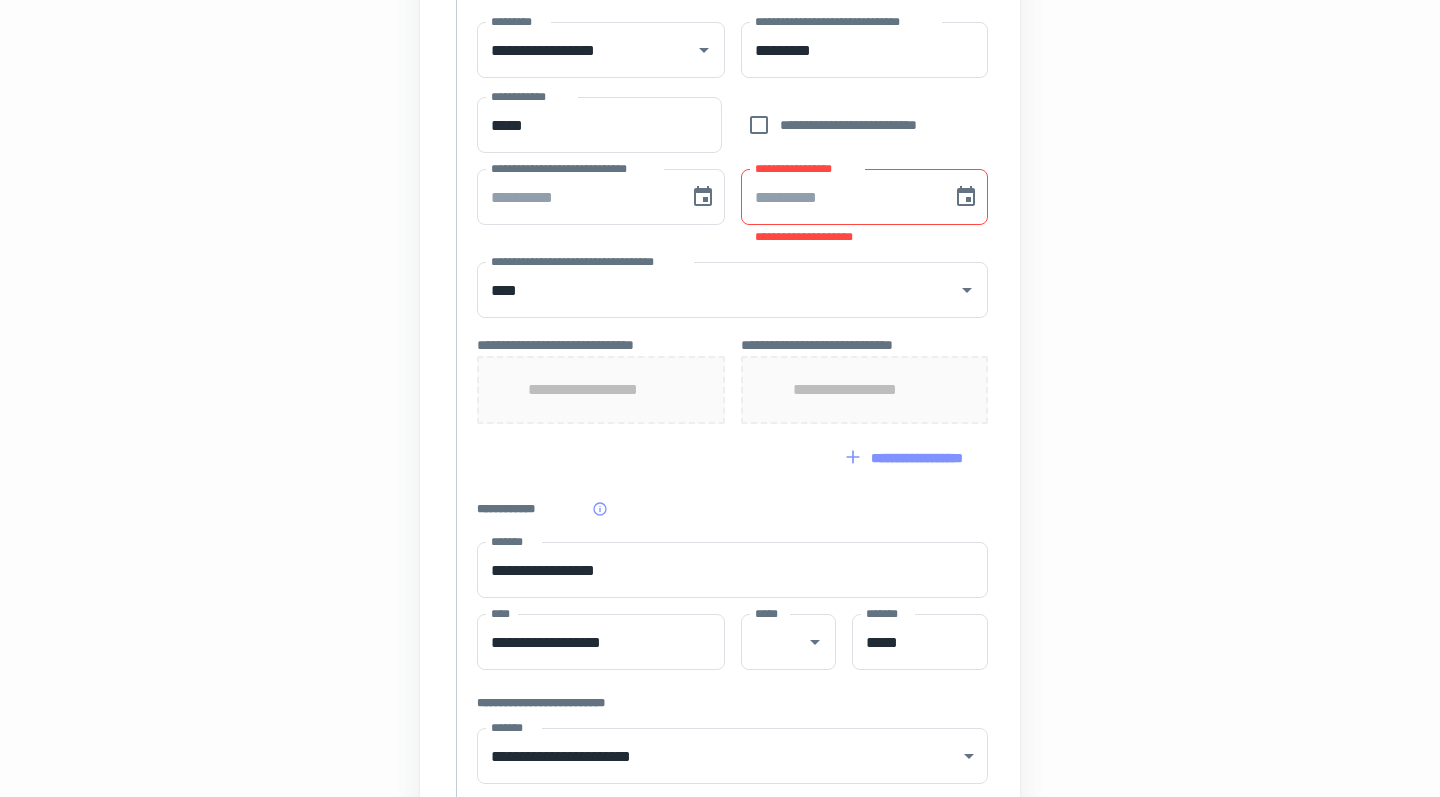 type on "**" 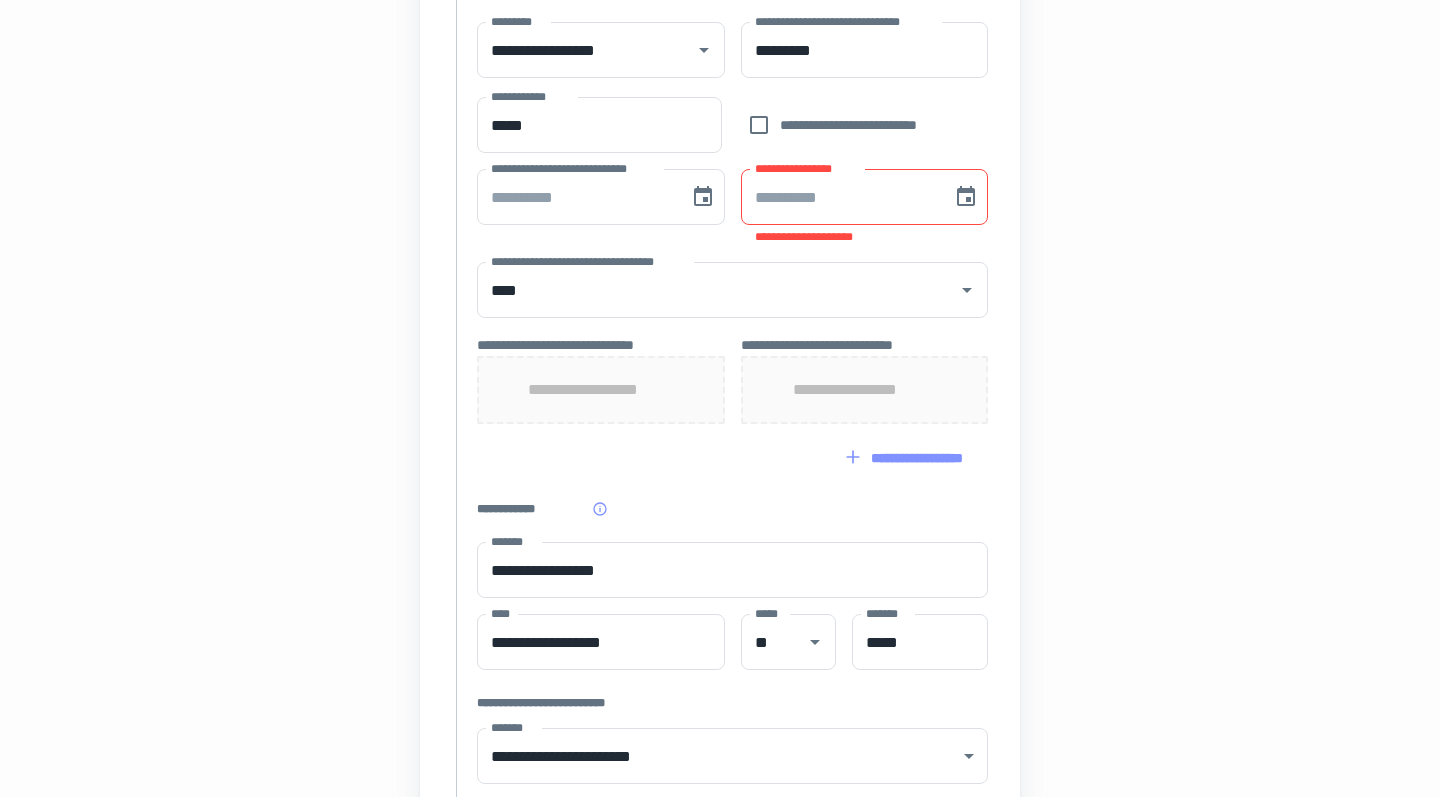click on "**********" at bounding box center [720, -165] 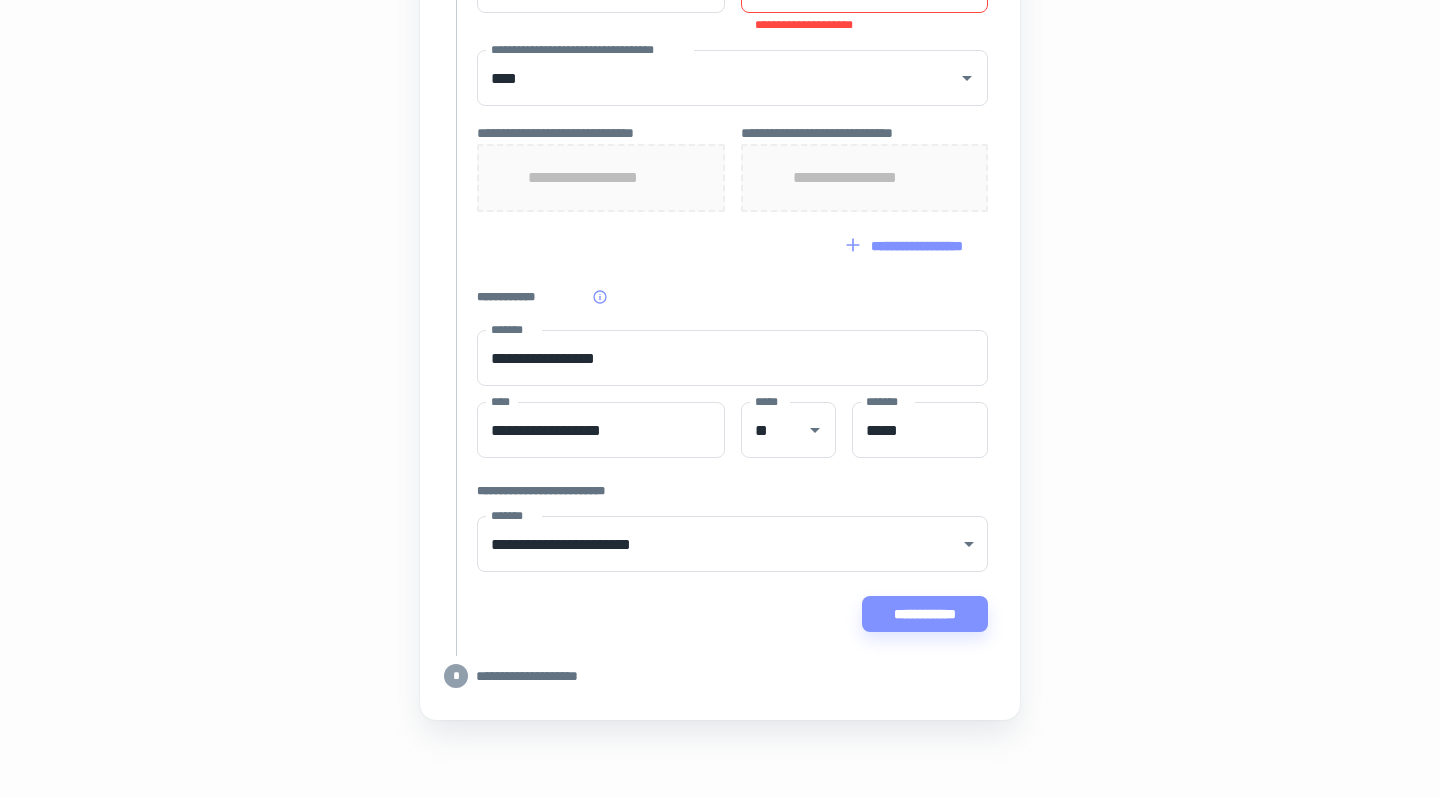 scroll, scrollTop: 1591, scrollLeft: 0, axis: vertical 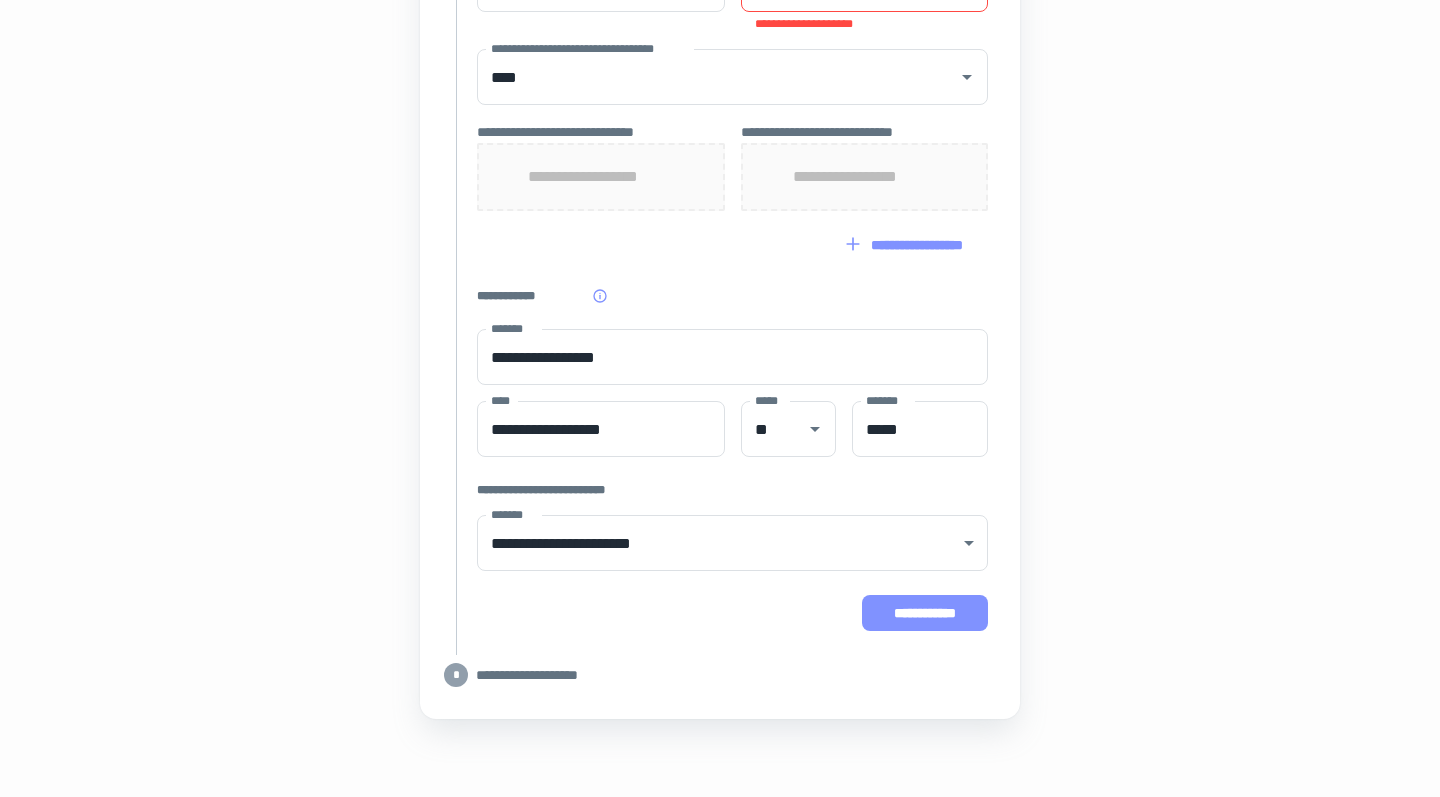 click on "**********" at bounding box center (925, 613) 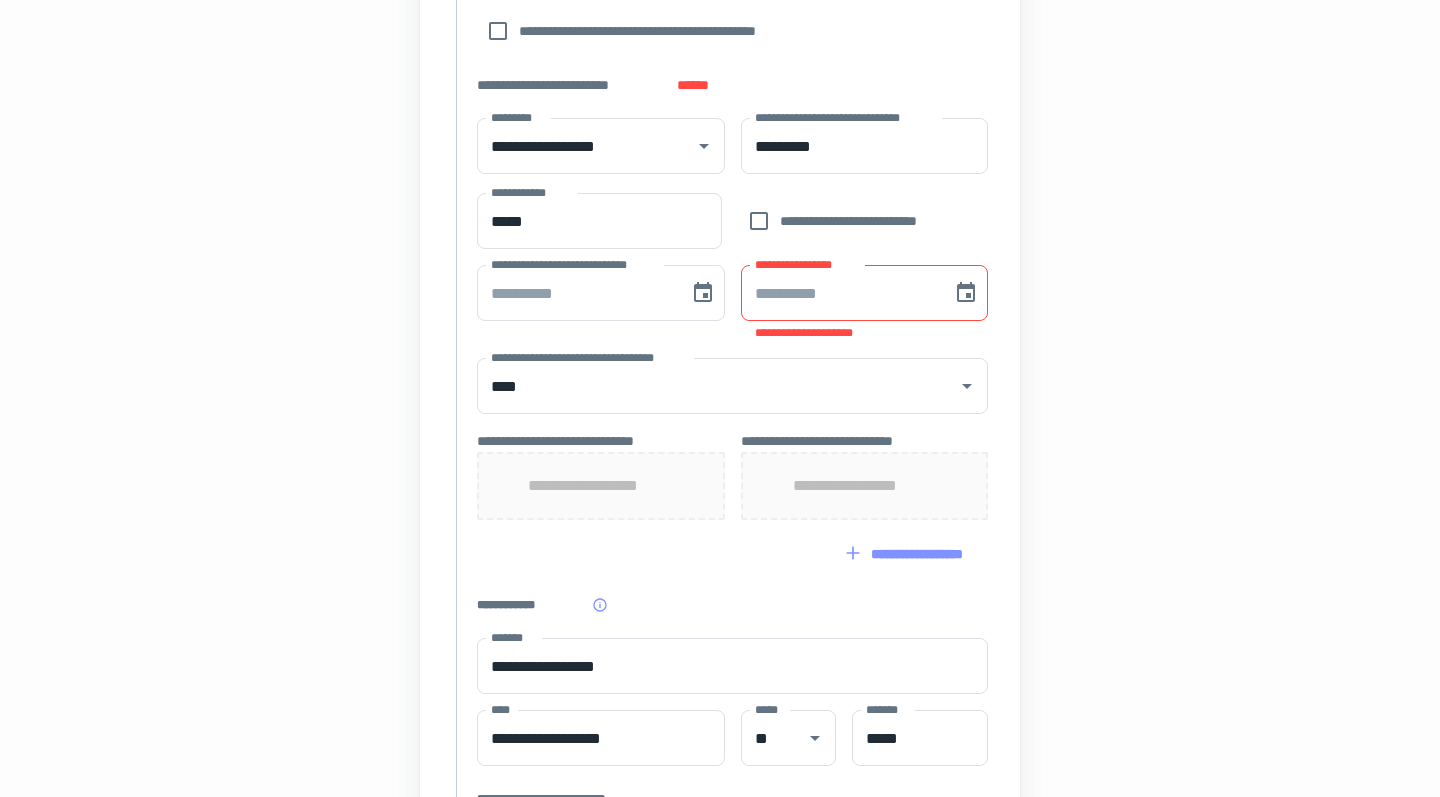 scroll, scrollTop: 1283, scrollLeft: 0, axis: vertical 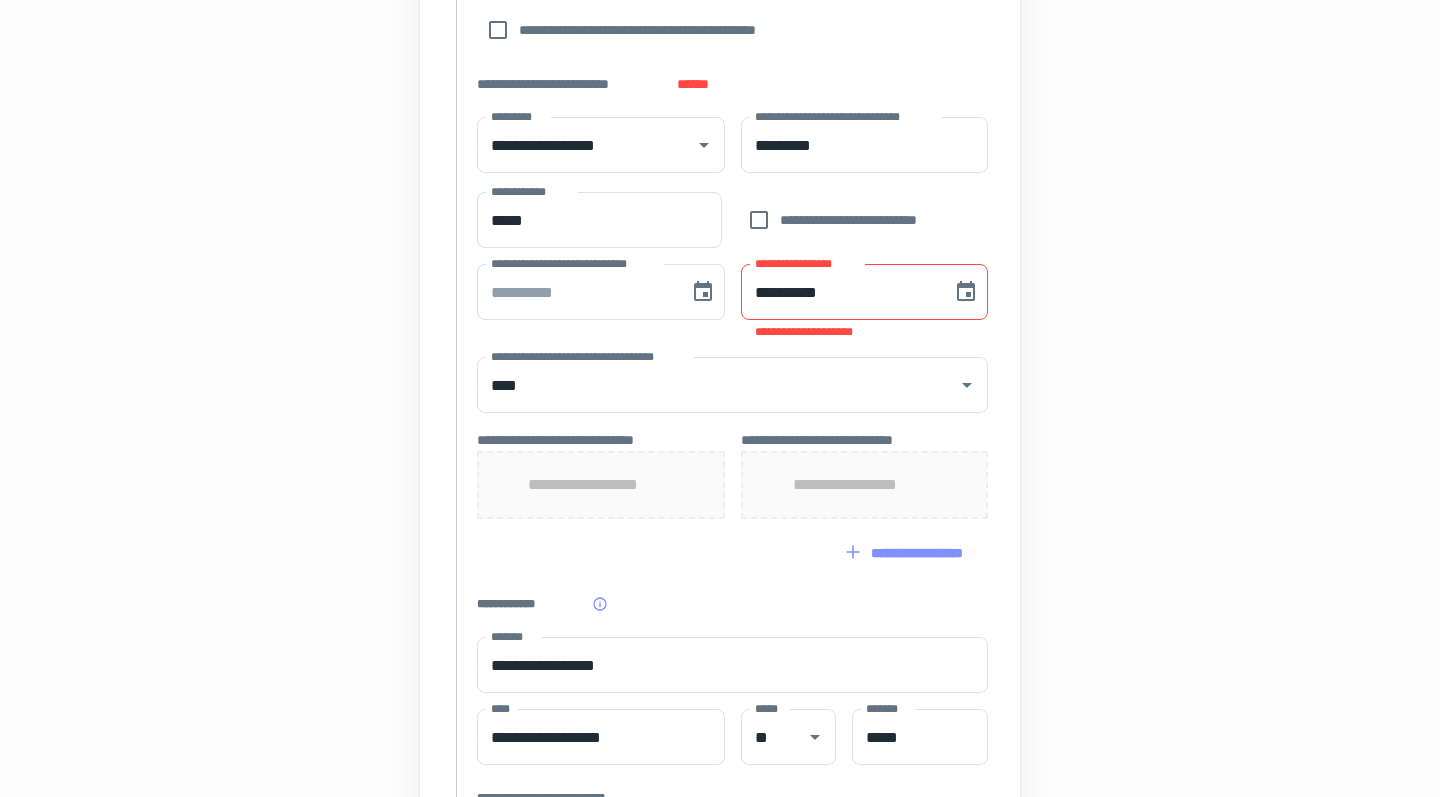 click on "**********" at bounding box center [840, 292] 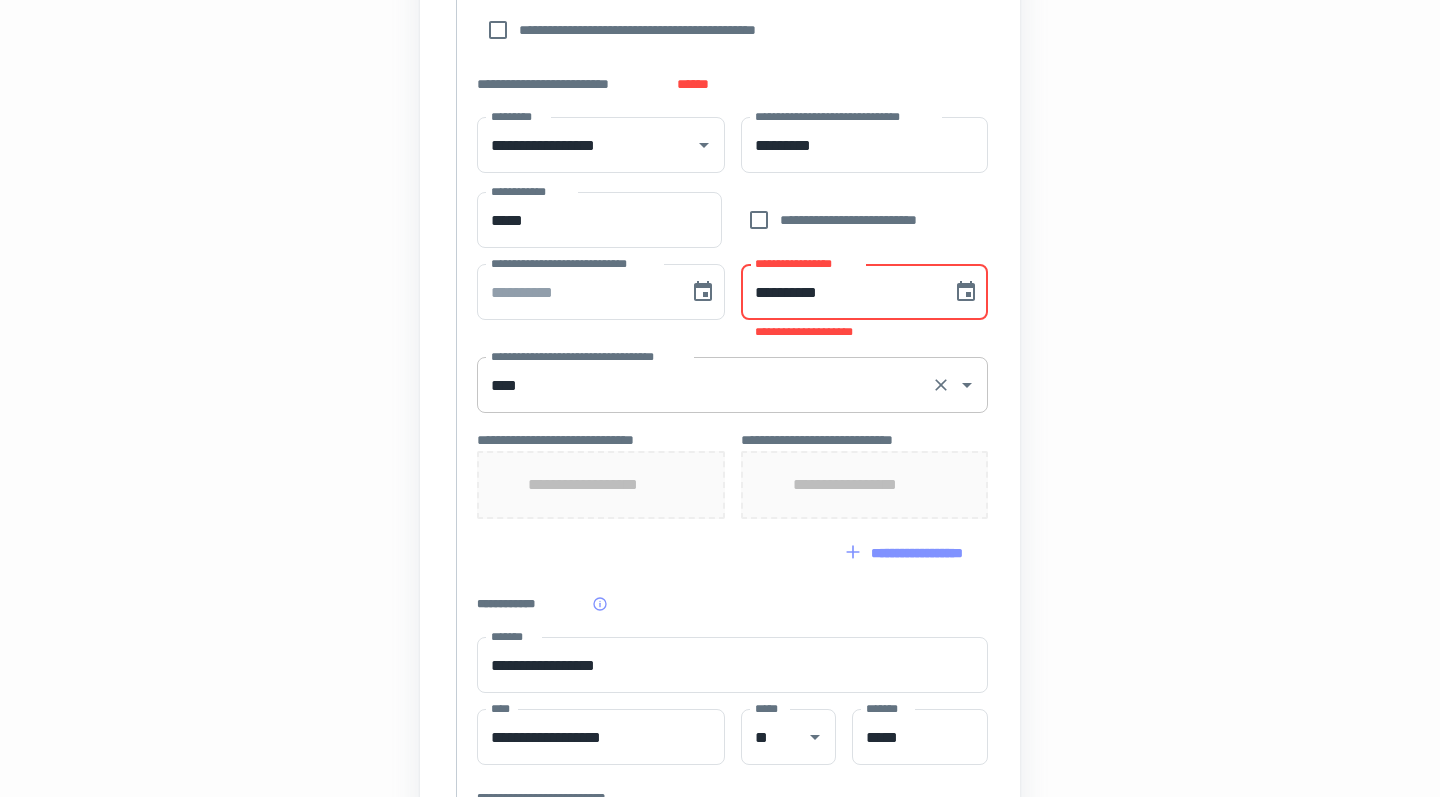 type on "**********" 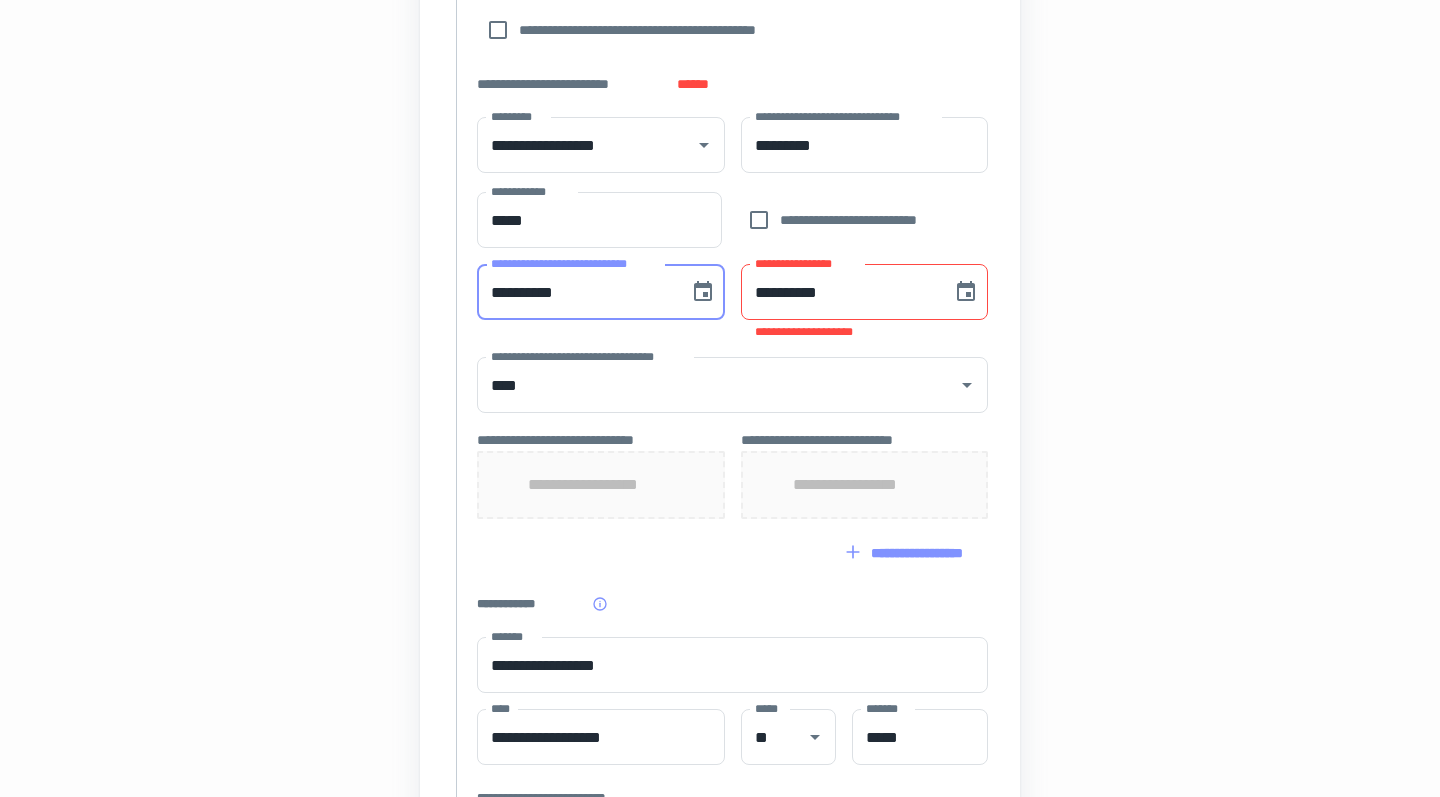 click on "**********" at bounding box center (576, 292) 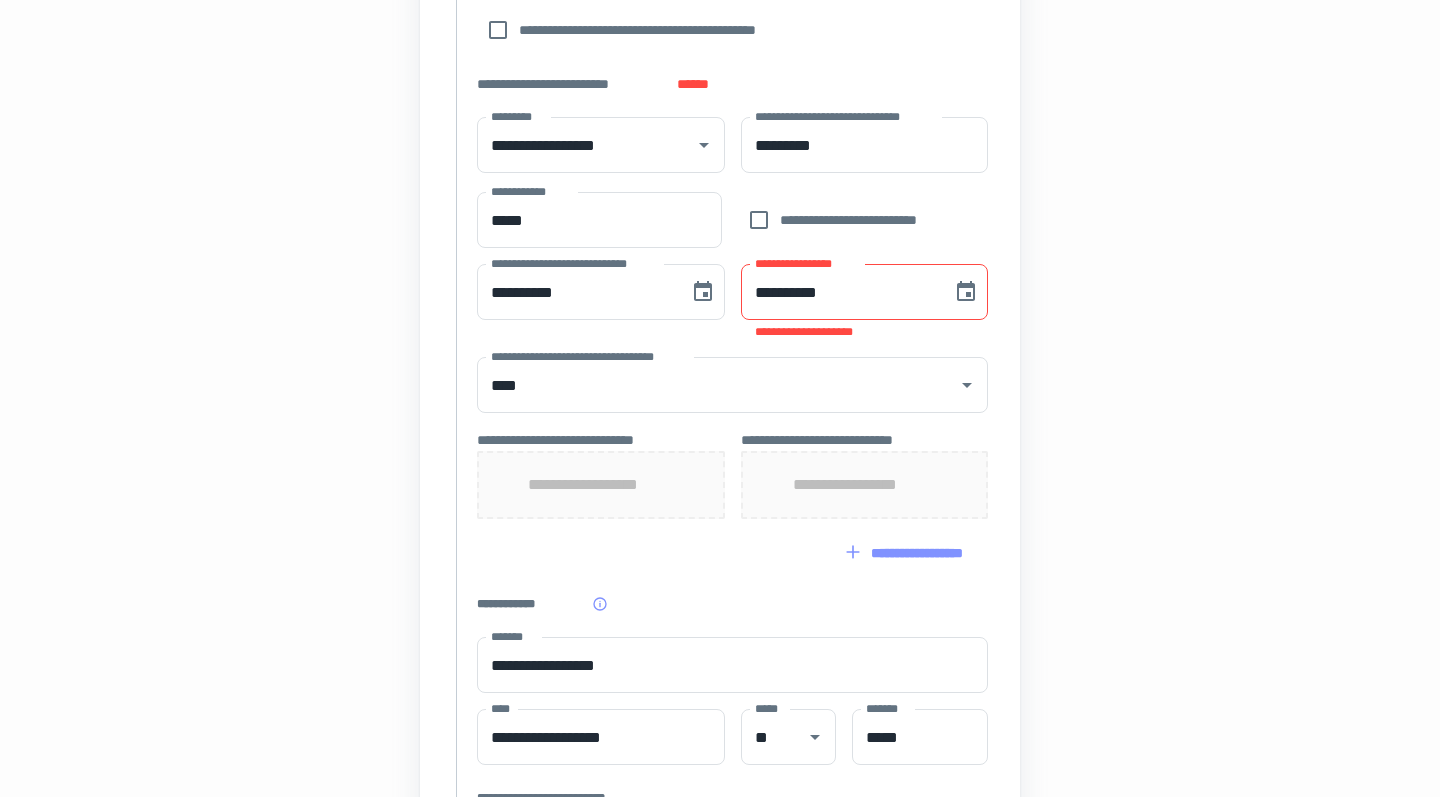 click on "**********" at bounding box center [720, -70] 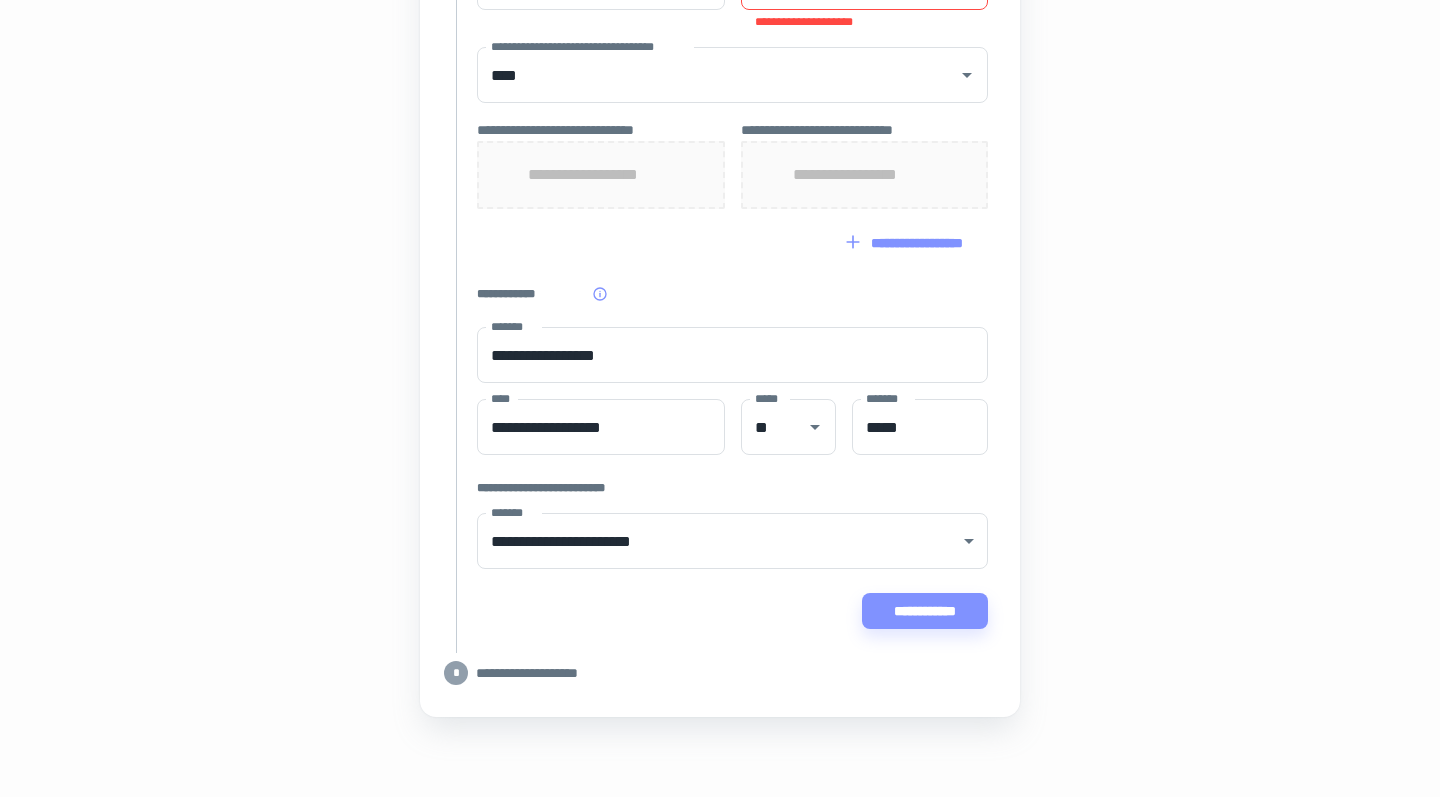 scroll, scrollTop: 1594, scrollLeft: -1, axis: both 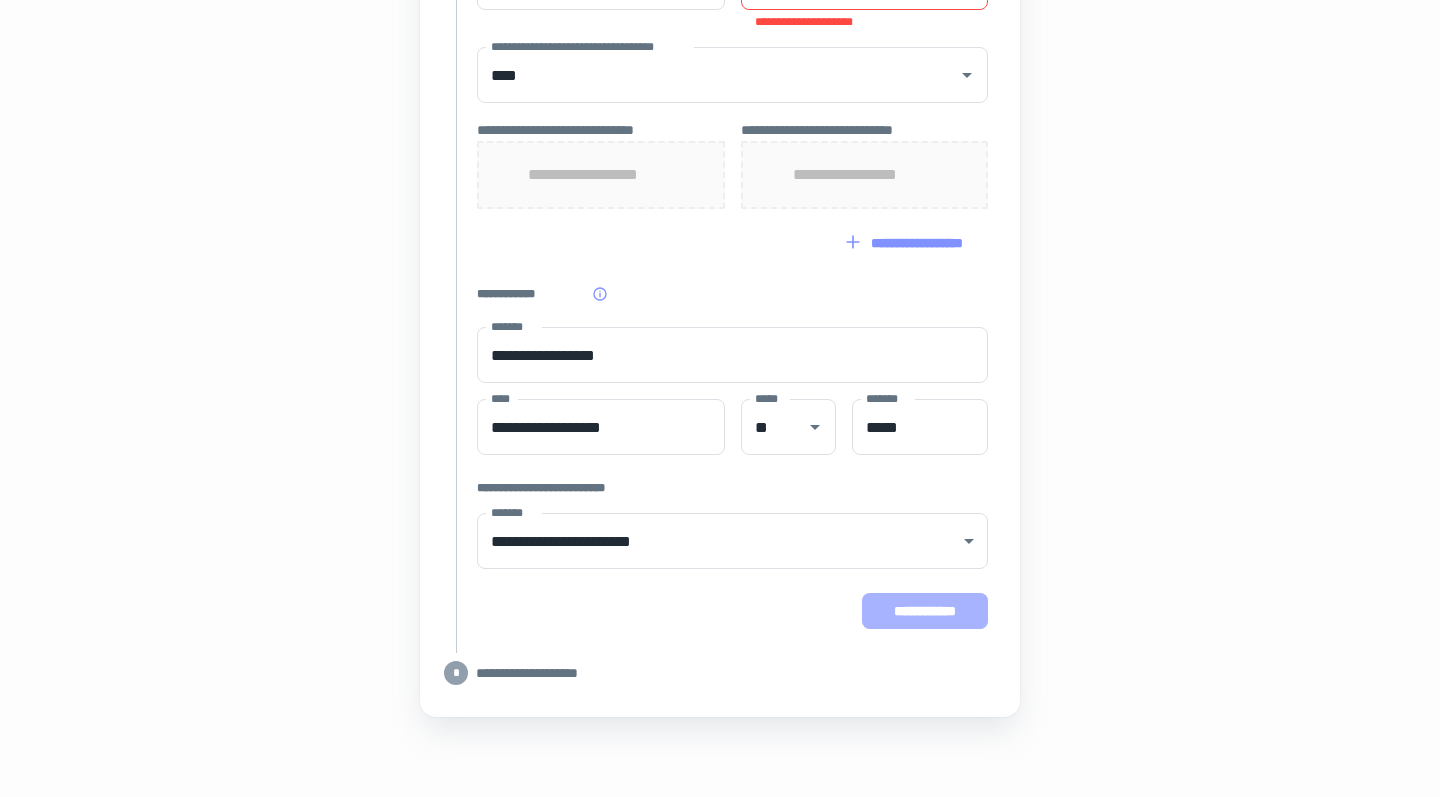 click on "**********" at bounding box center (925, 611) 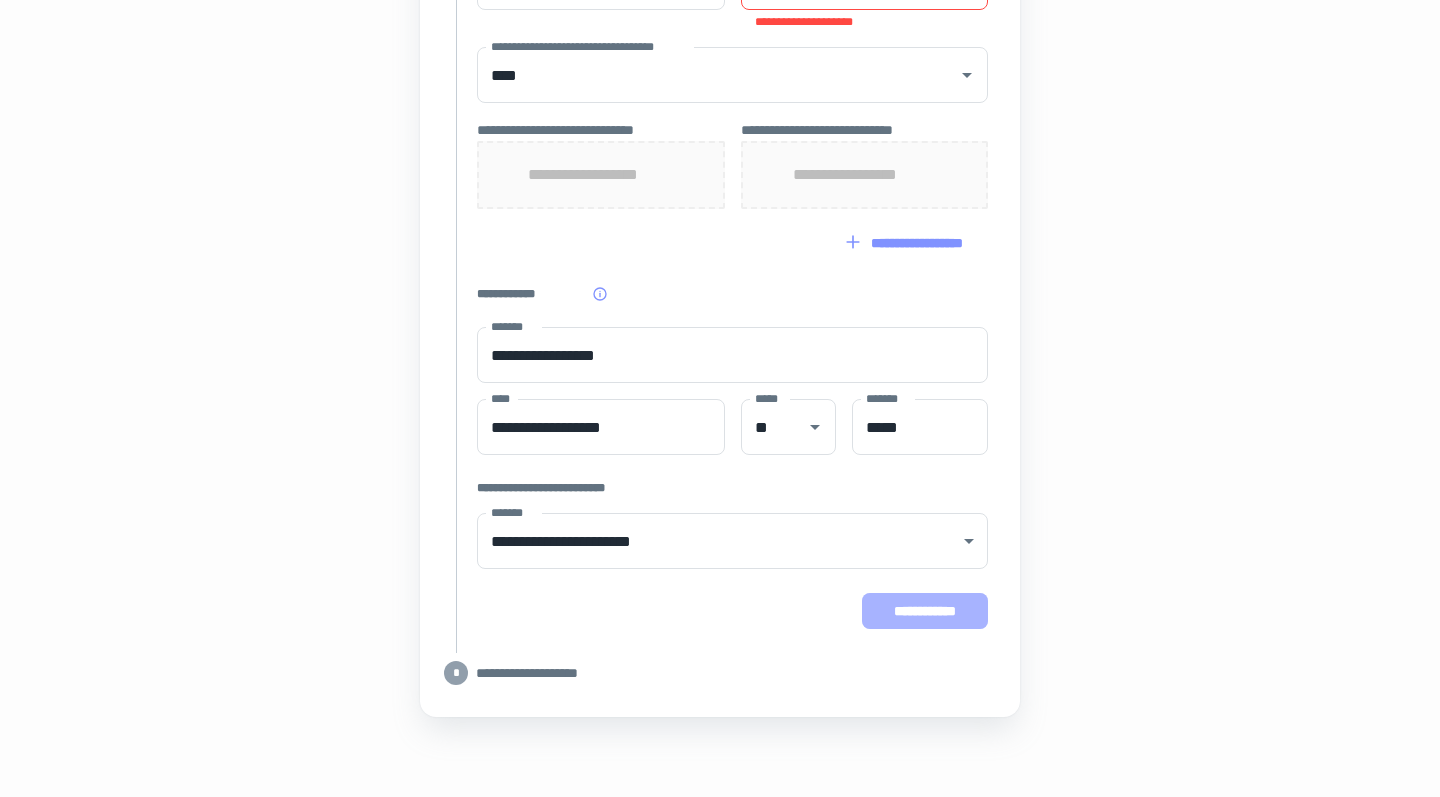 scroll, scrollTop: 1572, scrollLeft: 0, axis: vertical 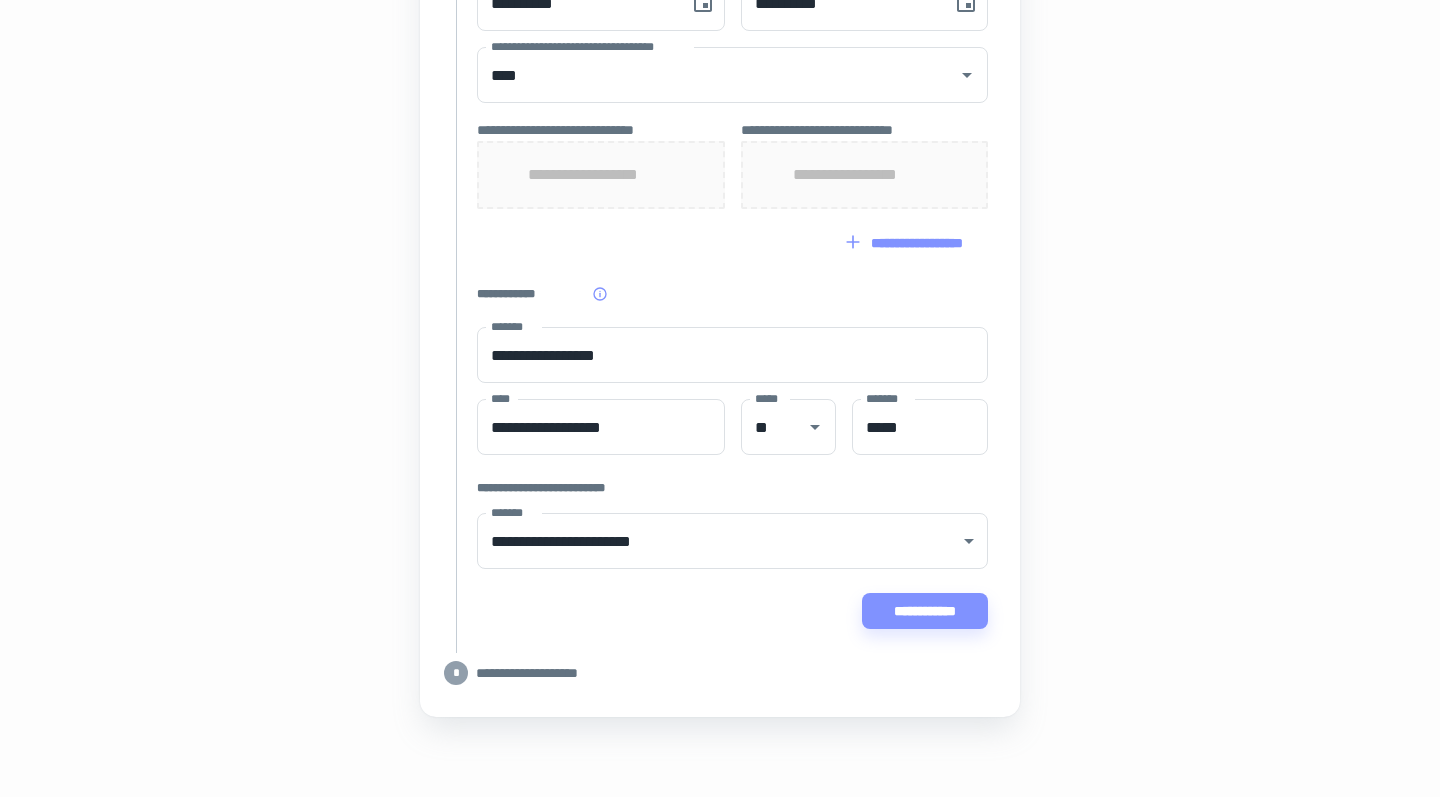 click on "**********" at bounding box center (720, -370) 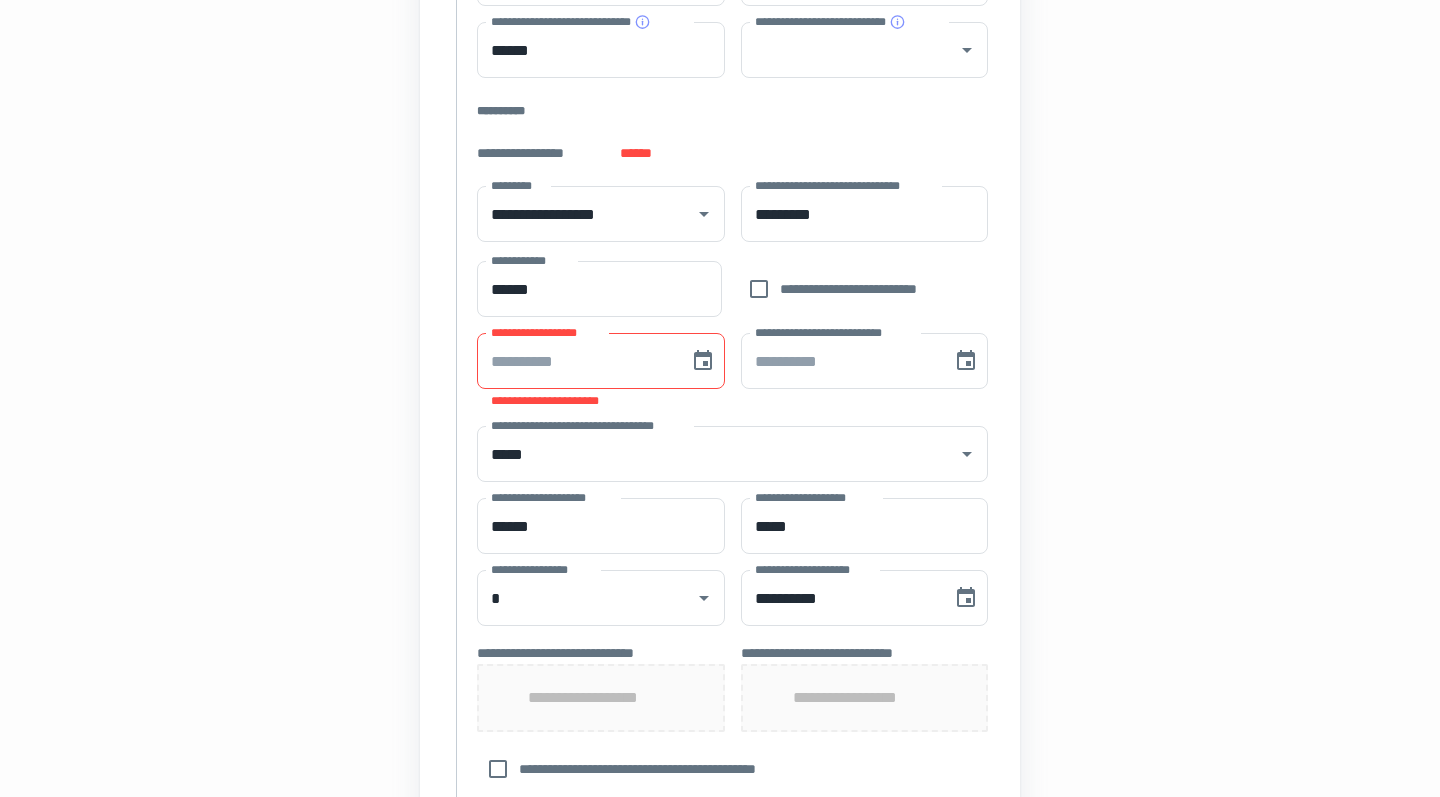 scroll, scrollTop: 542, scrollLeft: 0, axis: vertical 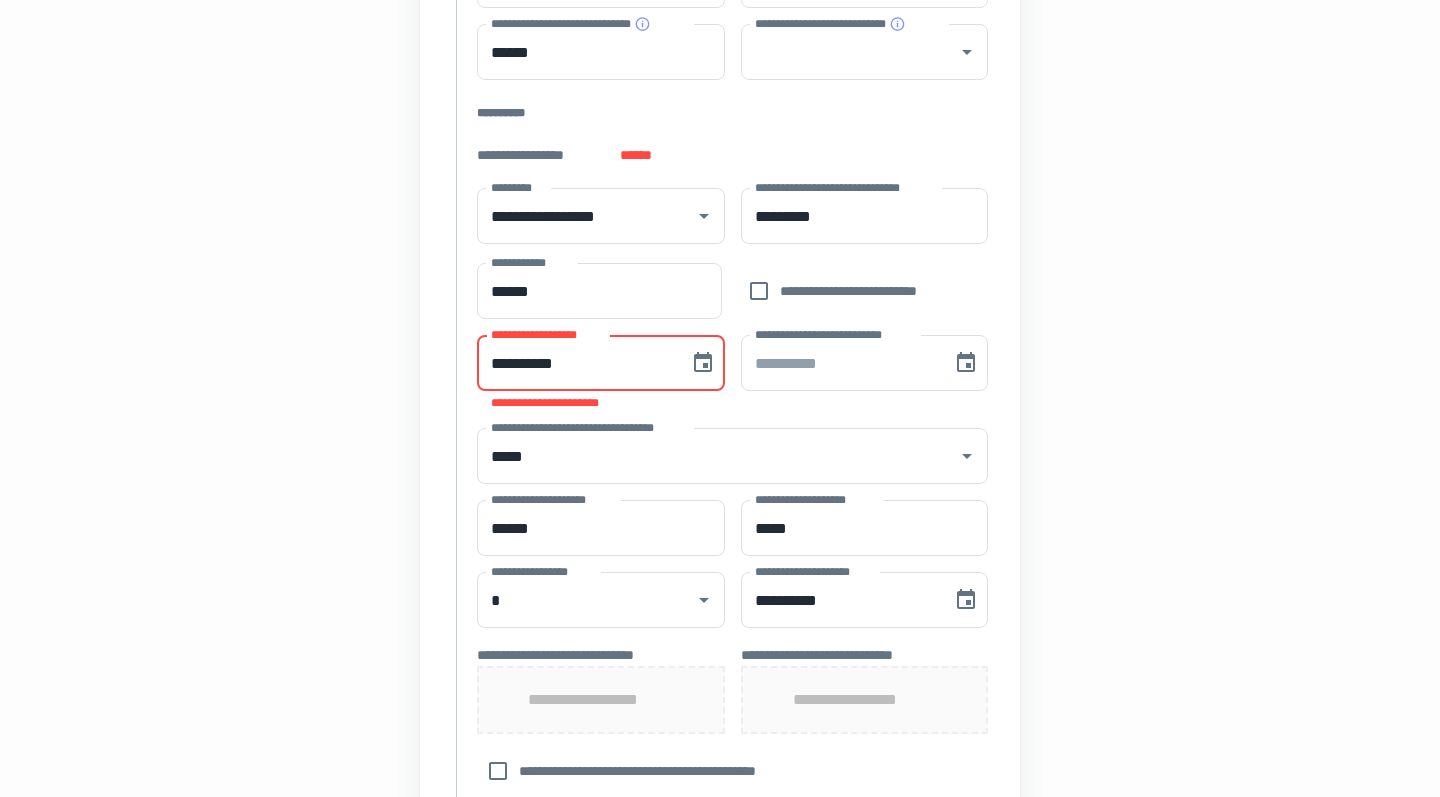 click on "**********" at bounding box center [576, 363] 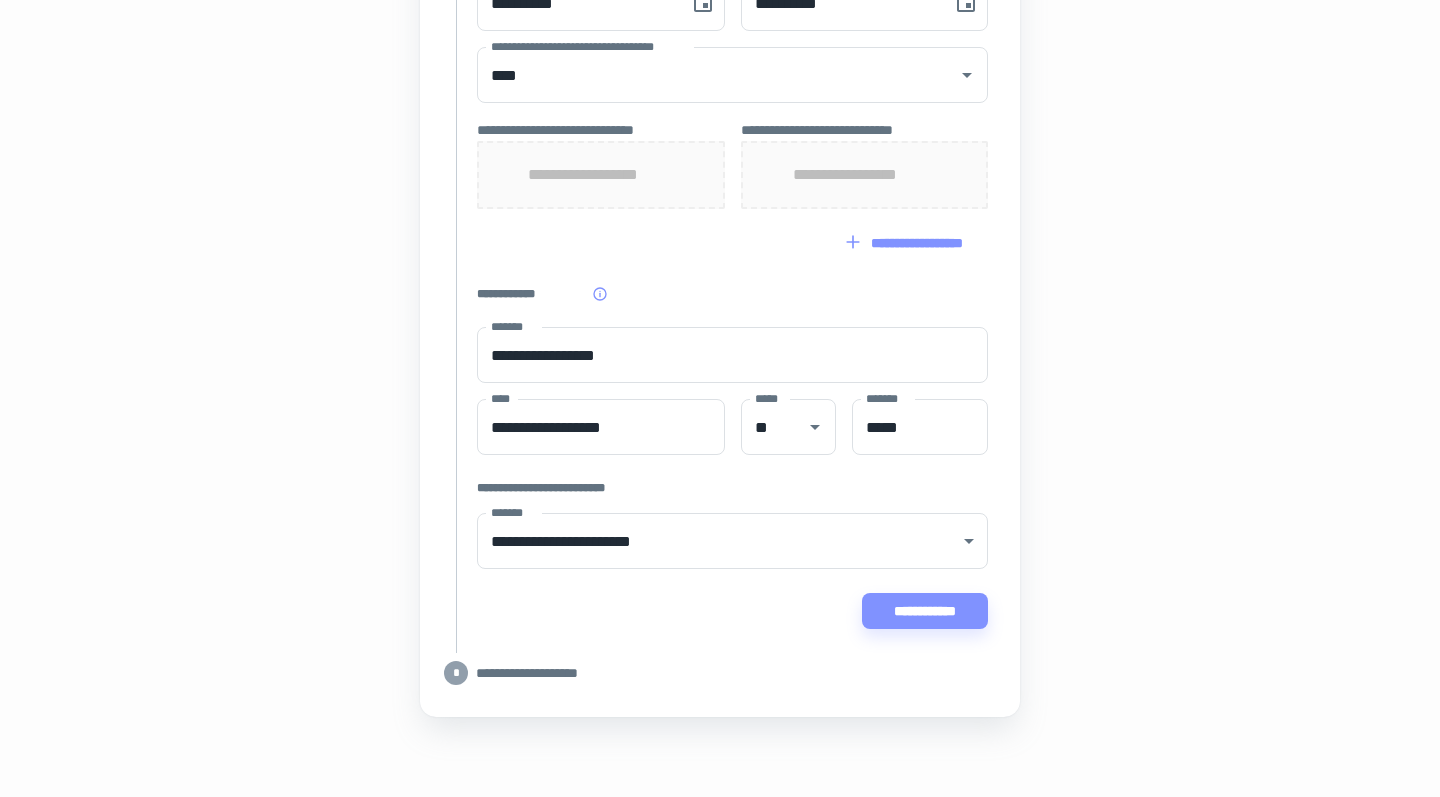 scroll, scrollTop: 1572, scrollLeft: 0, axis: vertical 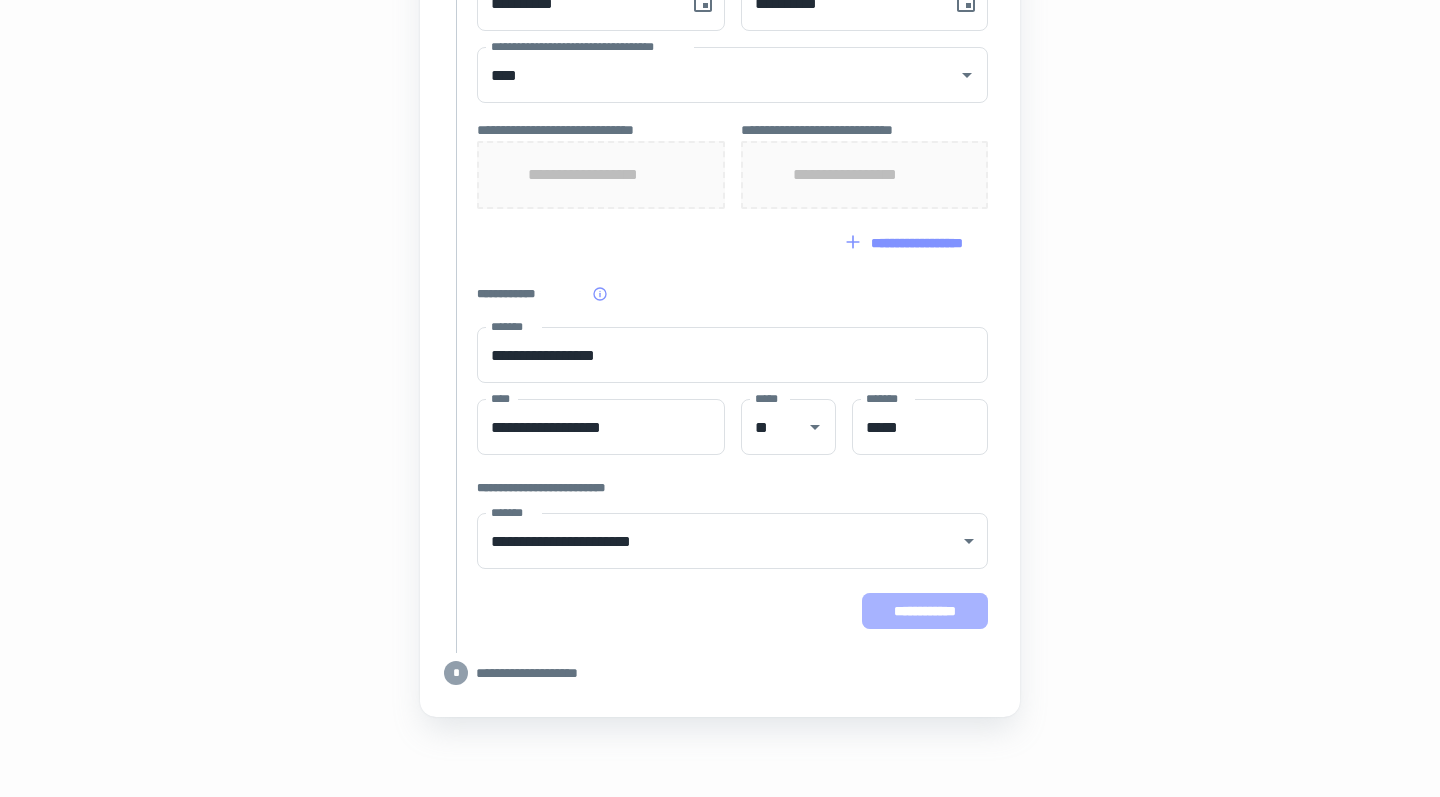 click on "**********" at bounding box center [925, 611] 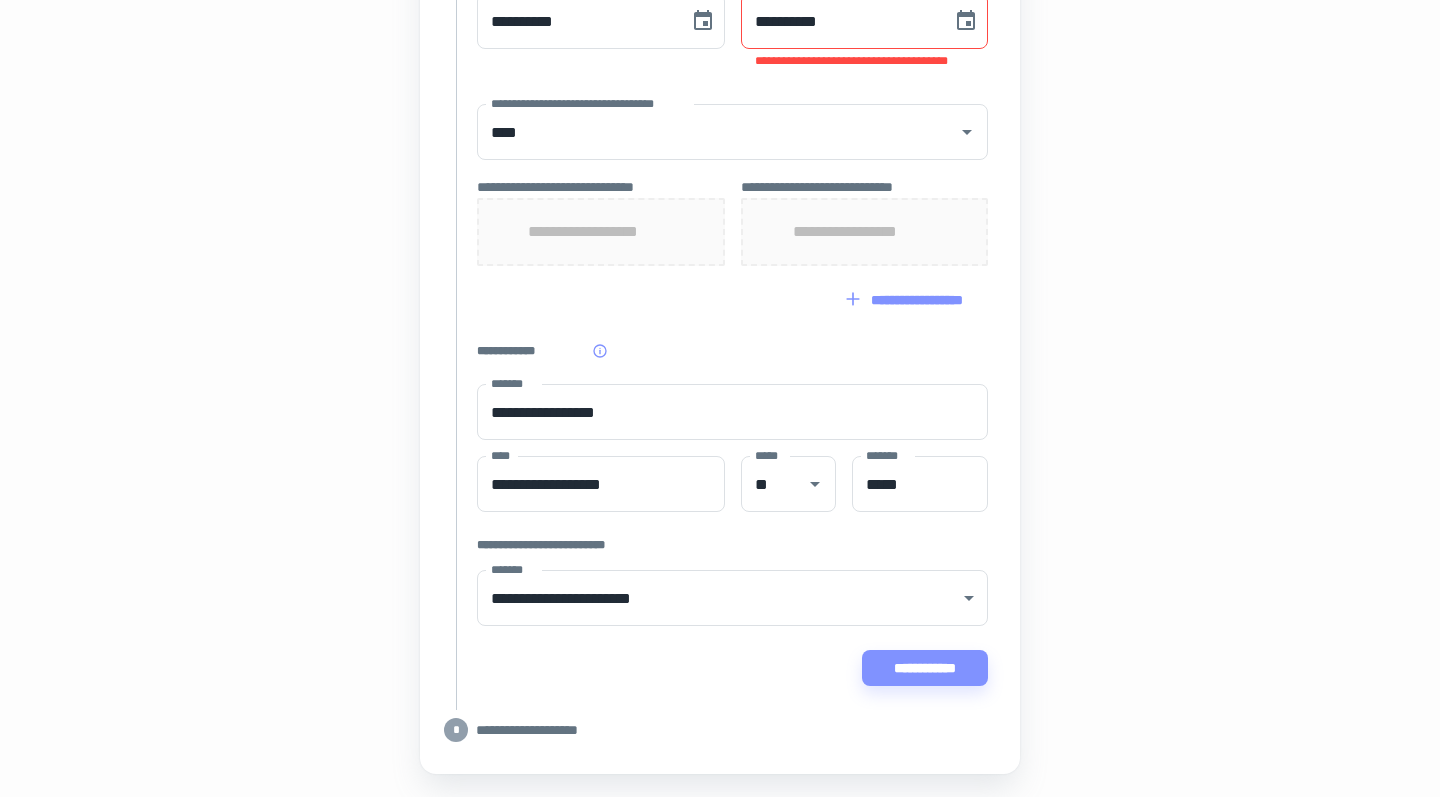 click on "**********" at bounding box center (720, -341) 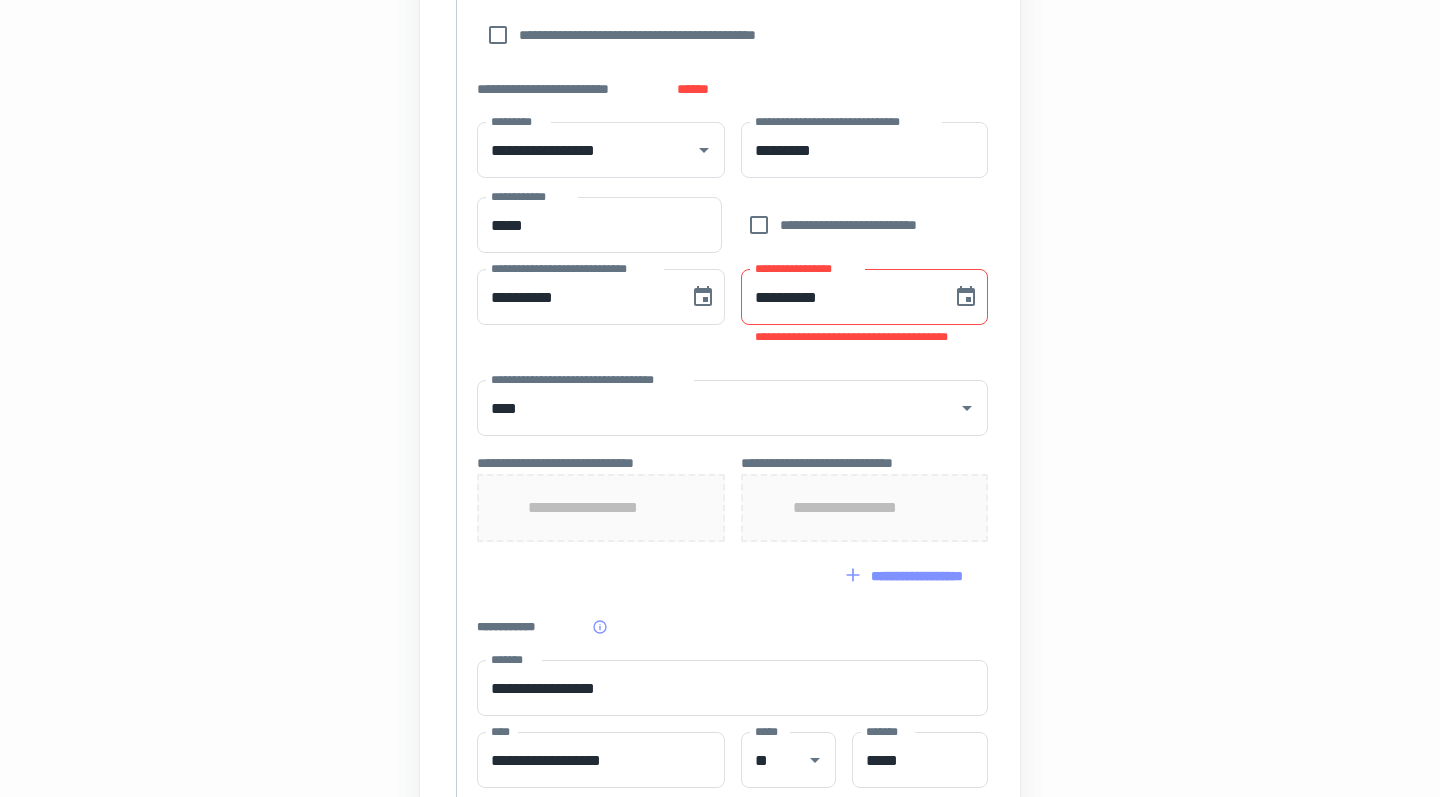 scroll, scrollTop: 1293, scrollLeft: 1, axis: both 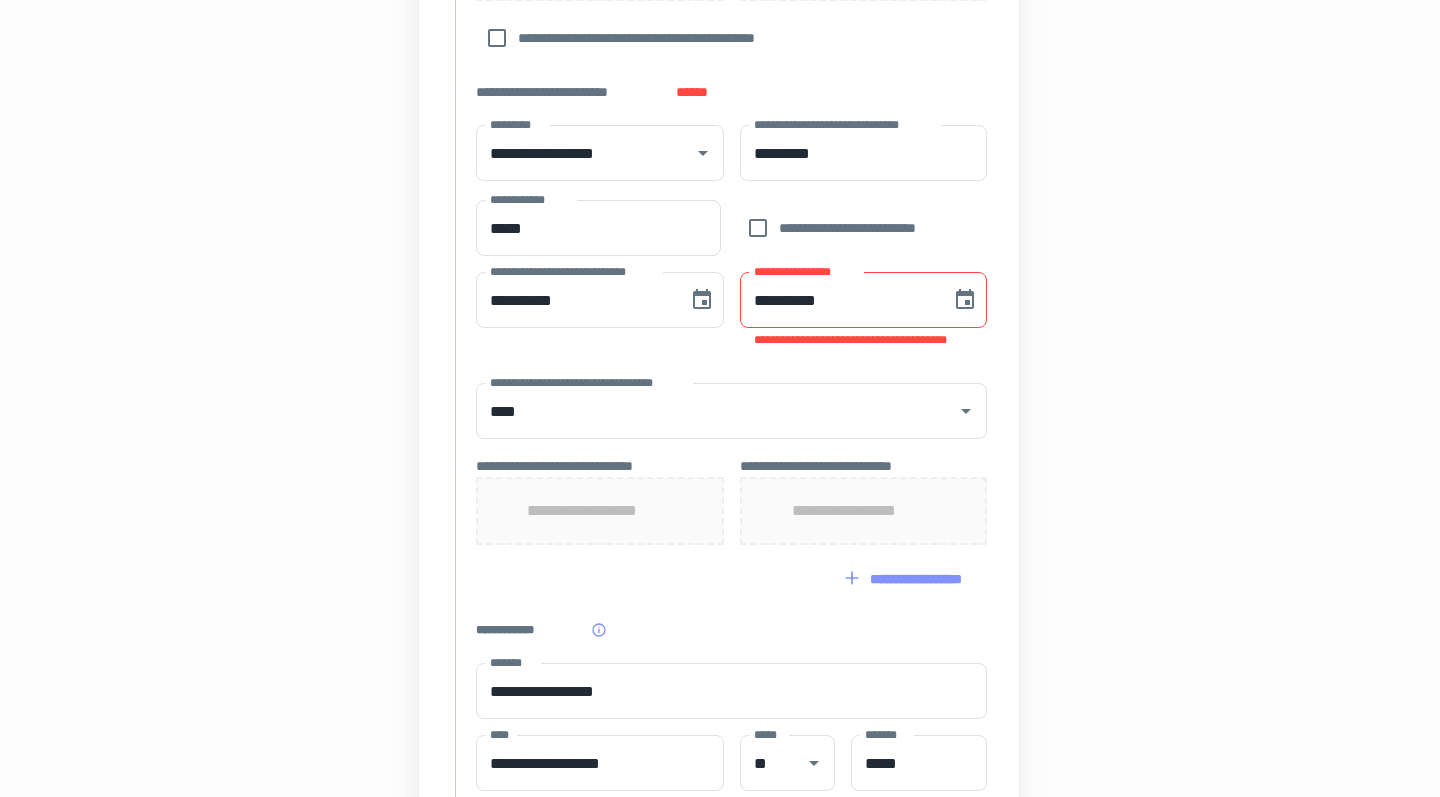 click on "******" at bounding box center (692, 92) 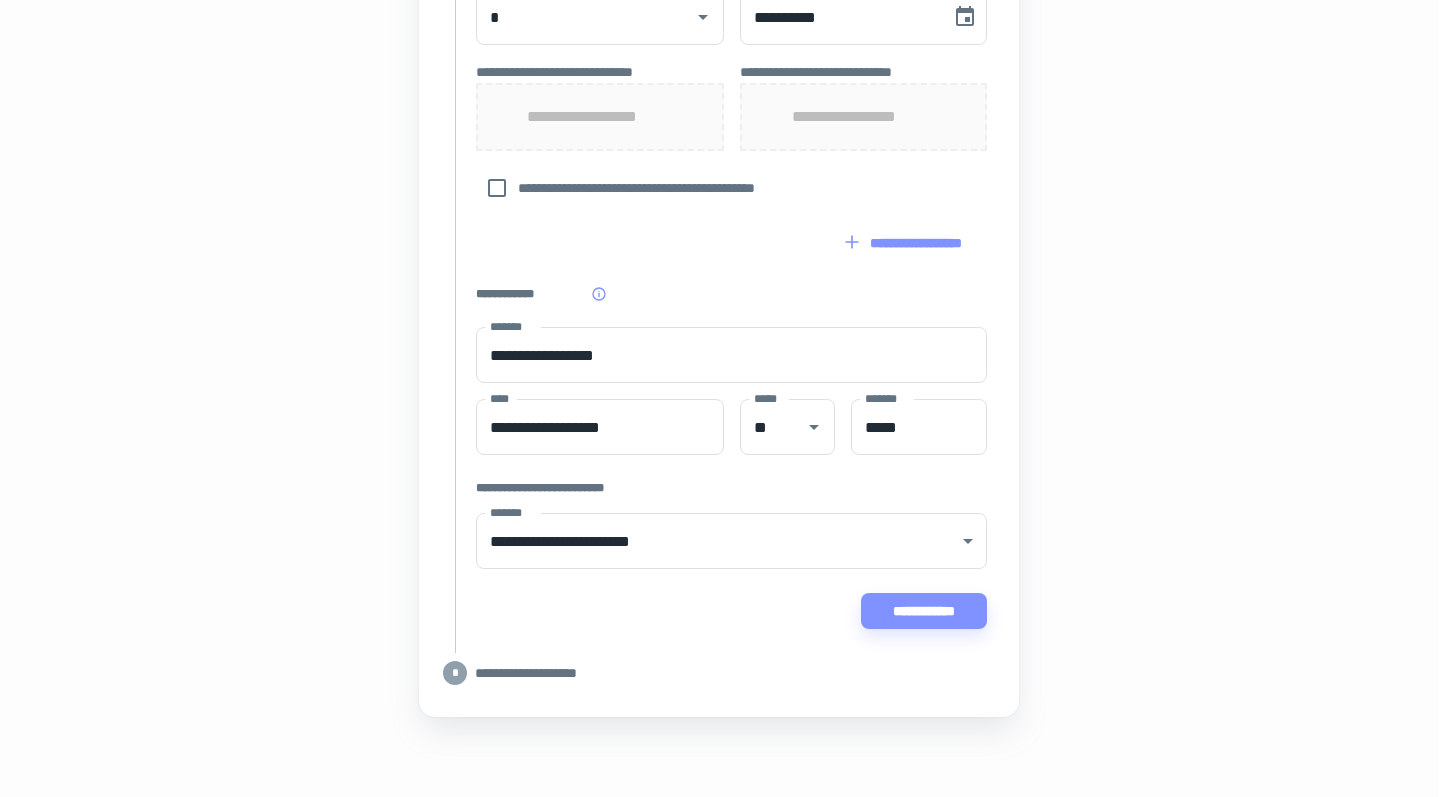 scroll, scrollTop: 1131, scrollLeft: 1, axis: both 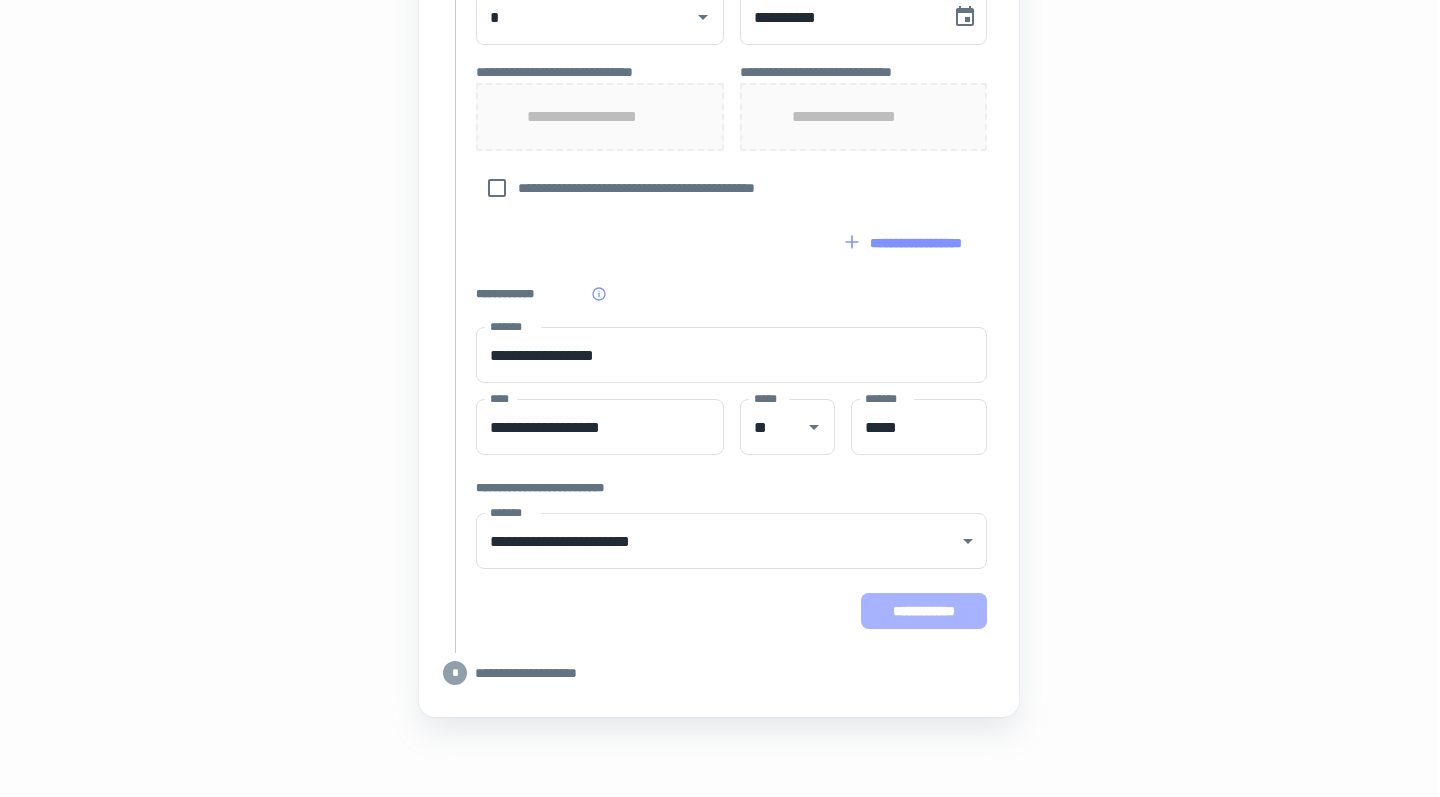 click on "**********" at bounding box center [924, 611] 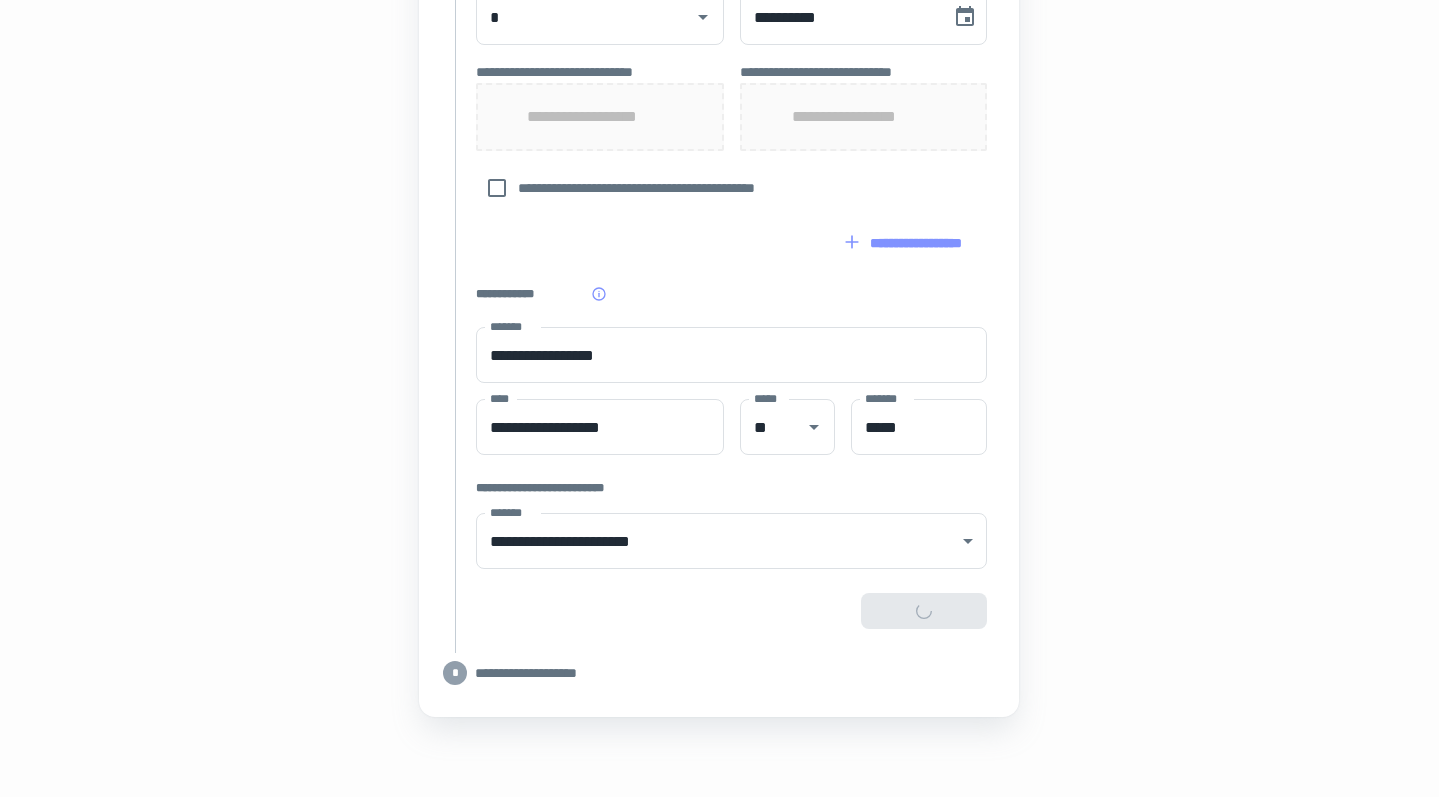 scroll, scrollTop: 1092, scrollLeft: 1, axis: both 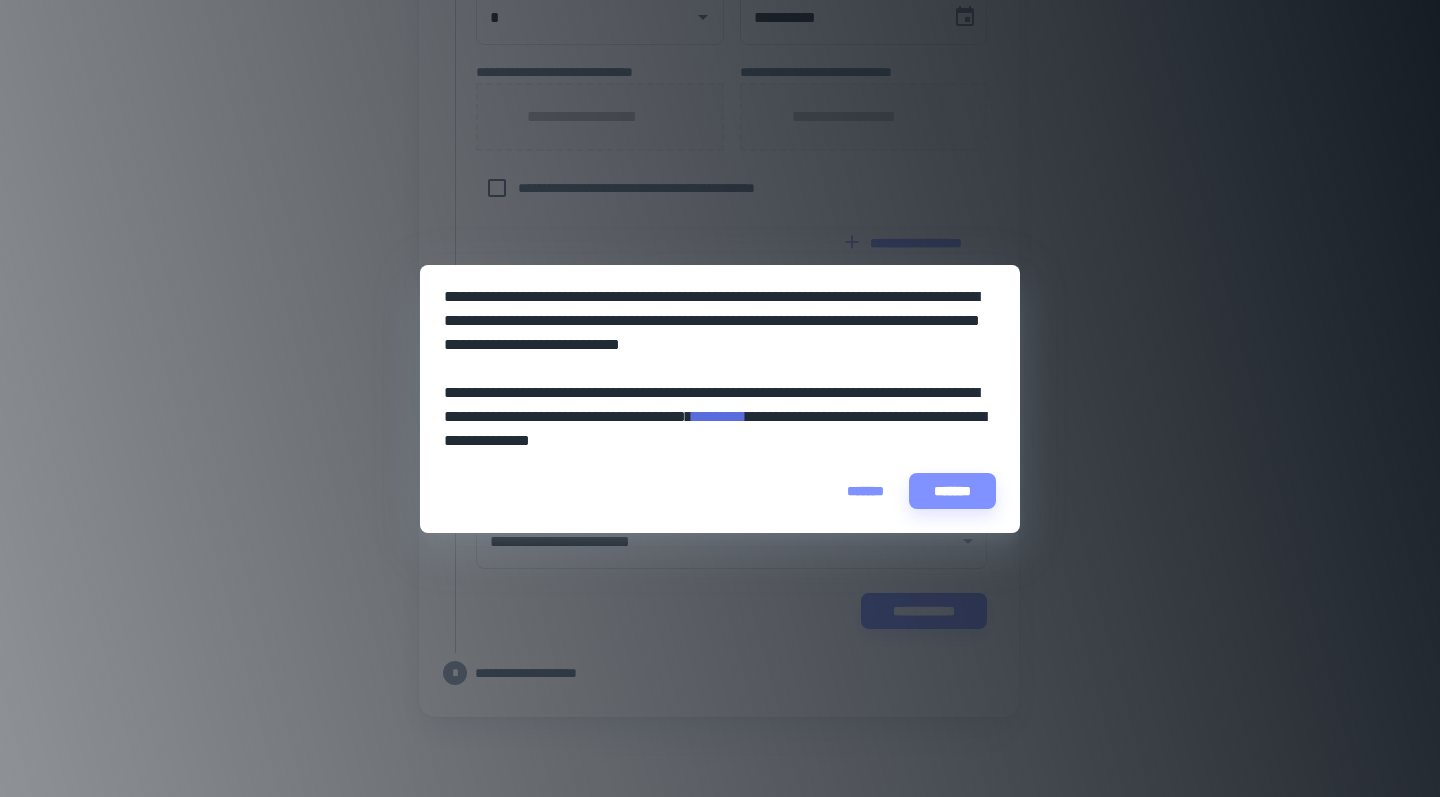 click on "*******" at bounding box center [865, 491] 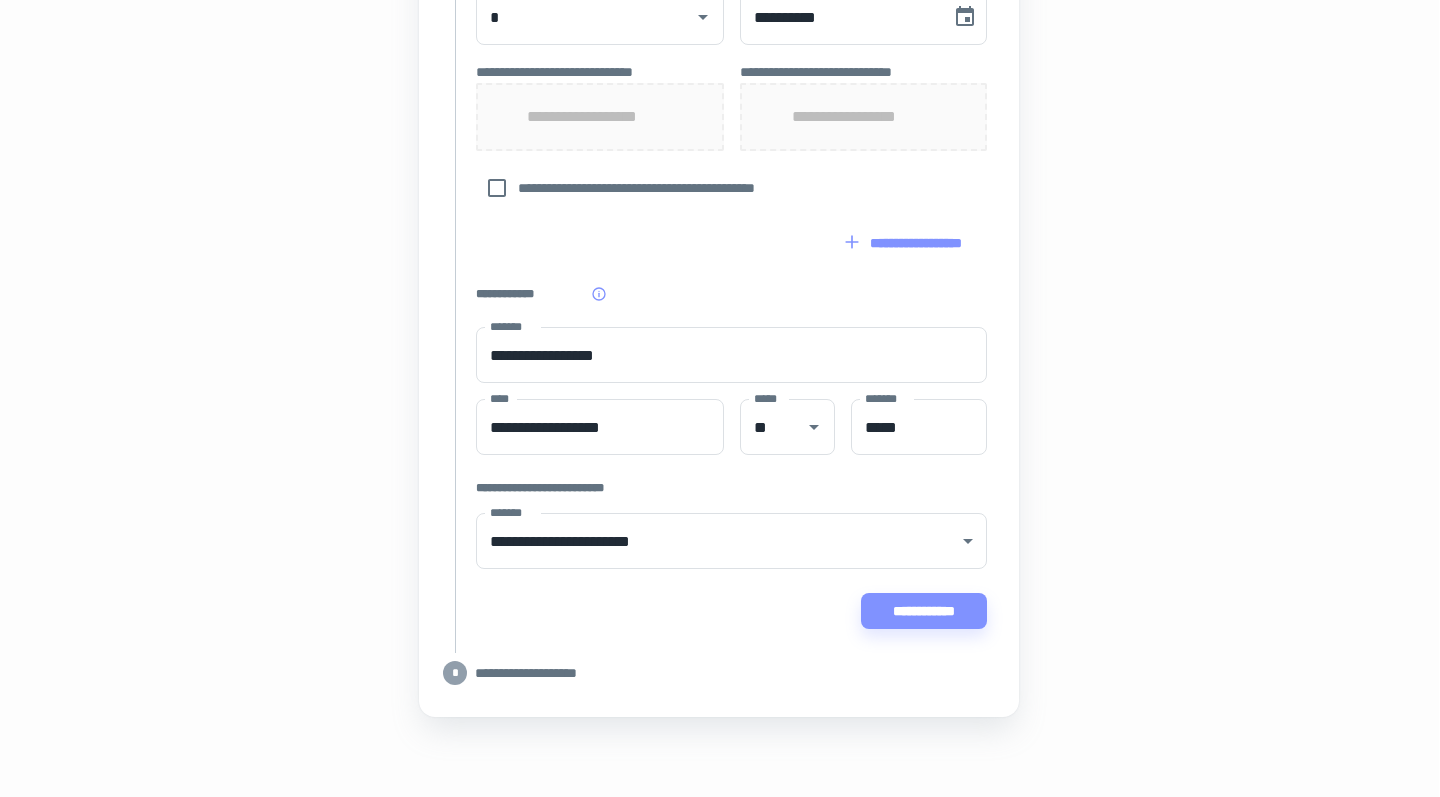 click on "**********" at bounding box center (719, -130) 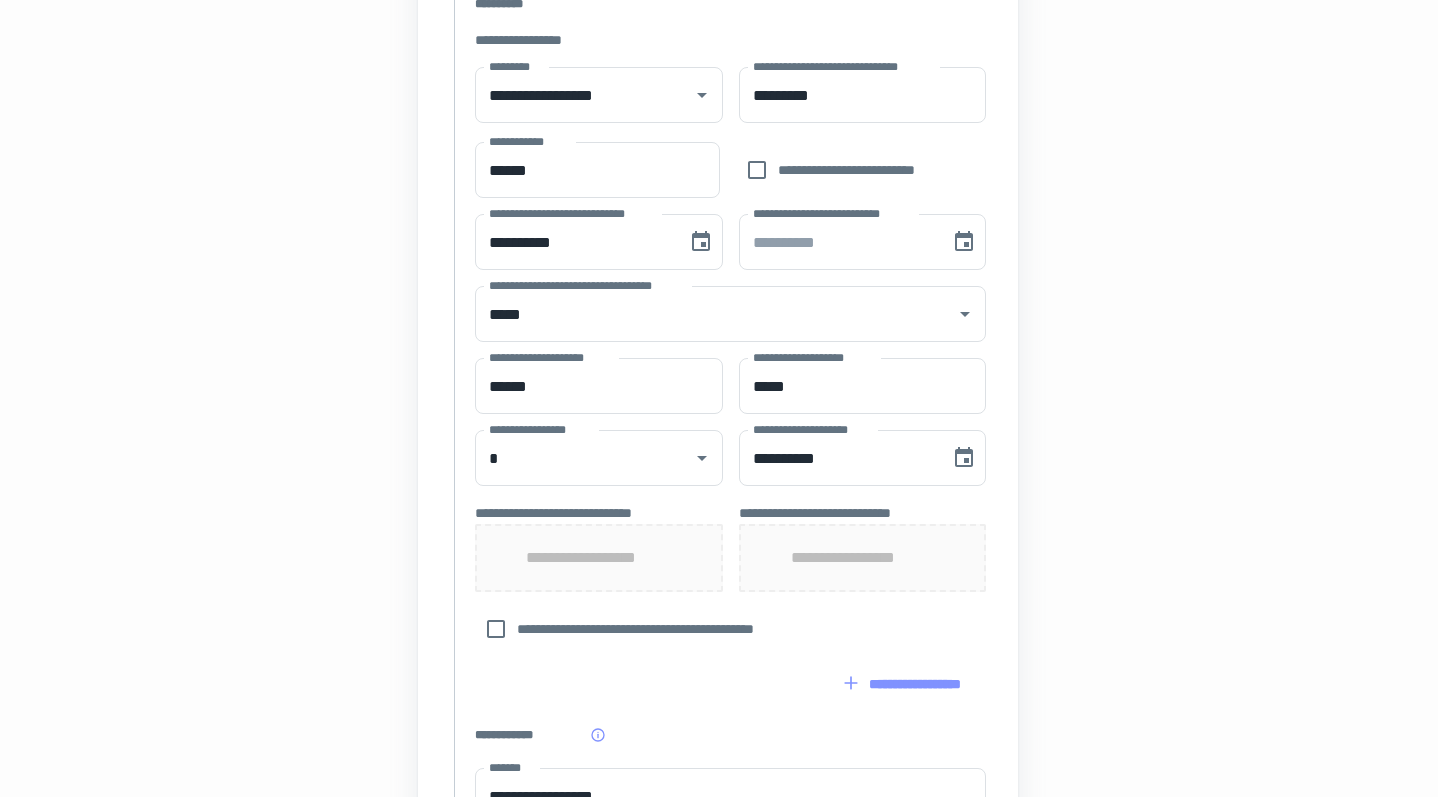 scroll, scrollTop: 647, scrollLeft: 2, axis: both 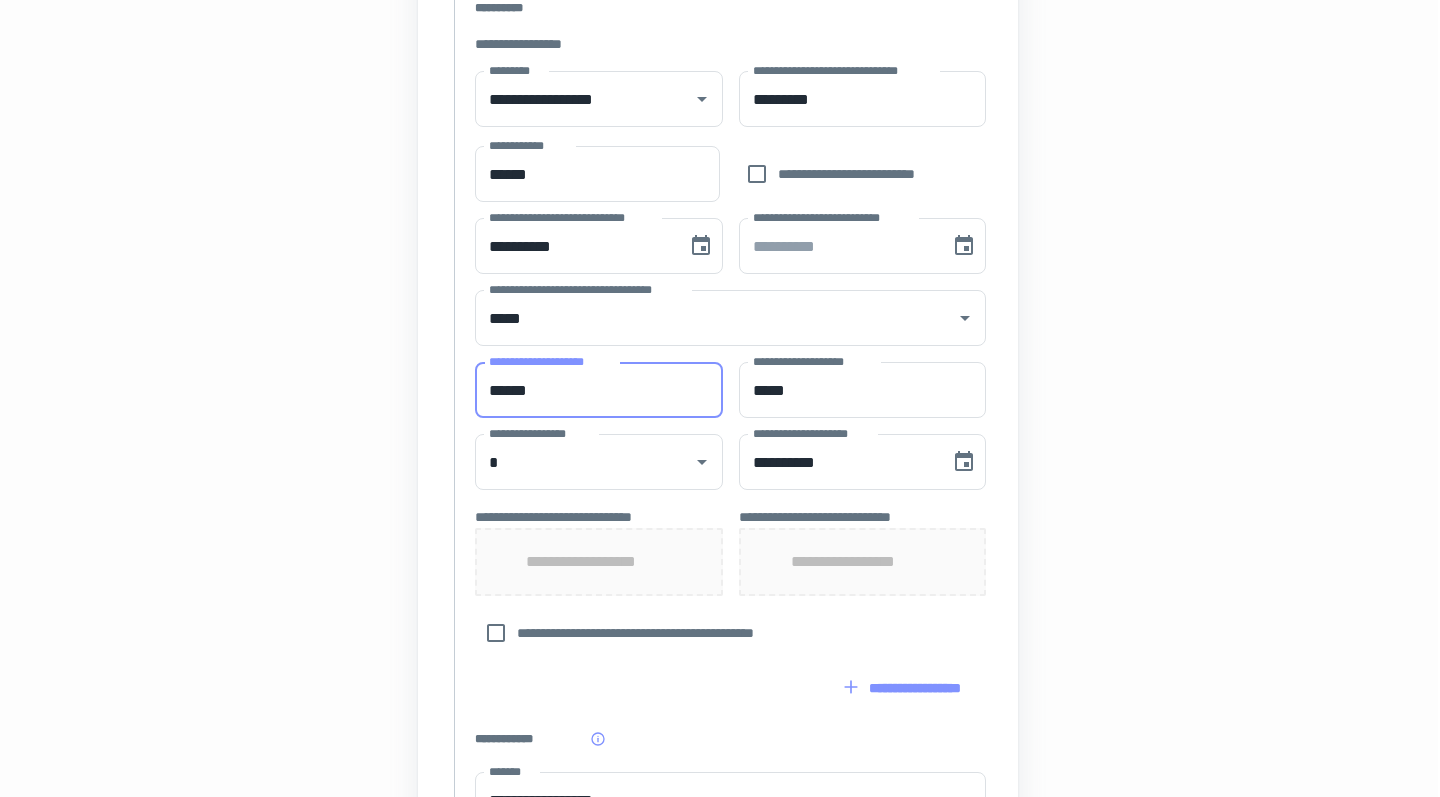 click on "******" at bounding box center [599, 390] 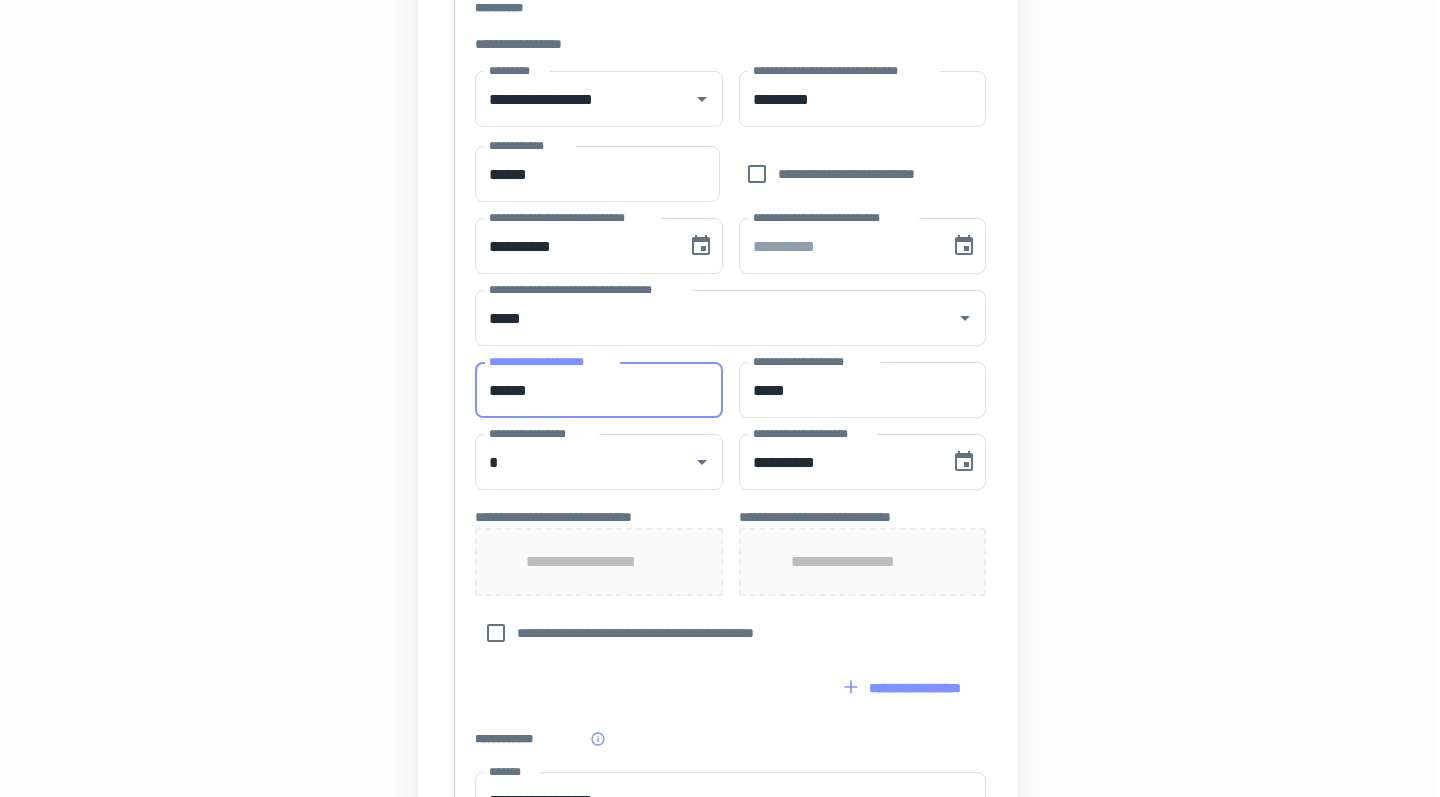 click on "******" at bounding box center [599, 390] 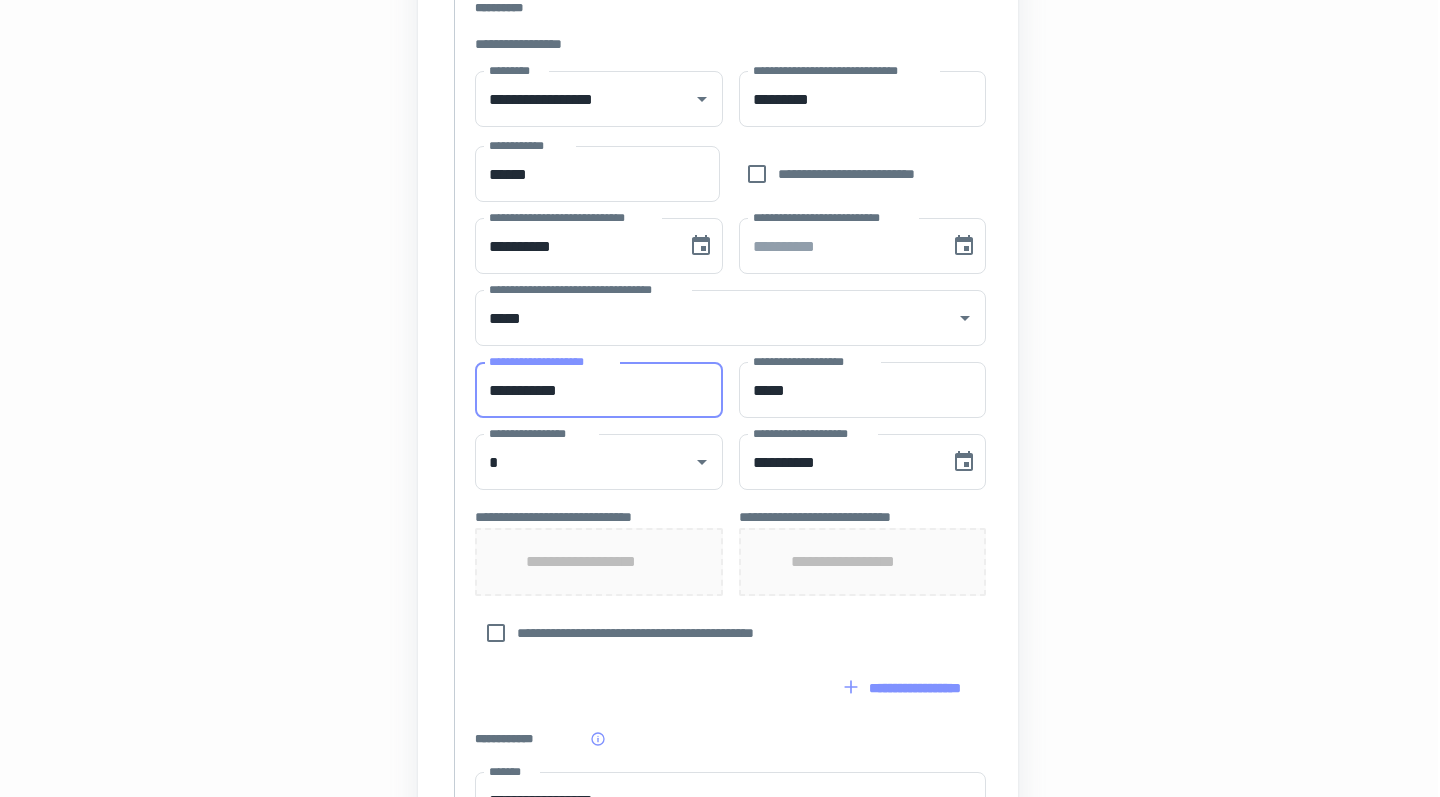 type on "**********" 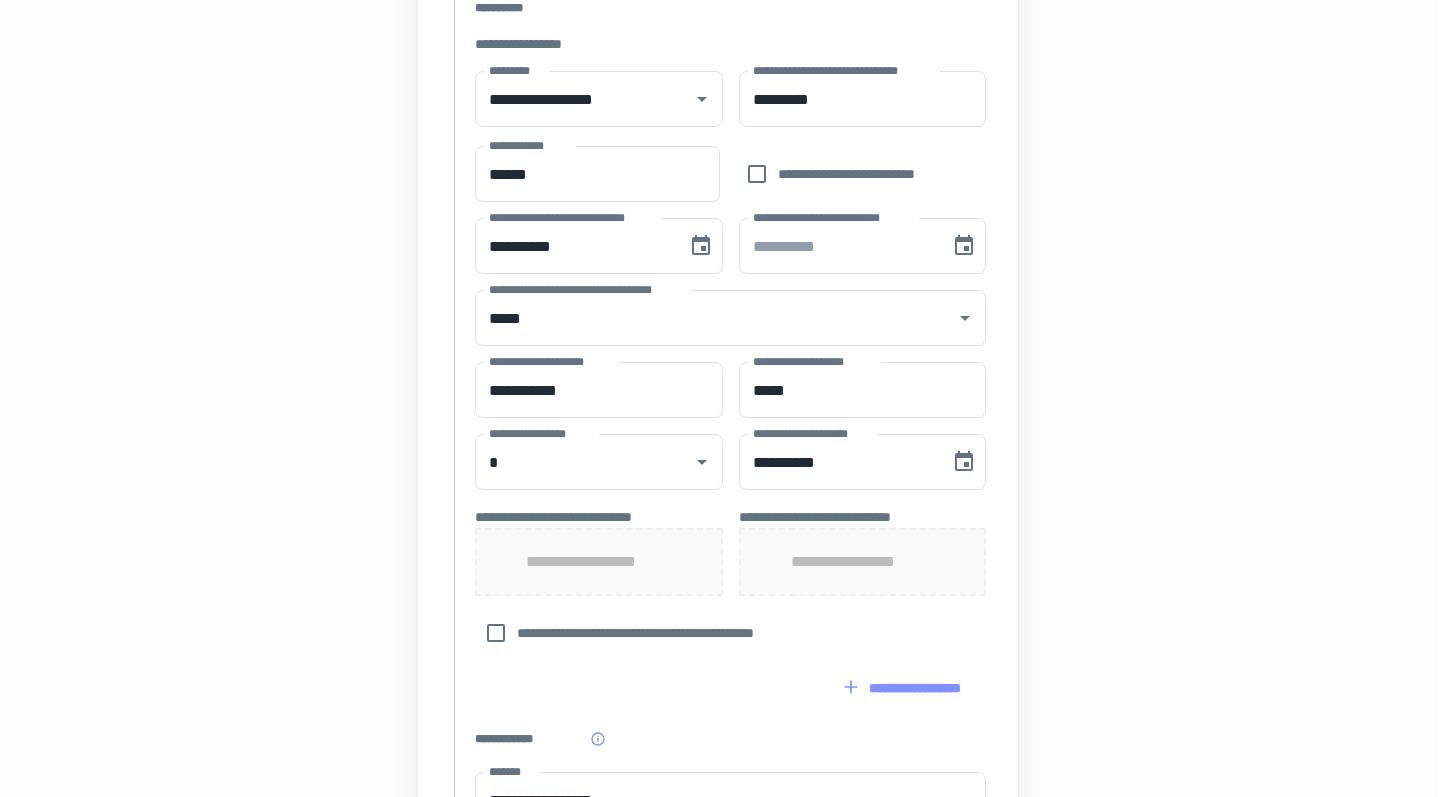 click on "**********" at bounding box center (718, 315) 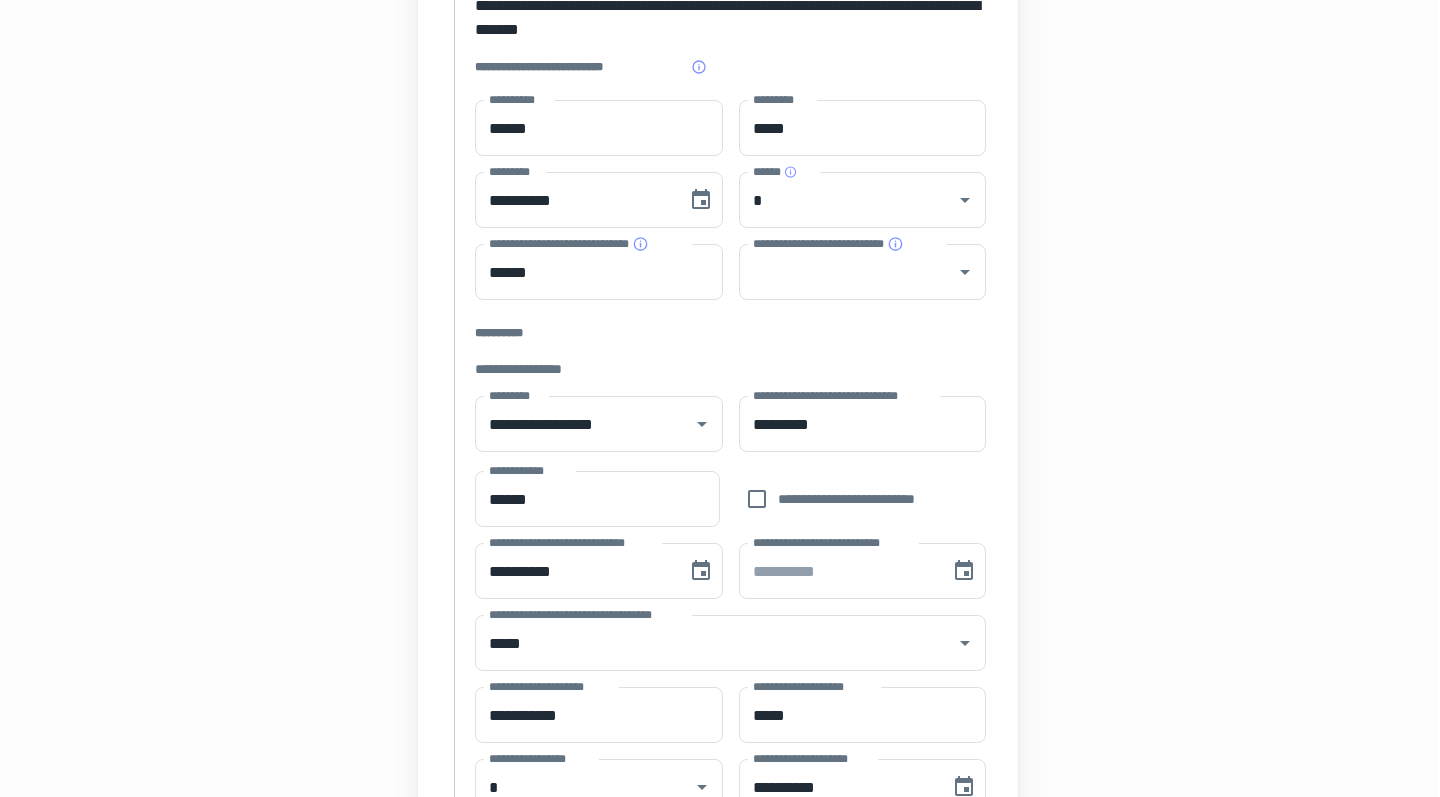 scroll, scrollTop: 322, scrollLeft: 0, axis: vertical 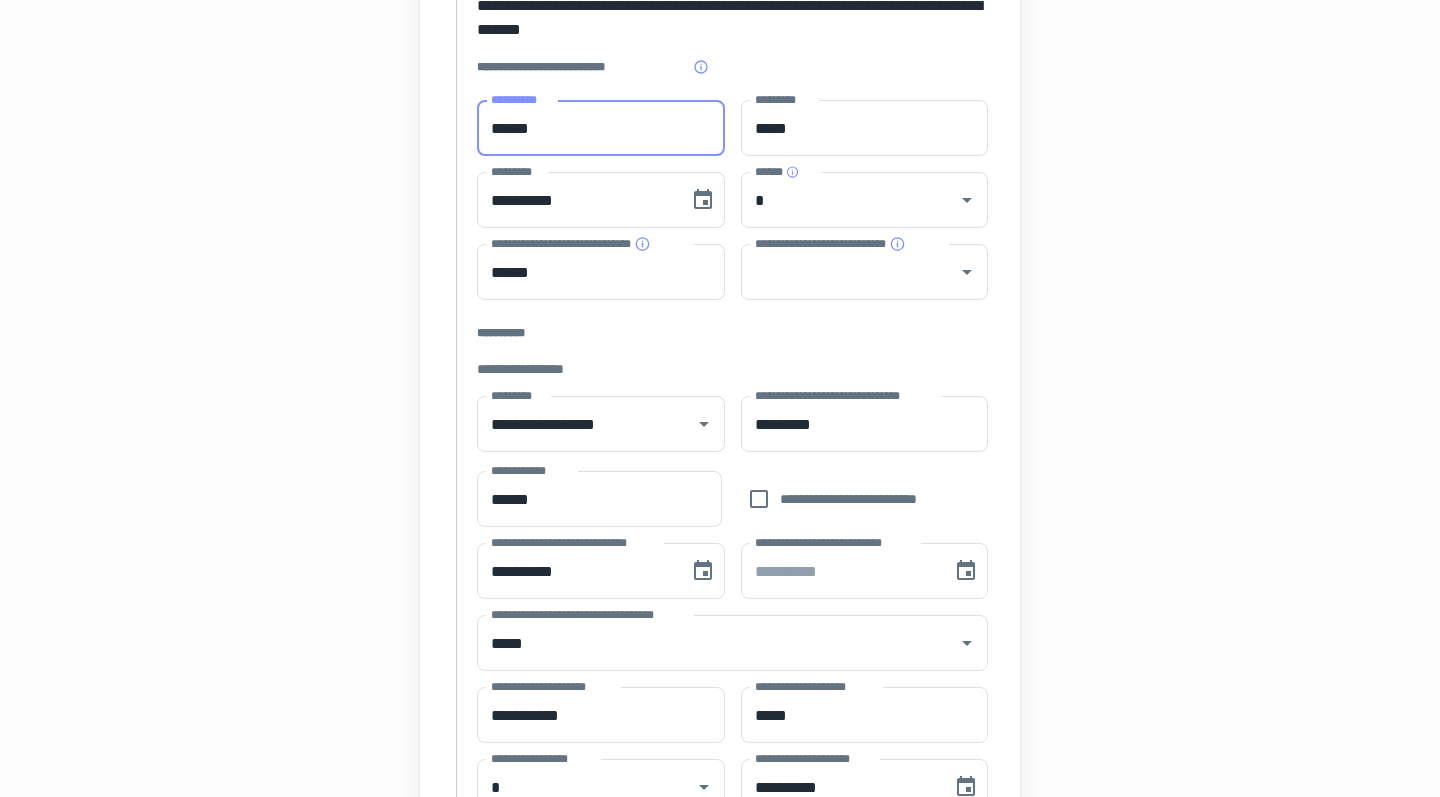 click on "******" at bounding box center [601, 128] 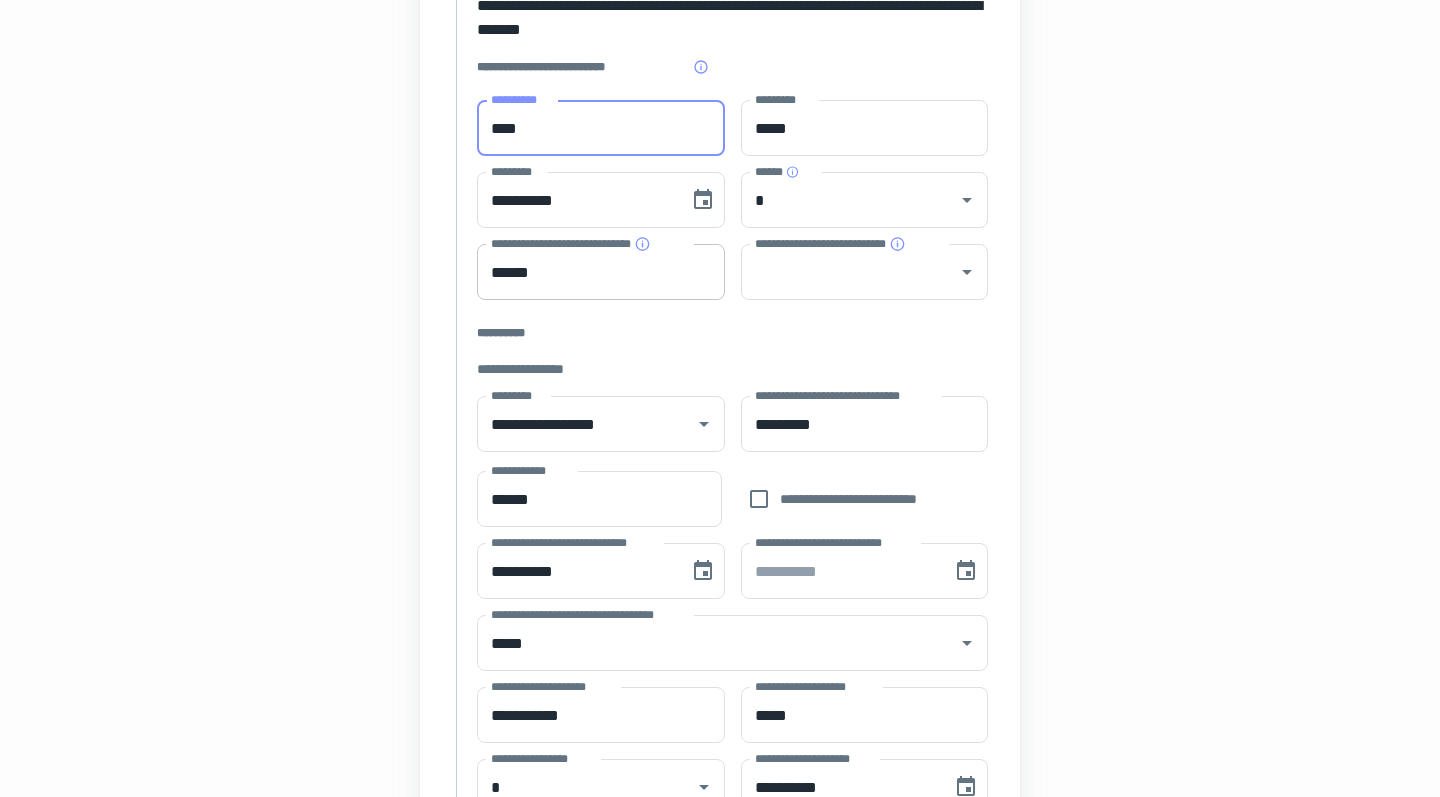 type on "****" 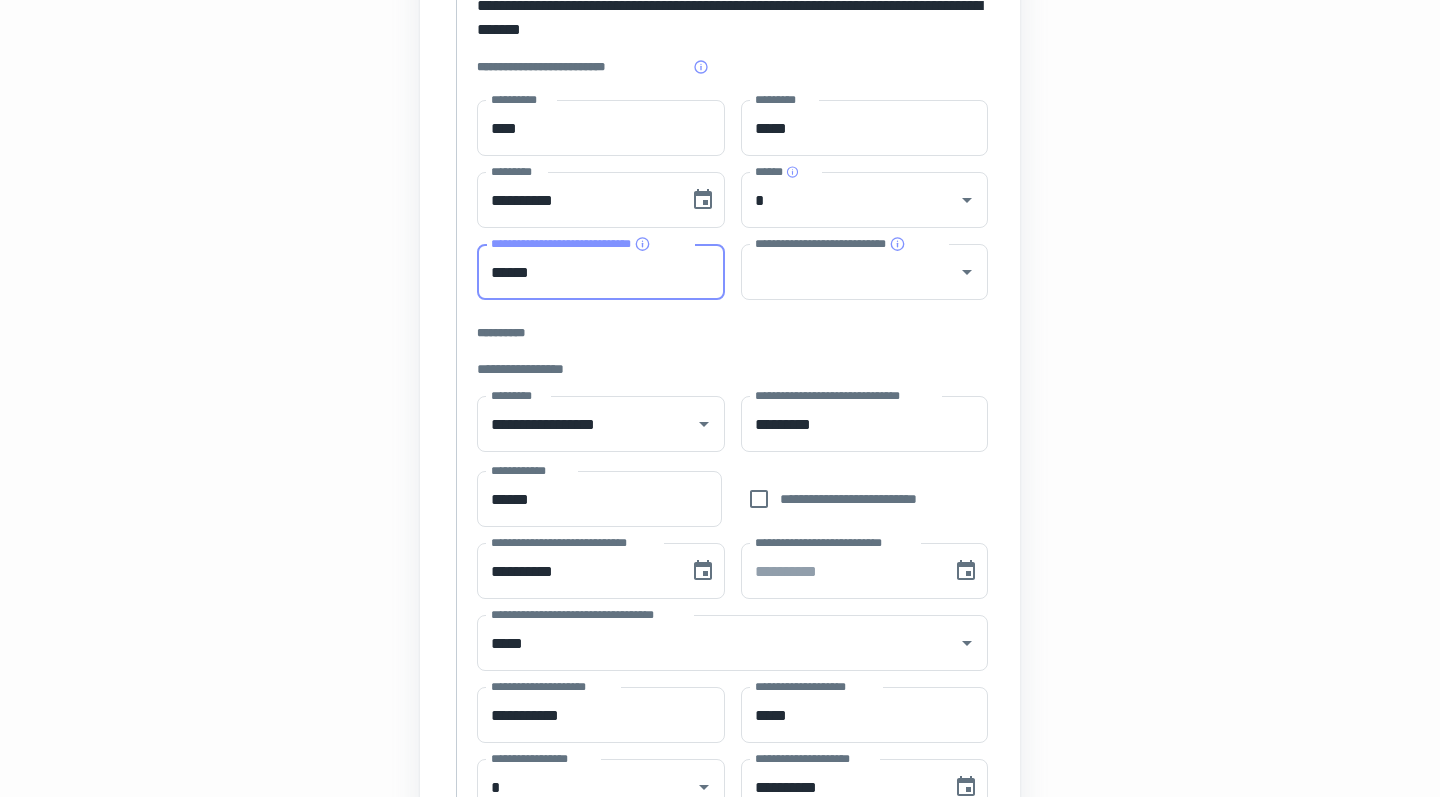 click on "******" at bounding box center (601, 272) 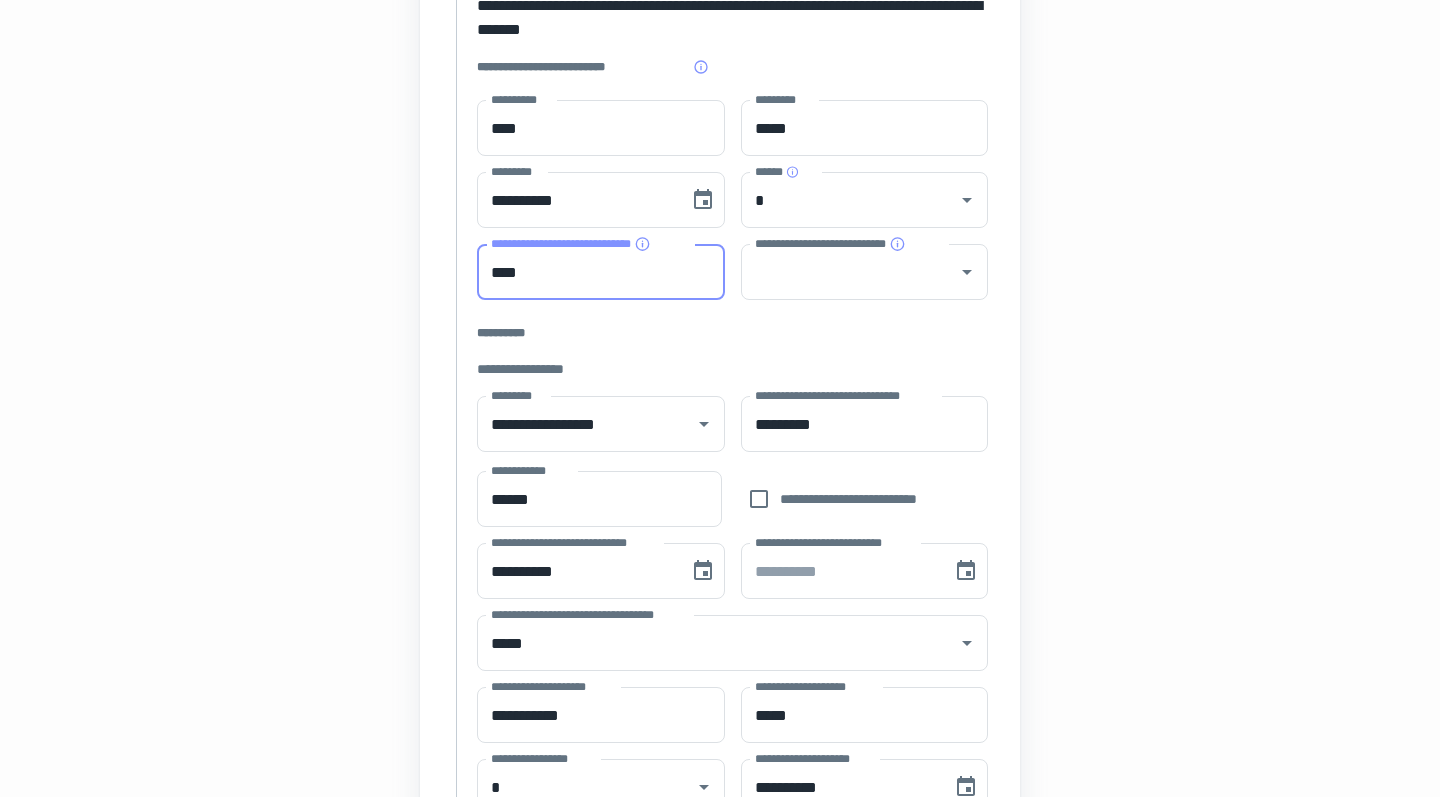 type on "****" 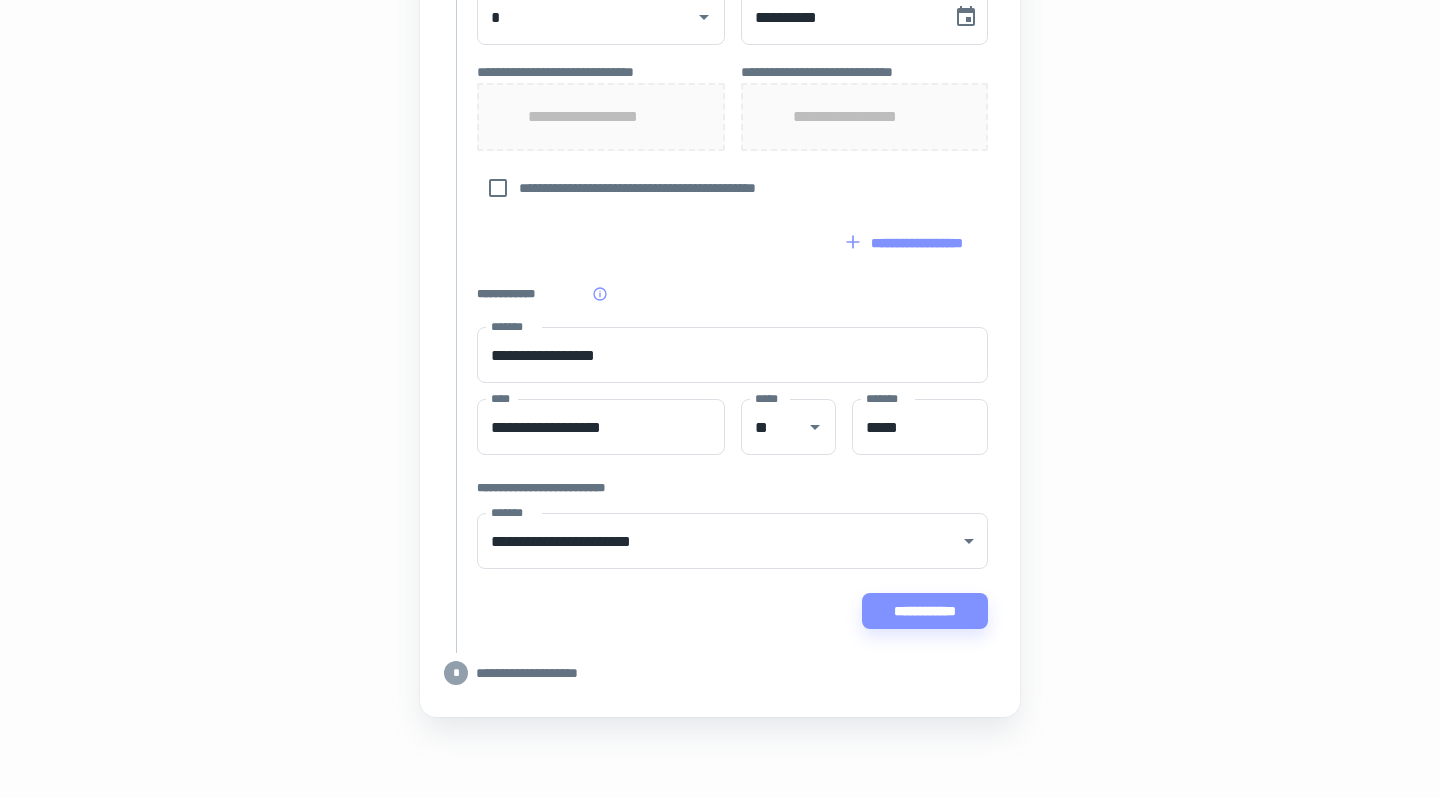 scroll, scrollTop: 1092, scrollLeft: 0, axis: vertical 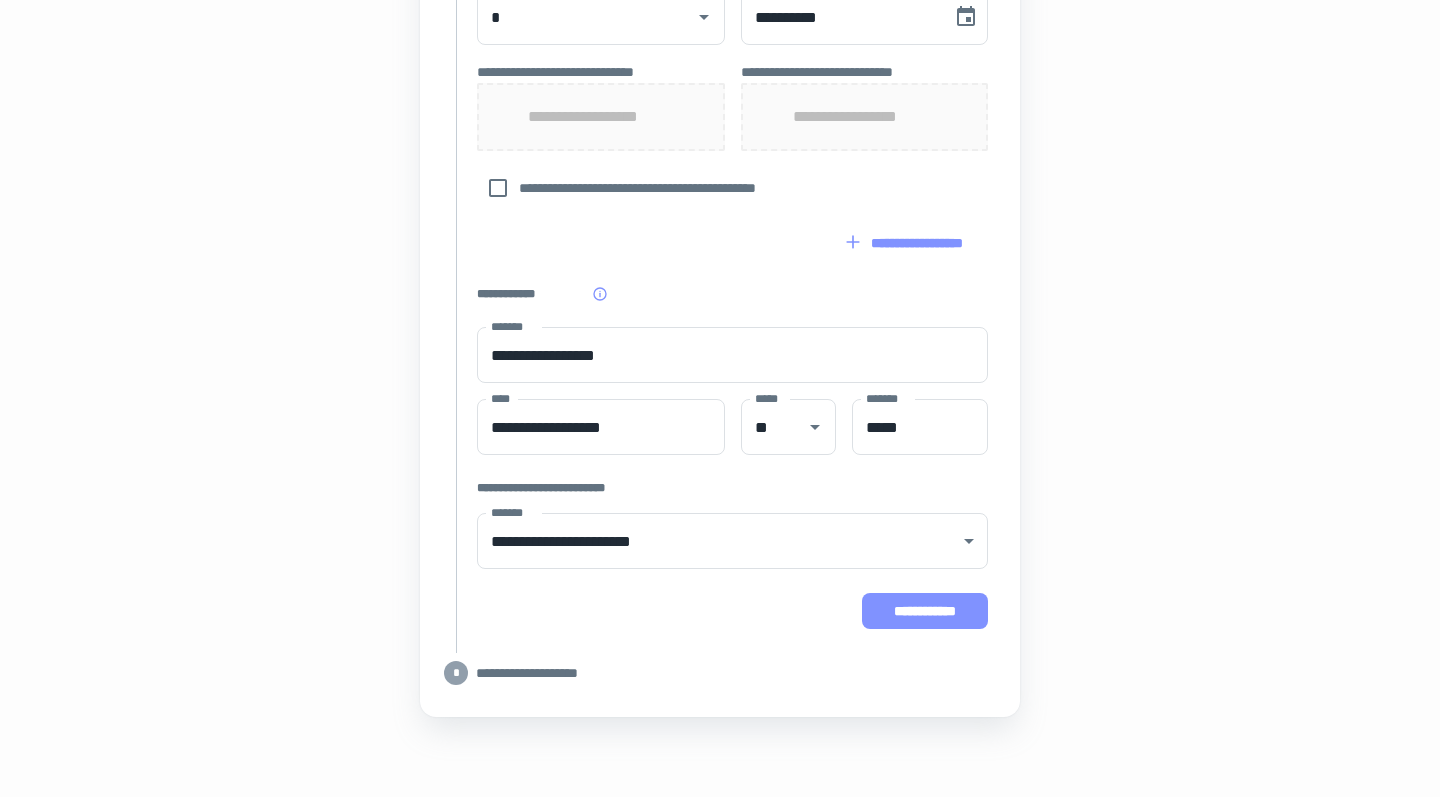 click on "**********" at bounding box center (925, 611) 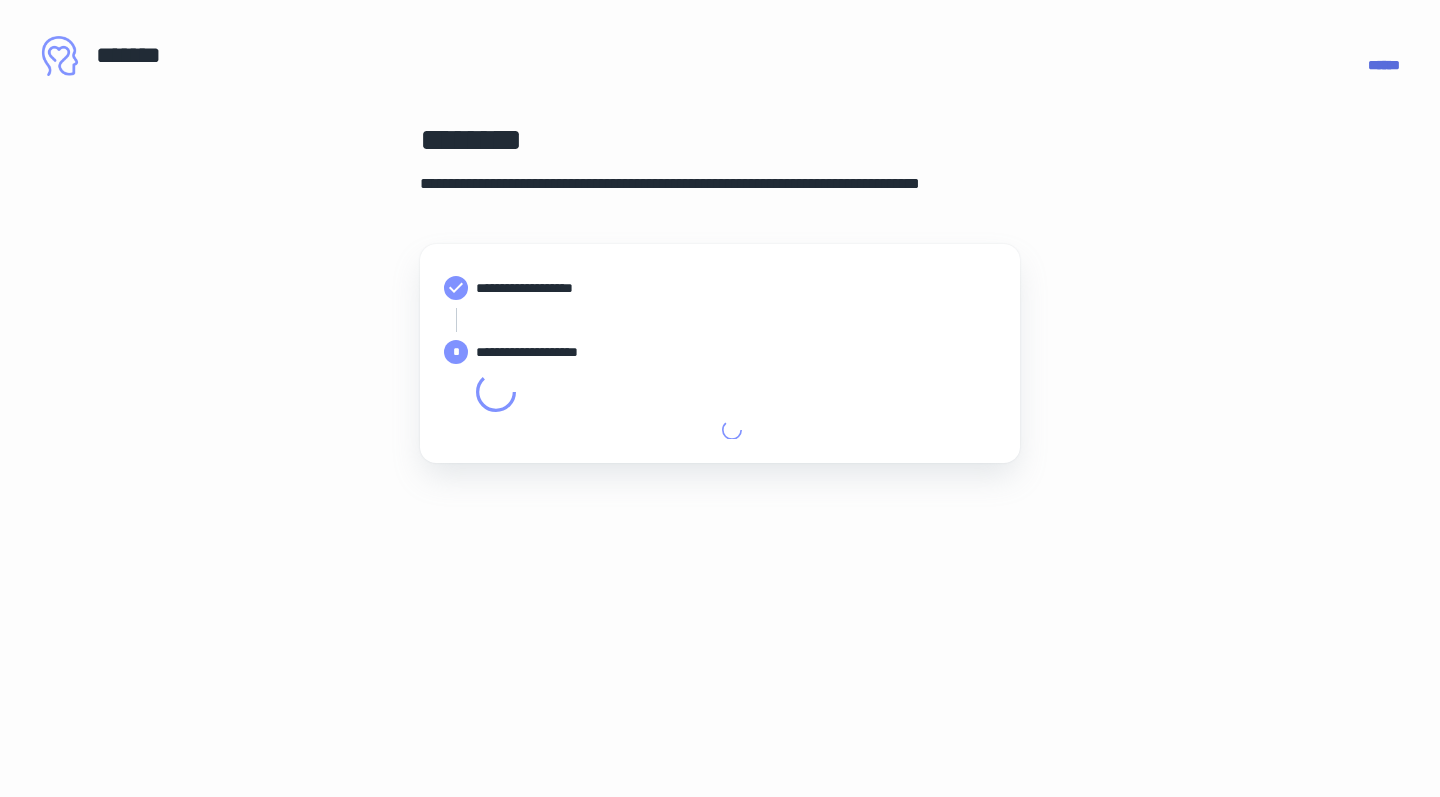 type on "**********" 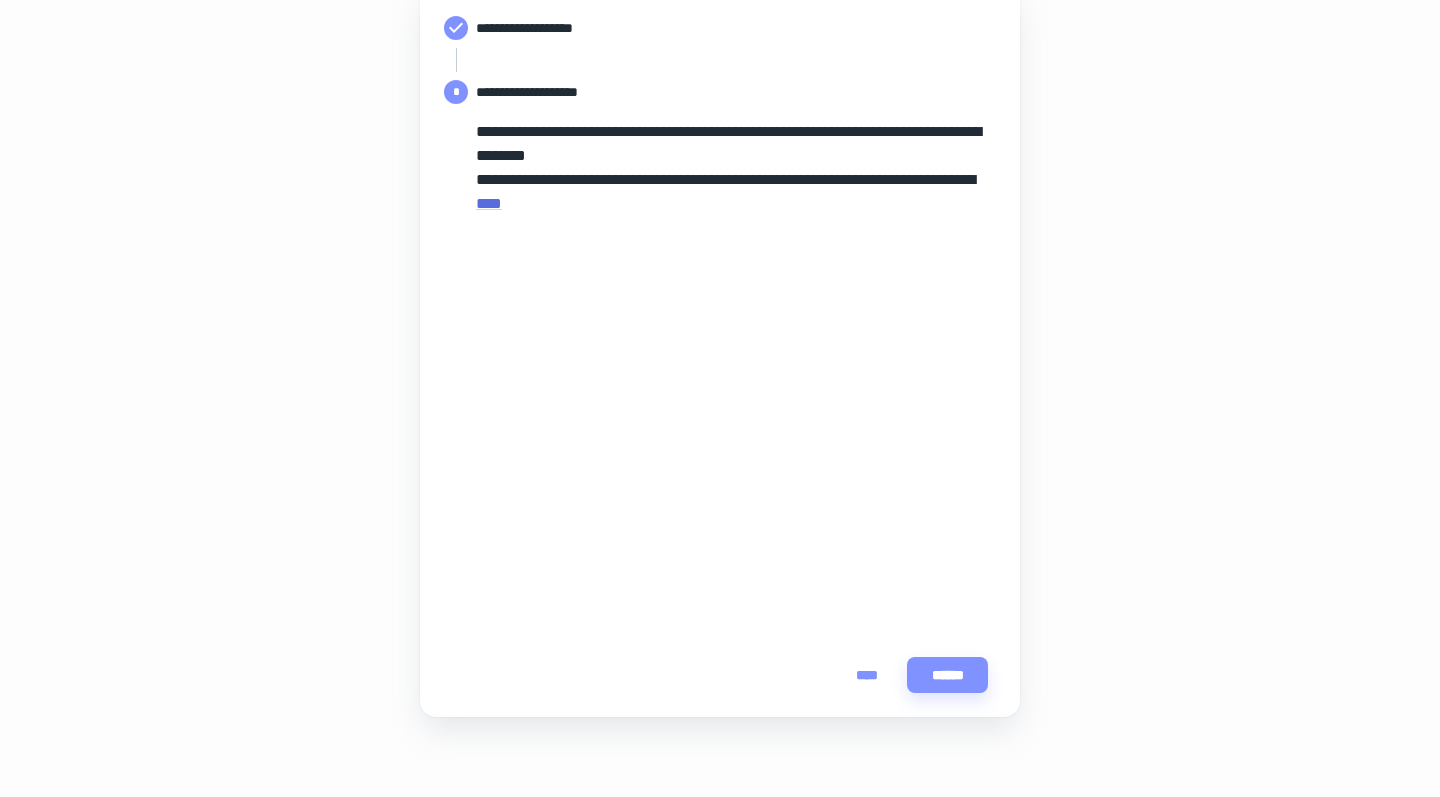 scroll, scrollTop: 260, scrollLeft: 0, axis: vertical 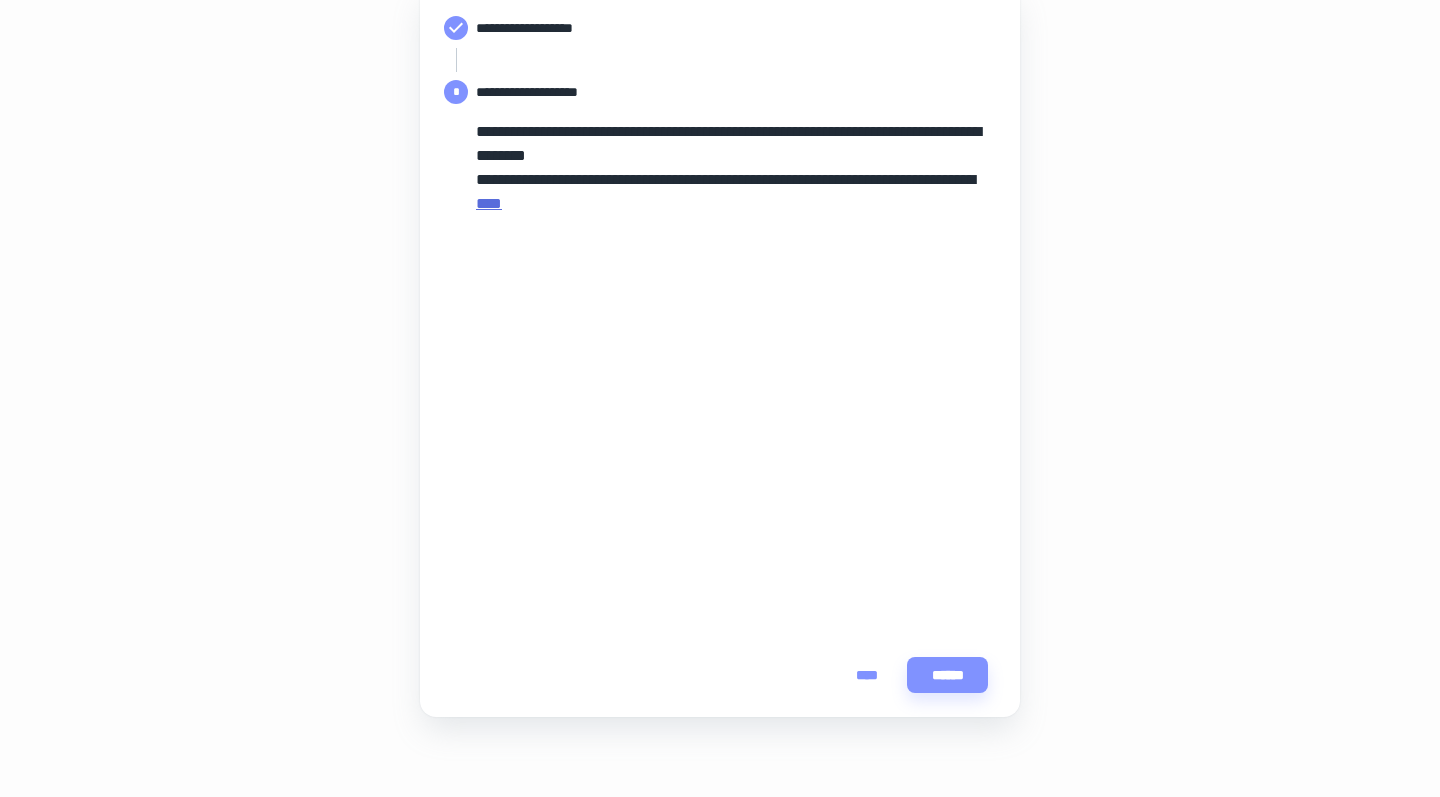 click on "****" at bounding box center (489, 203) 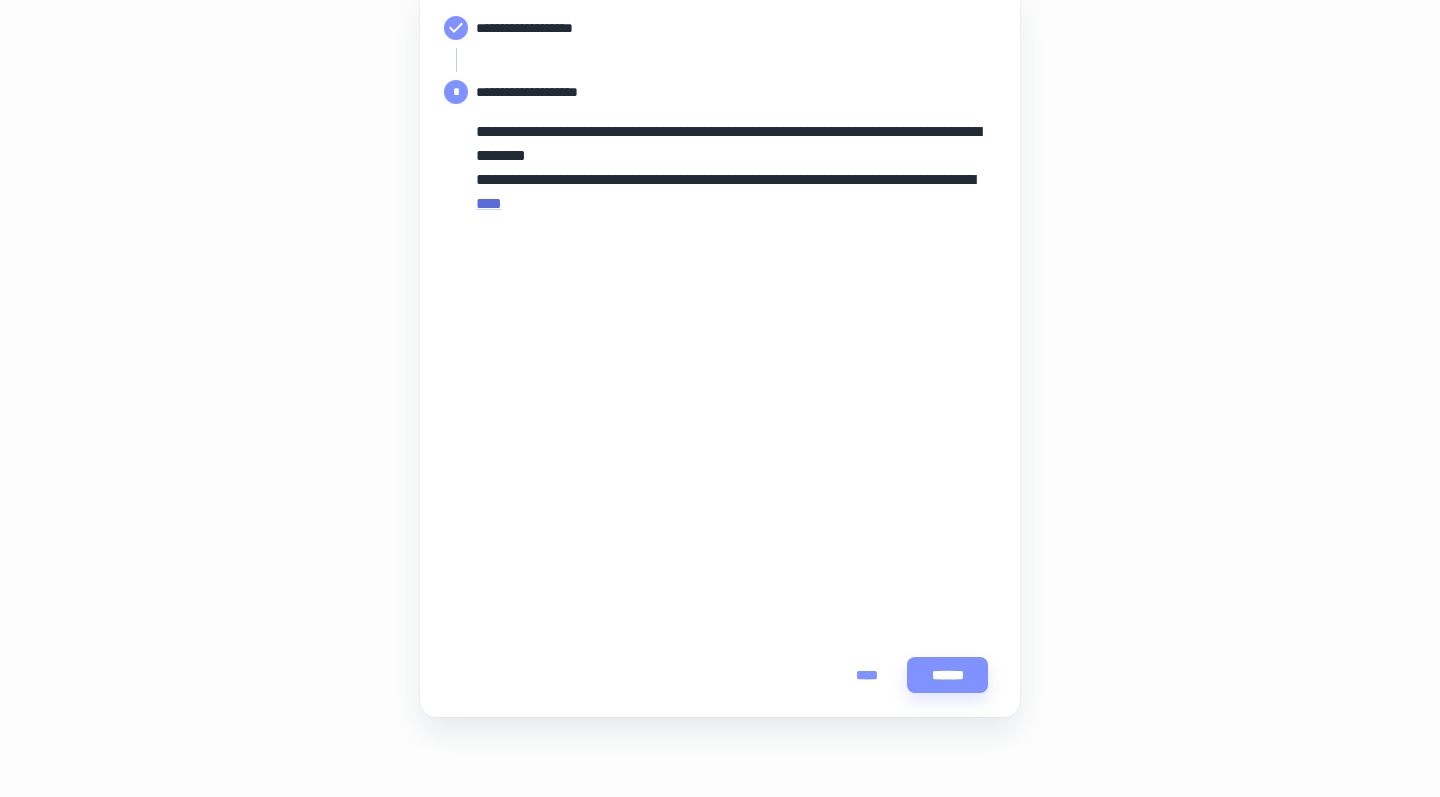 scroll, scrollTop: 260, scrollLeft: 0, axis: vertical 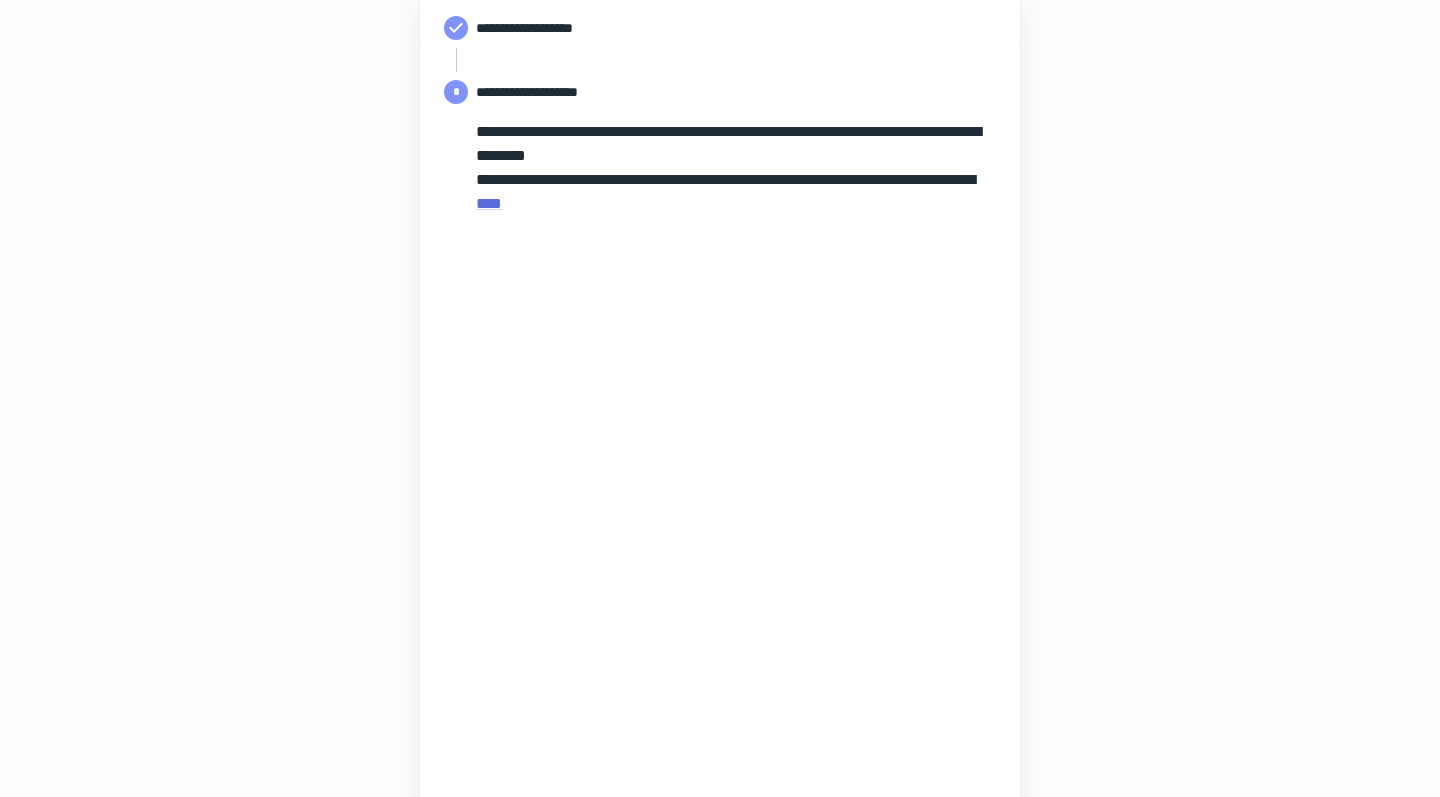 click on "**********" at bounding box center [720, 411] 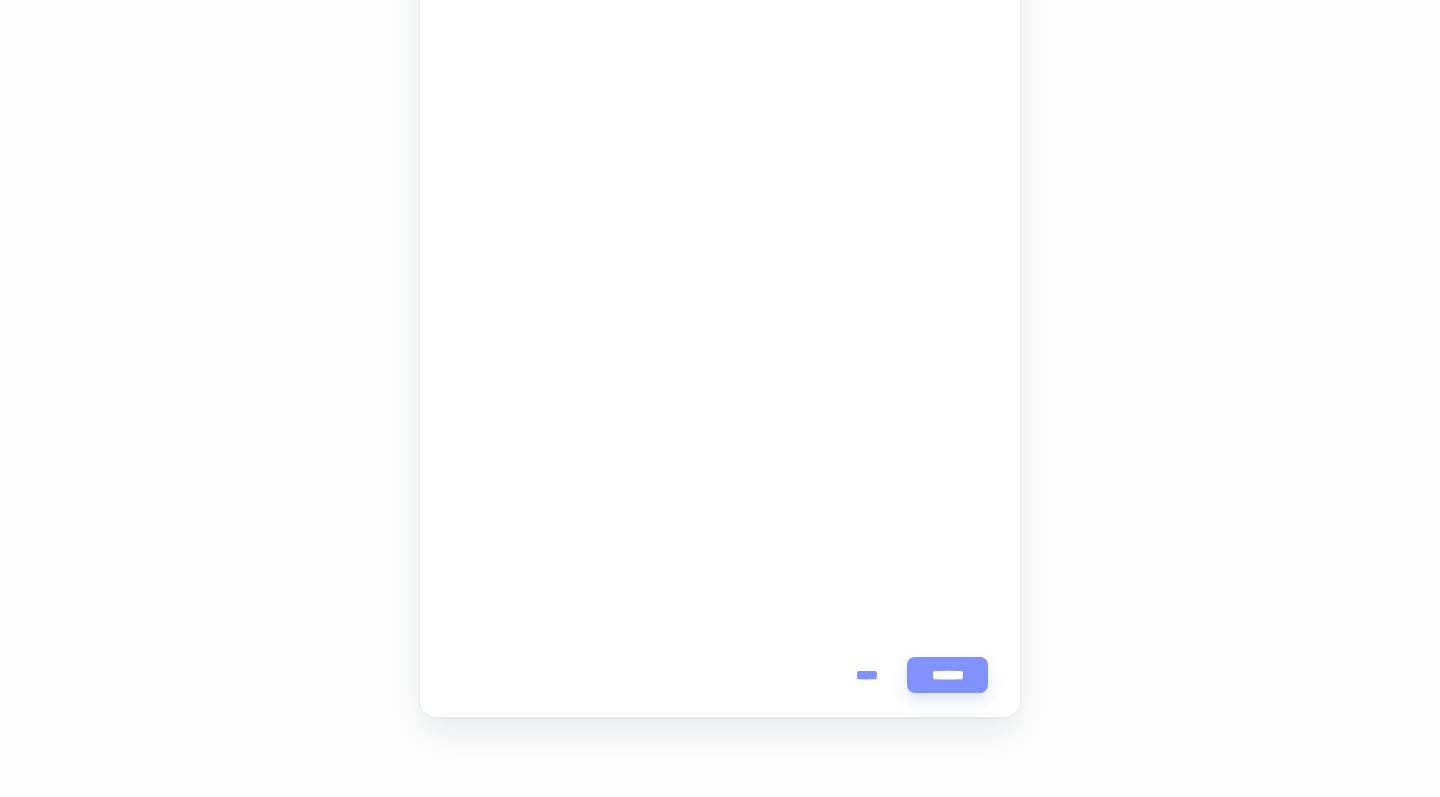 scroll, scrollTop: 510, scrollLeft: 0, axis: vertical 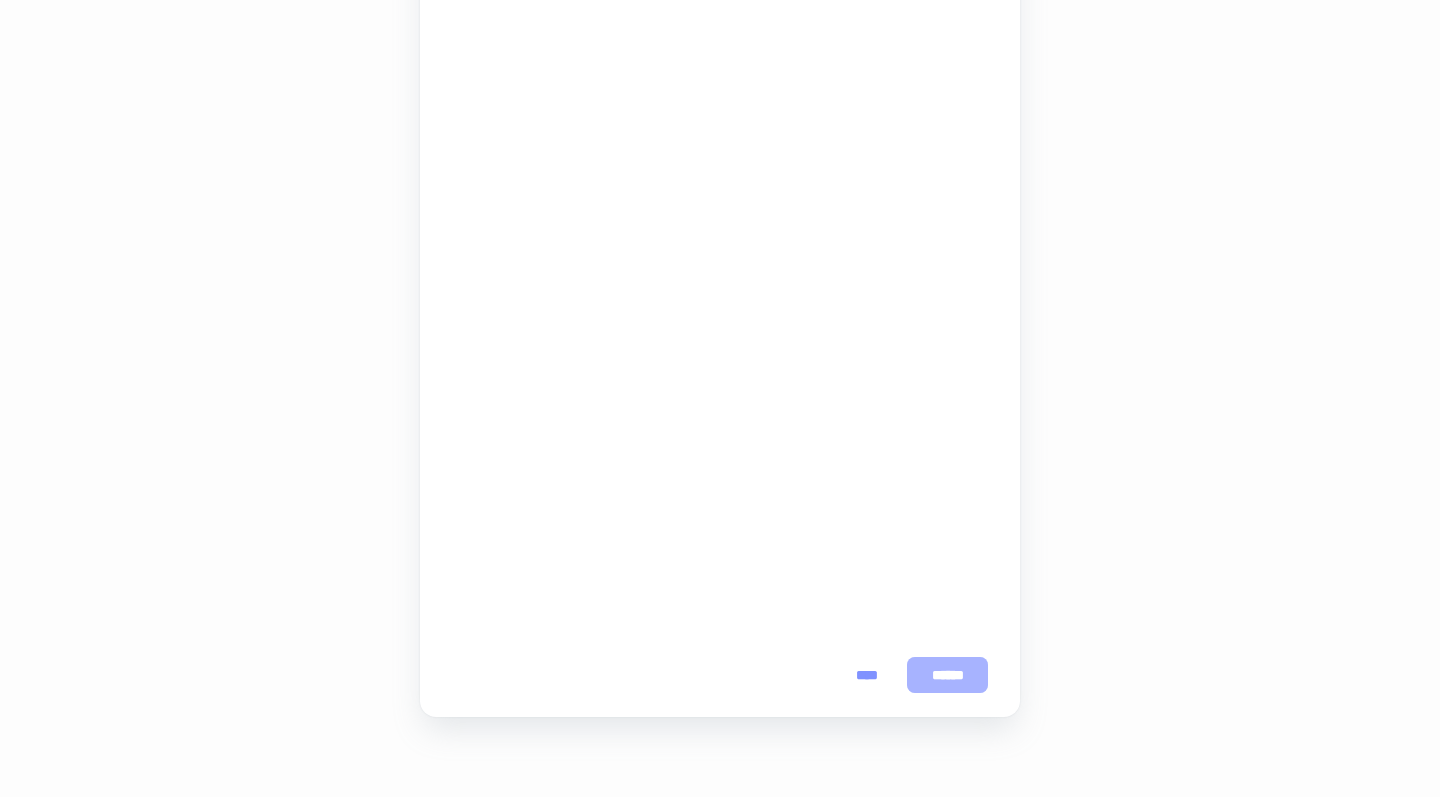 click on "******" at bounding box center (947, 675) 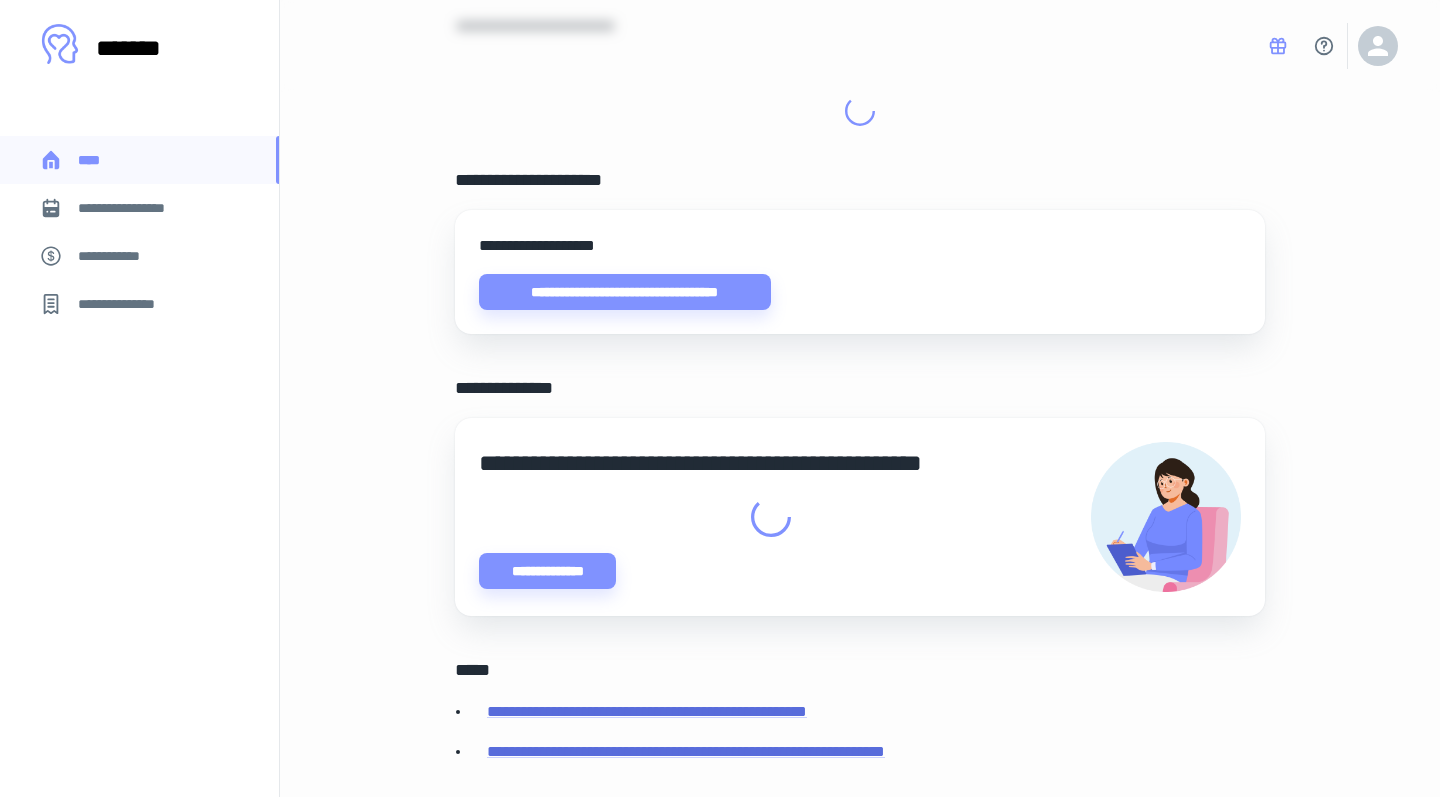 scroll, scrollTop: 0, scrollLeft: 0, axis: both 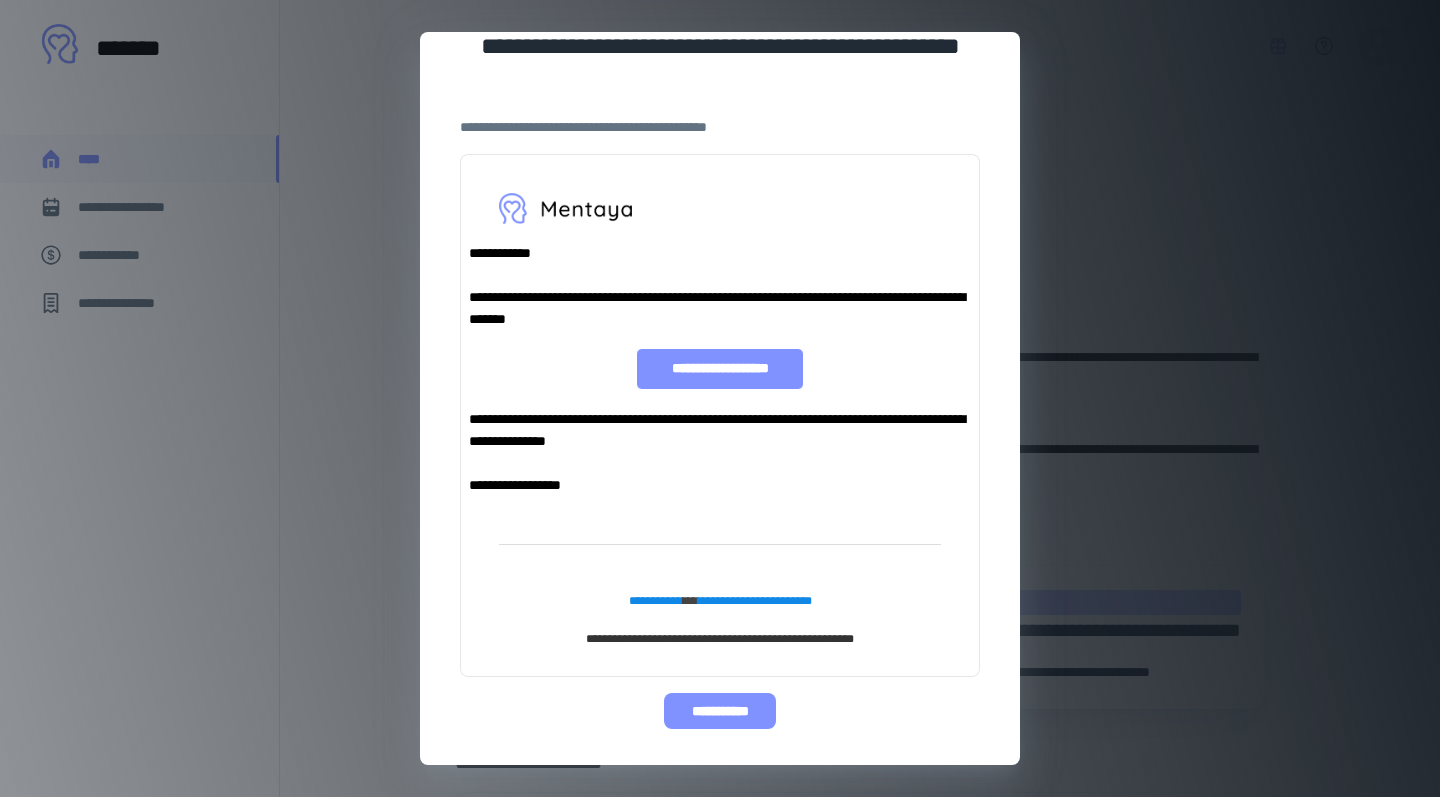 click on "**********" at bounding box center [719, 711] 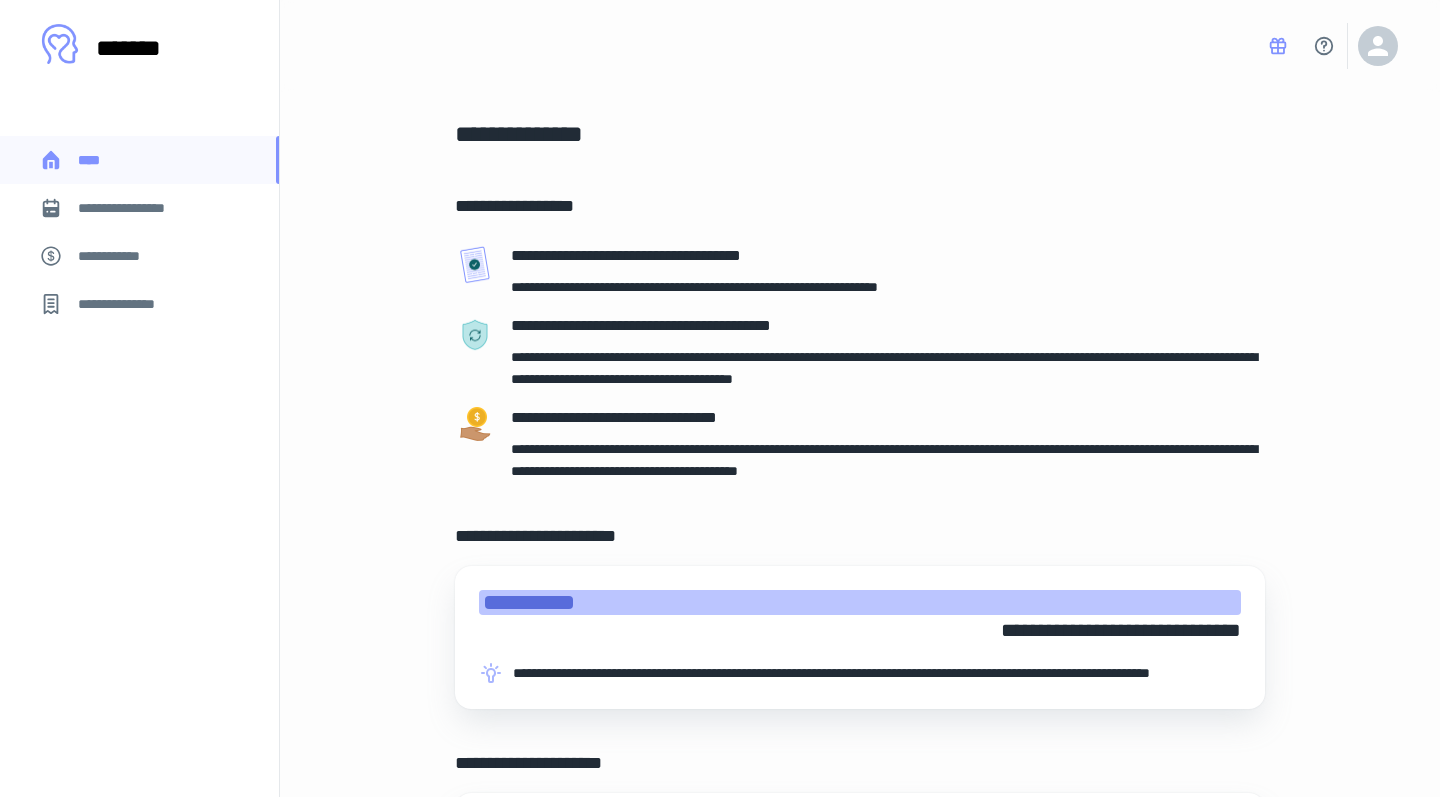 scroll, scrollTop: 0, scrollLeft: 0, axis: both 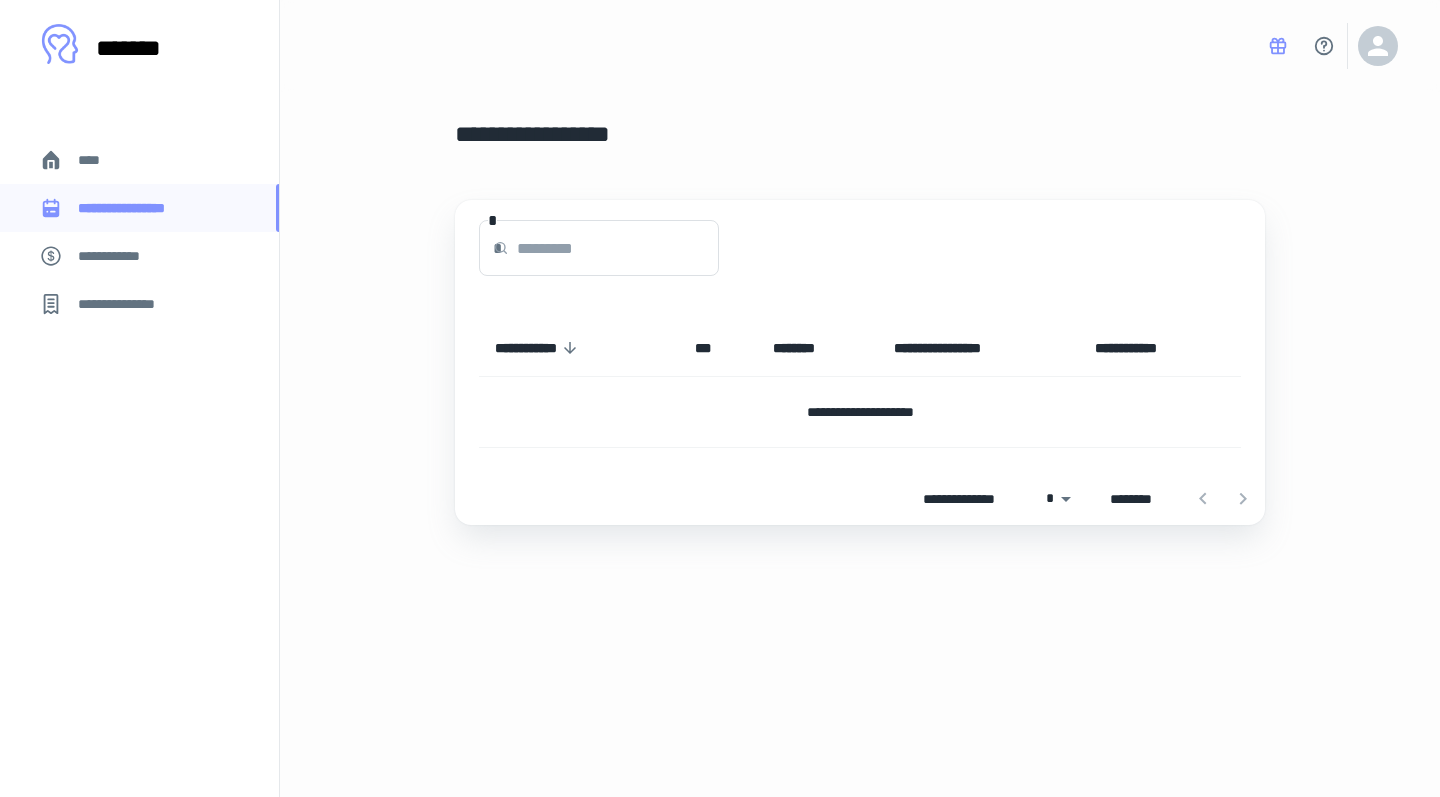 click on "**********" at bounding box center (139, 256) 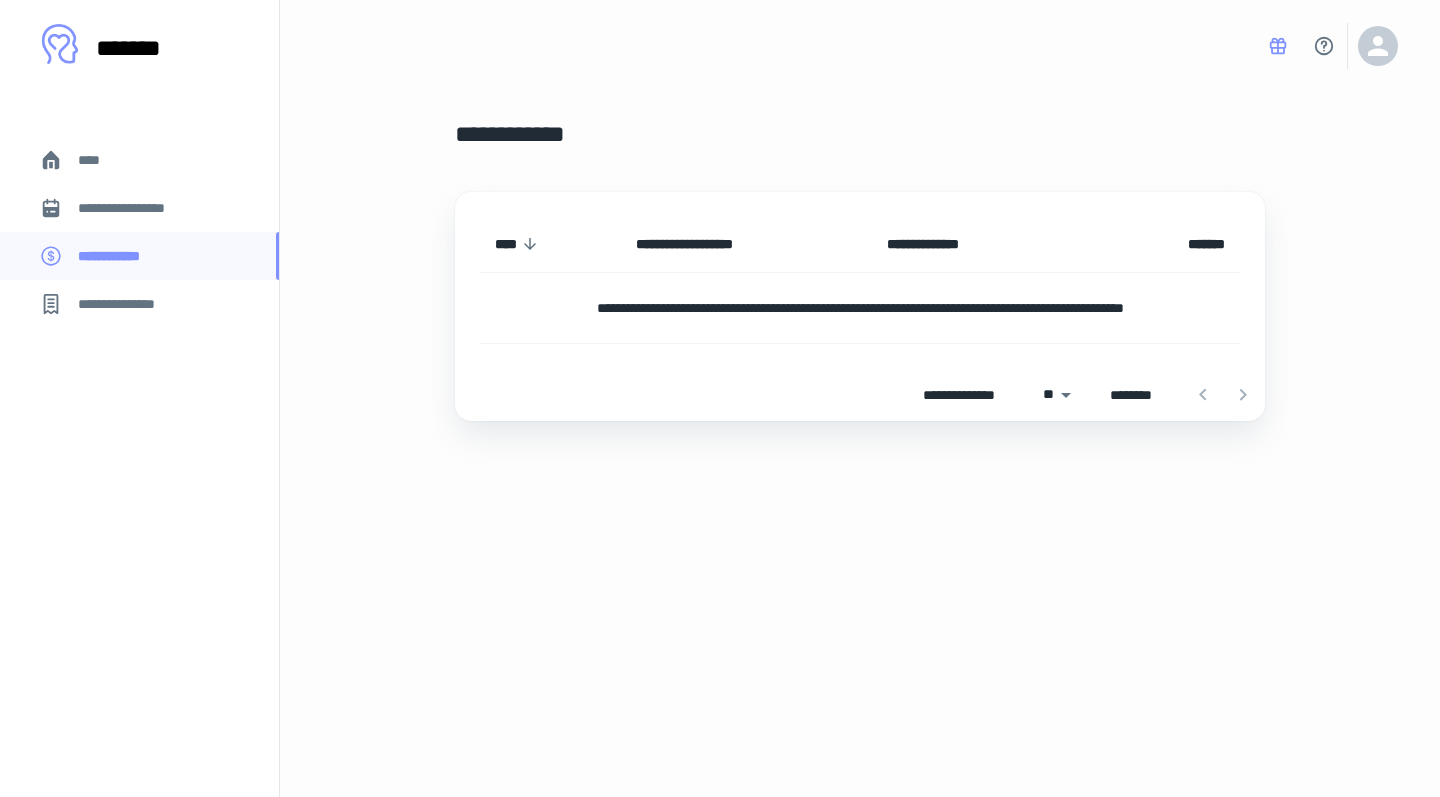 click on "**********" at bounding box center (127, 304) 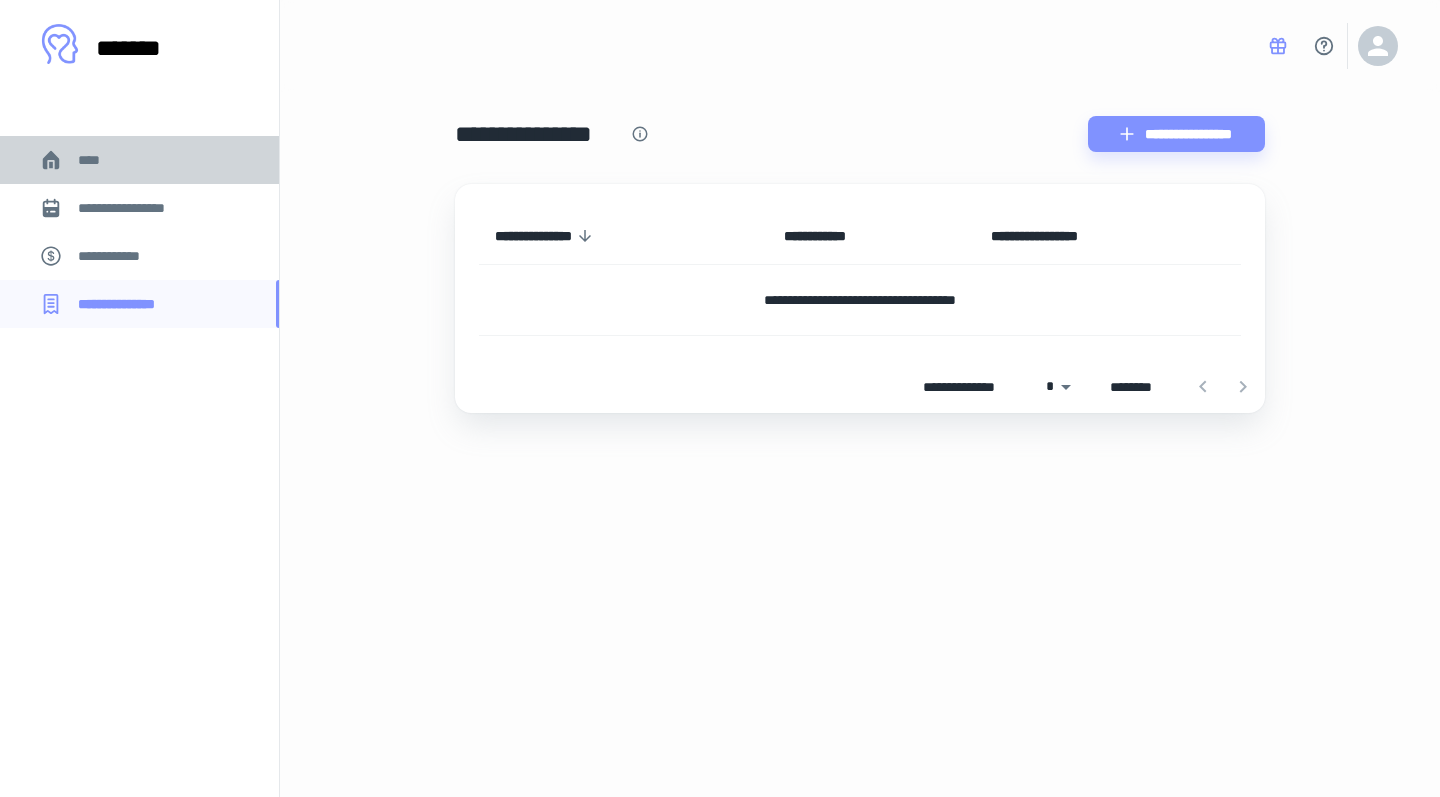 click on "****" at bounding box center (97, 160) 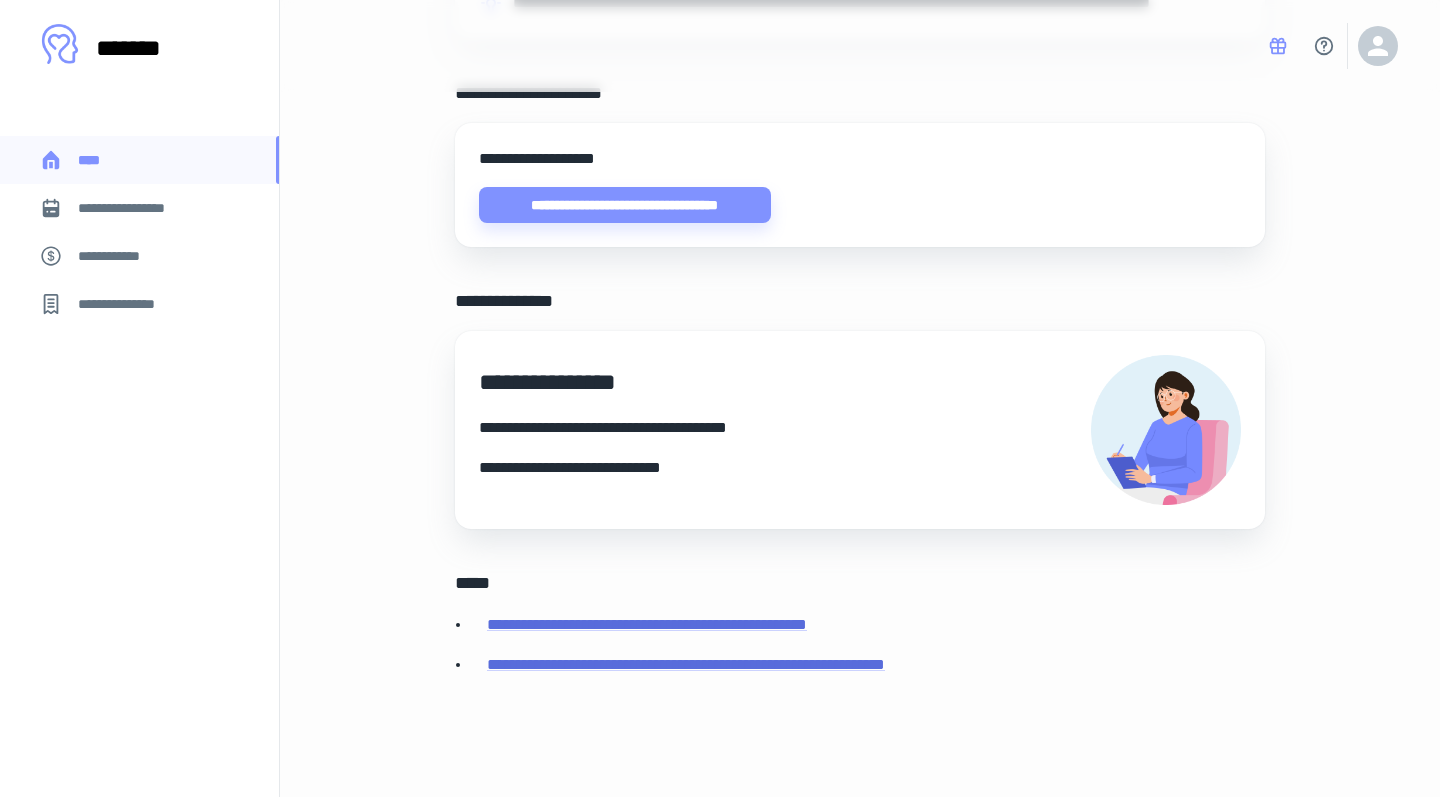 scroll, scrollTop: 670, scrollLeft: 0, axis: vertical 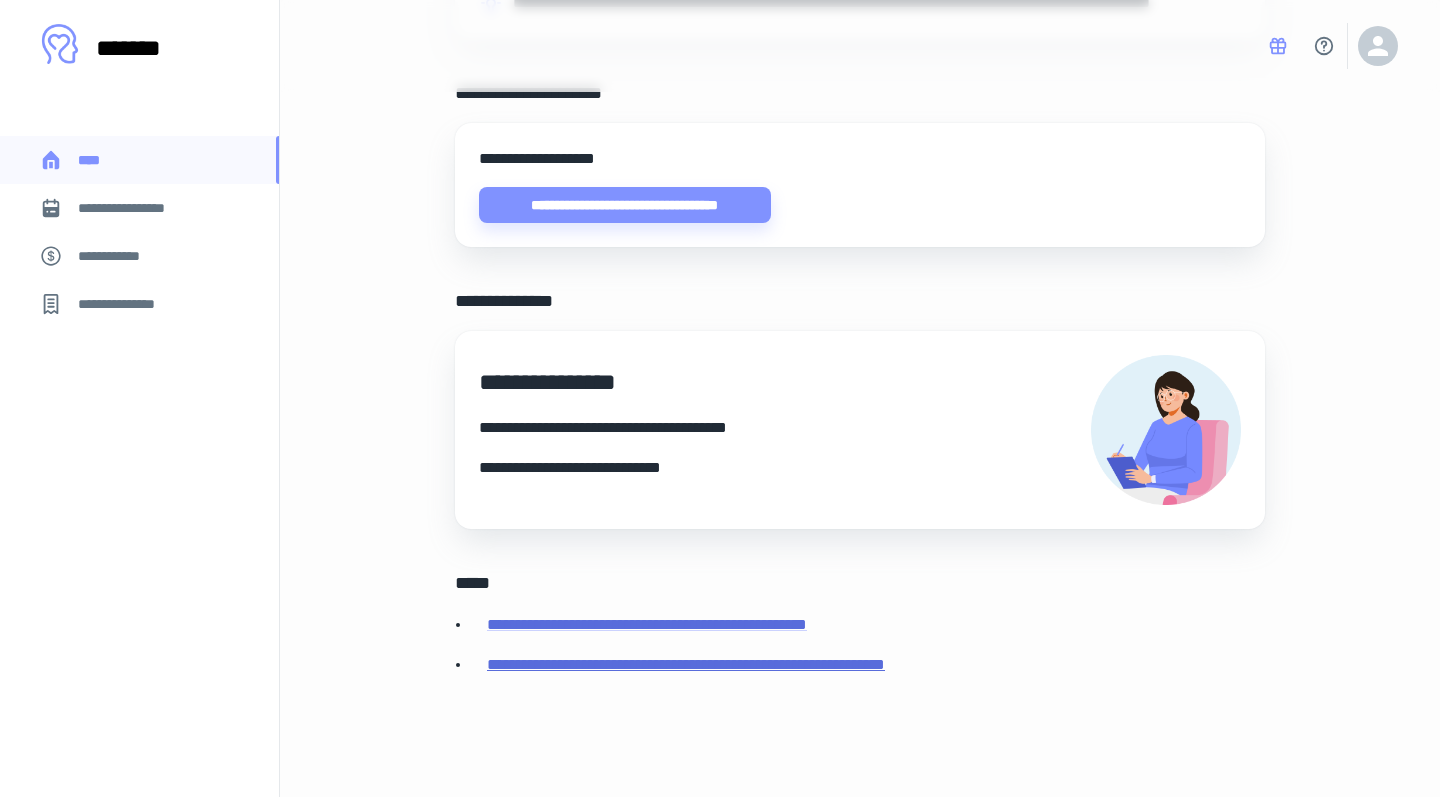 click on "**********" at bounding box center [686, 664] 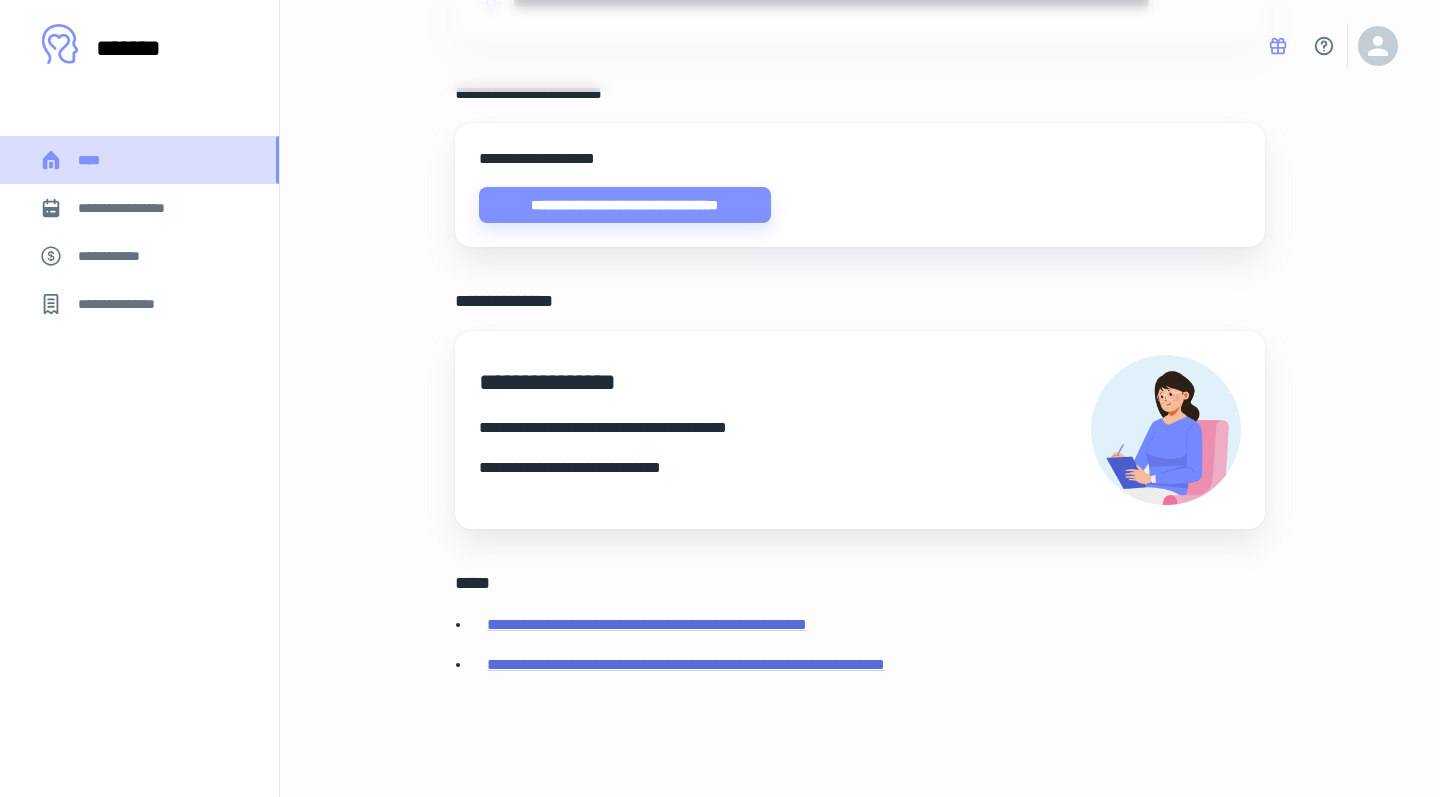 click on "****" at bounding box center (97, 160) 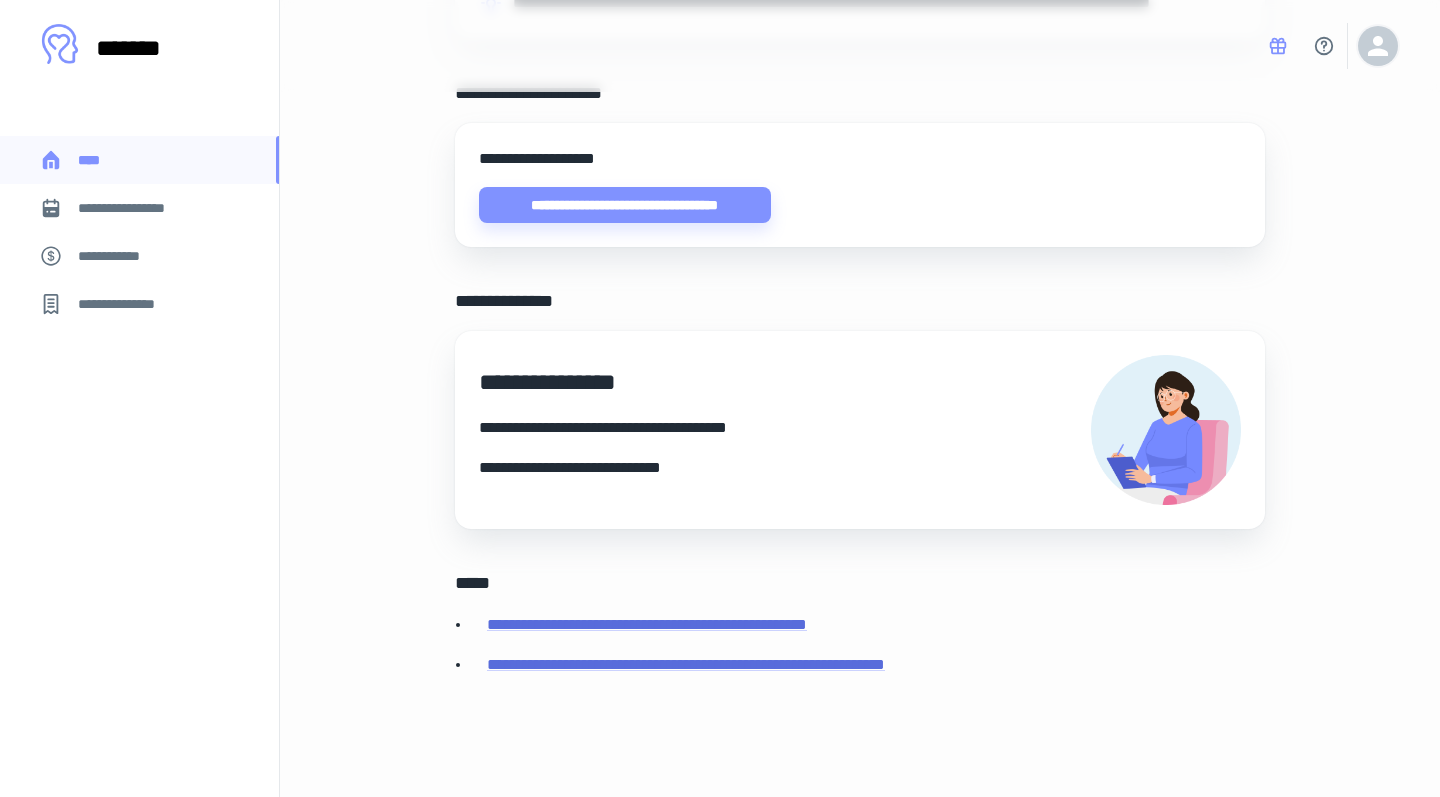 click 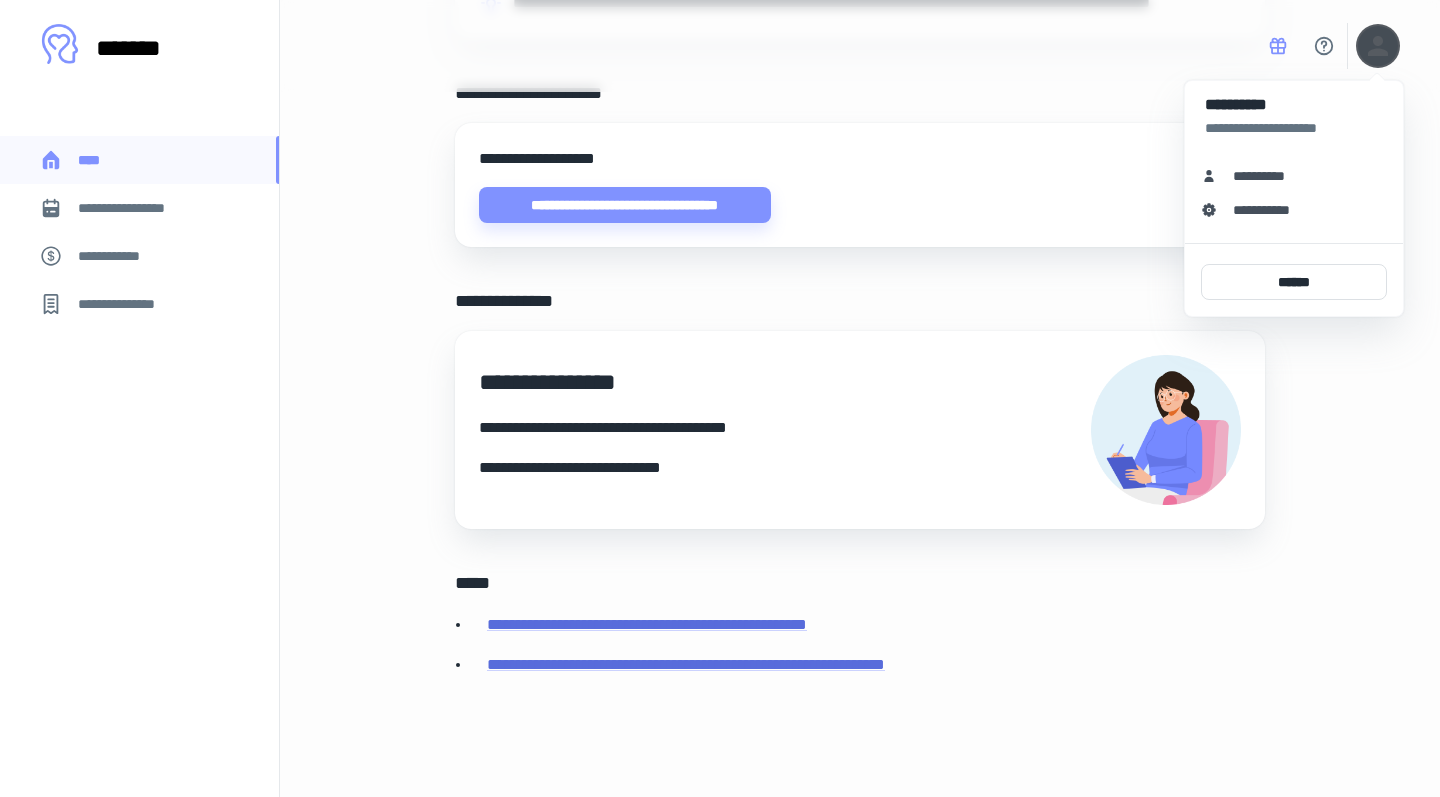 click on "**********" at bounding box center [1272, 210] 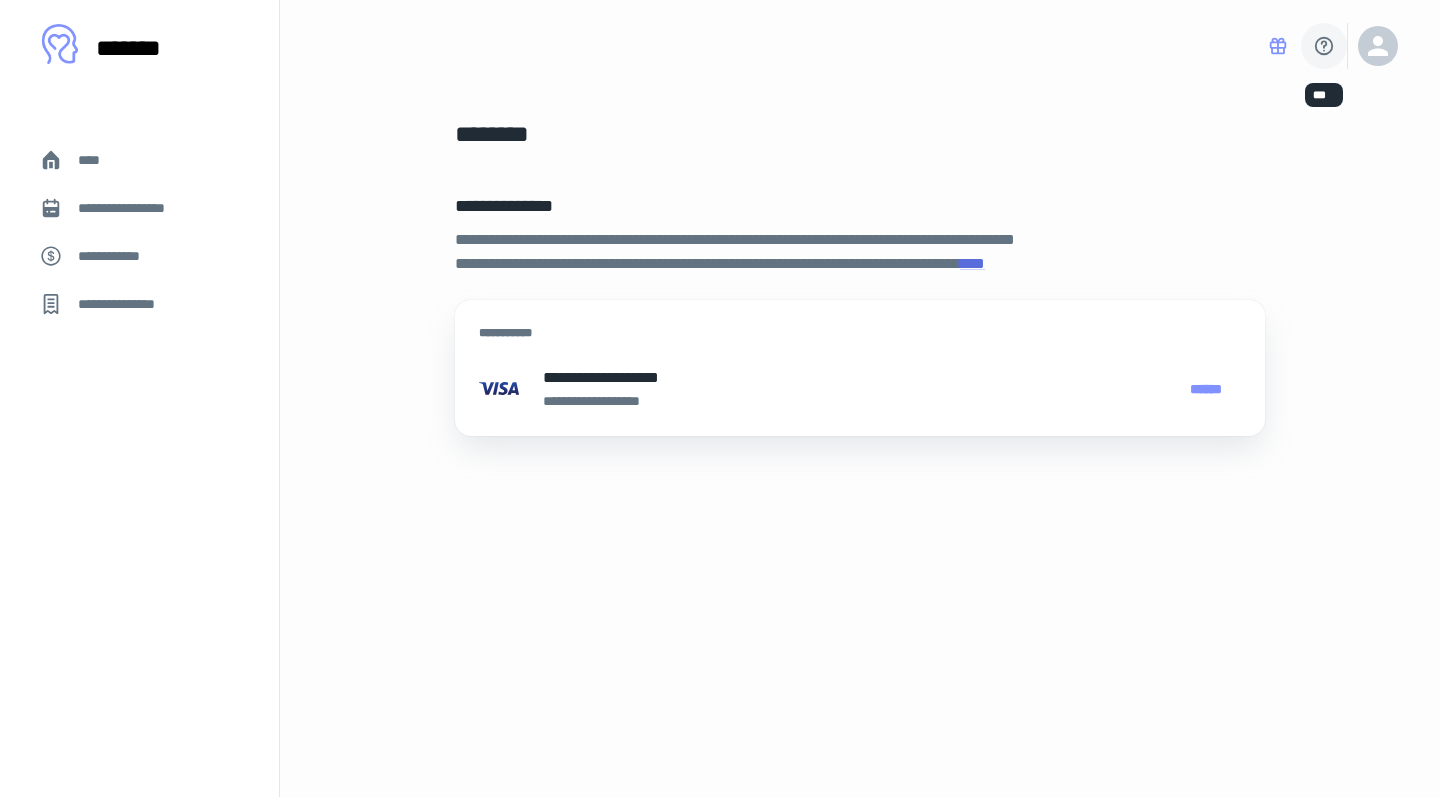 click 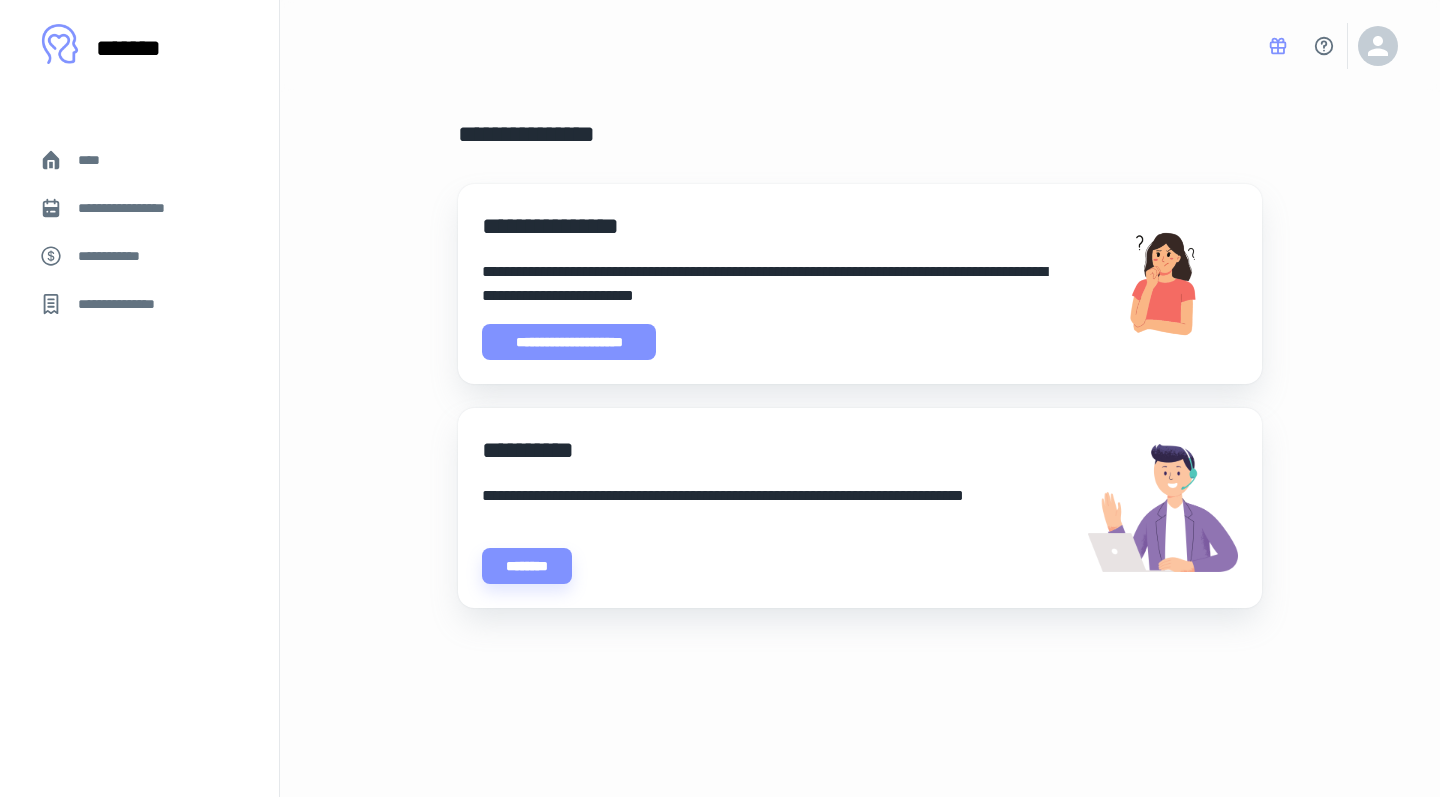 click on "**********" at bounding box center (569, 342) 